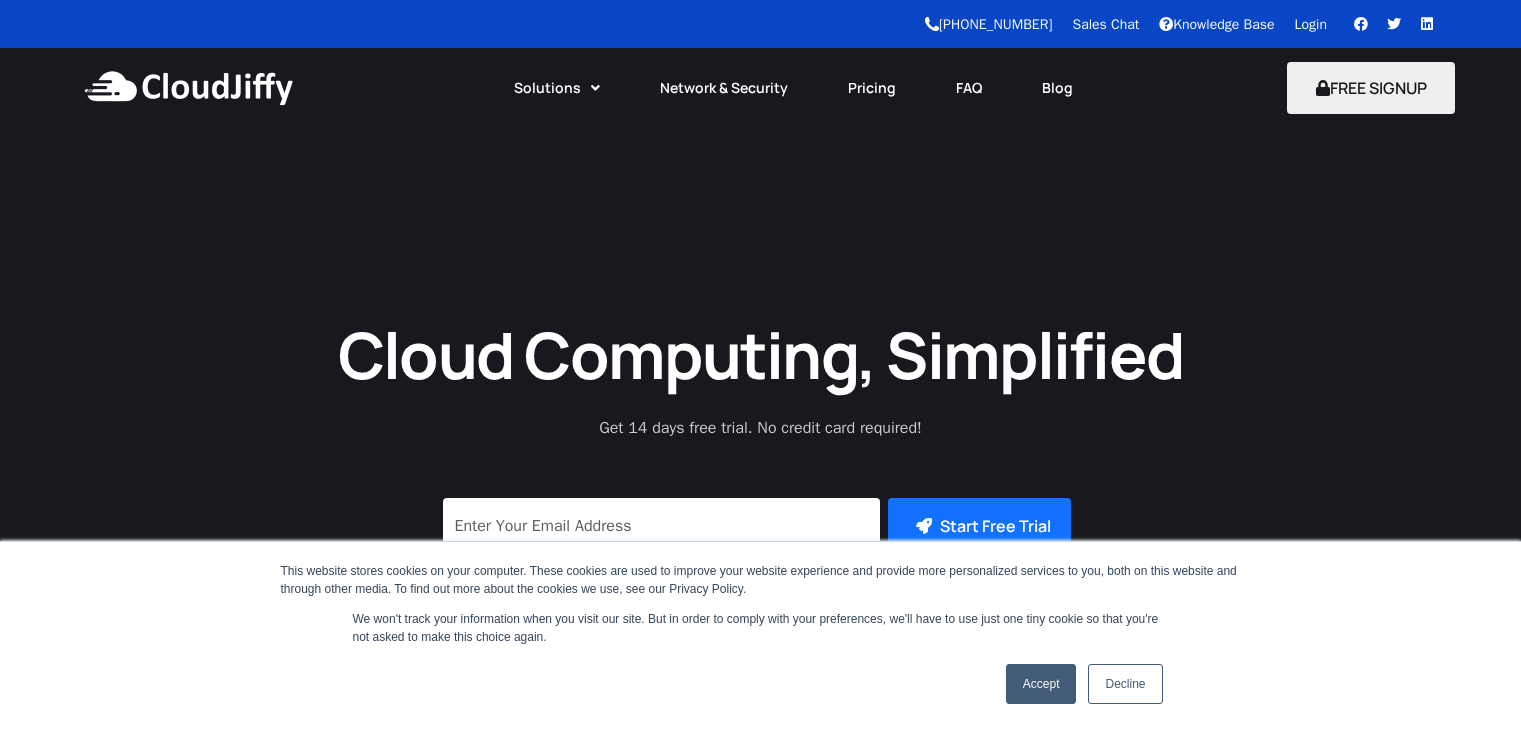scroll, scrollTop: 0, scrollLeft: 0, axis: both 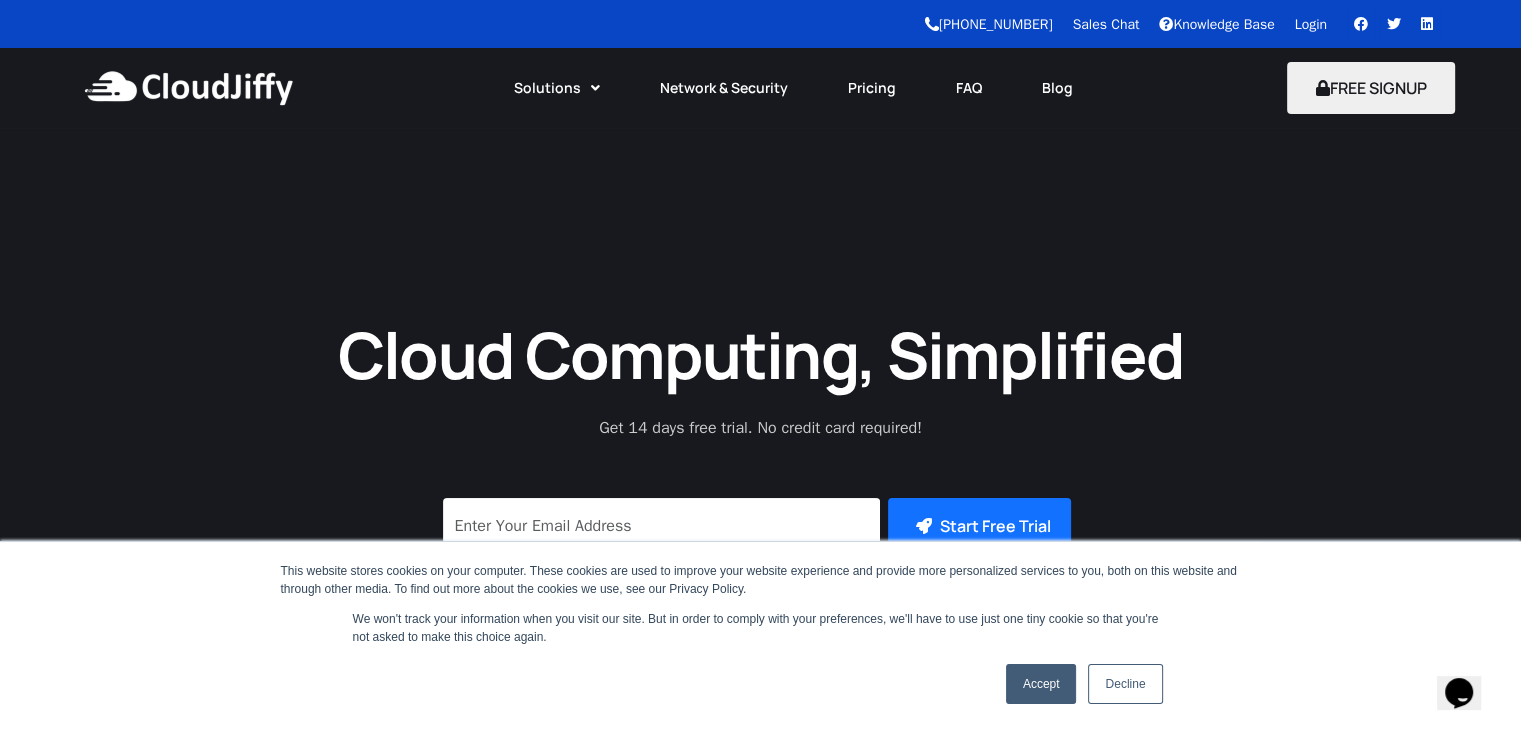 click on "Login" at bounding box center [1311, 24] 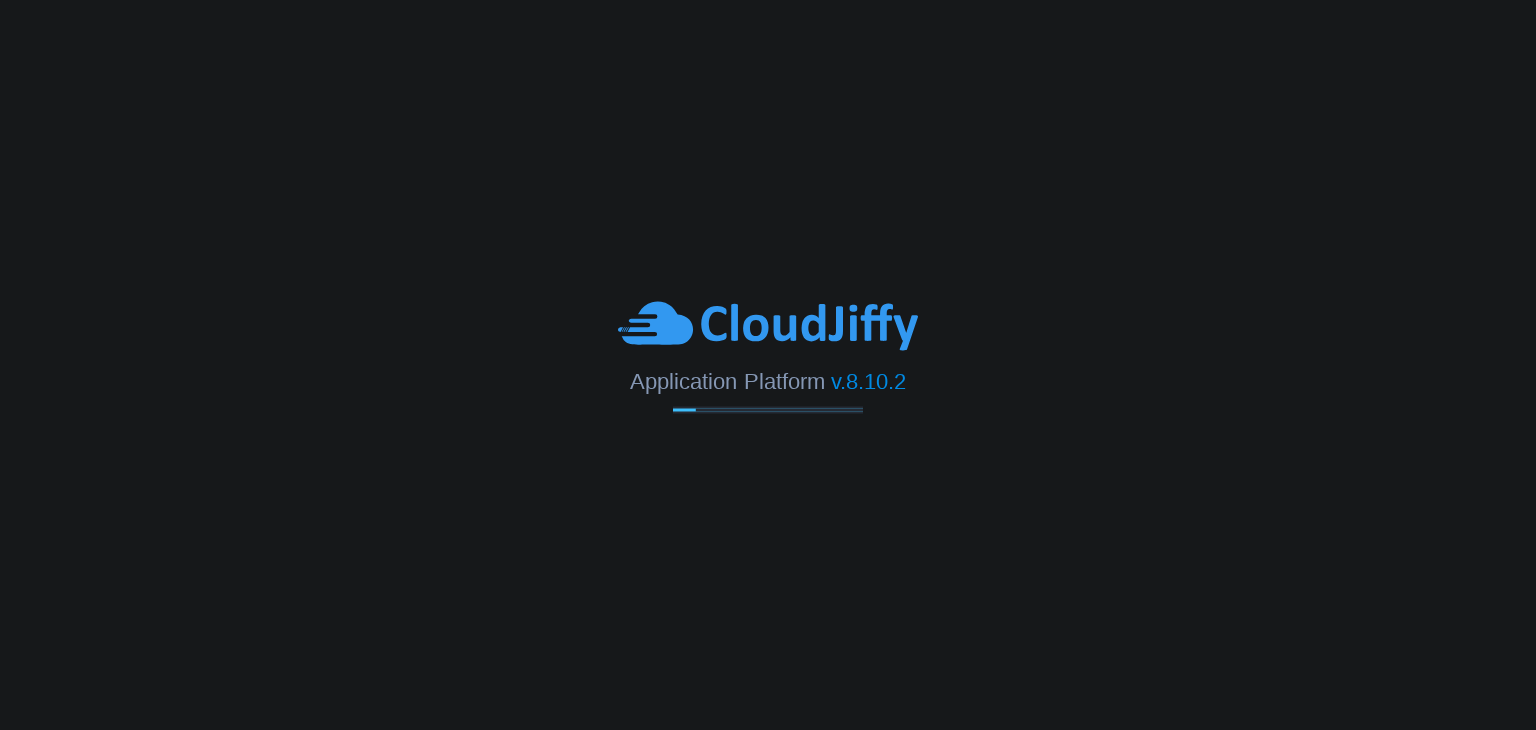 scroll, scrollTop: 0, scrollLeft: 0, axis: both 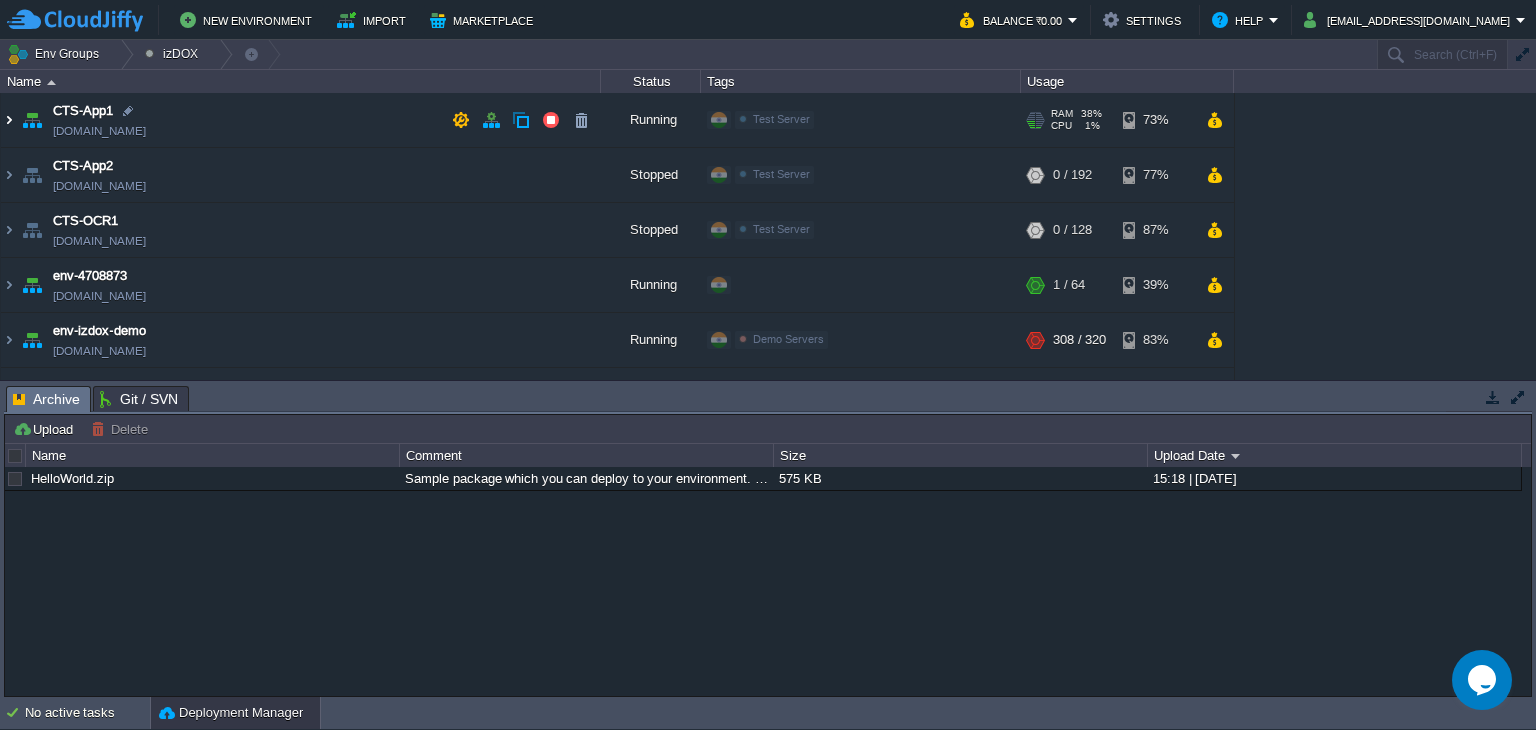 click at bounding box center [9, 120] 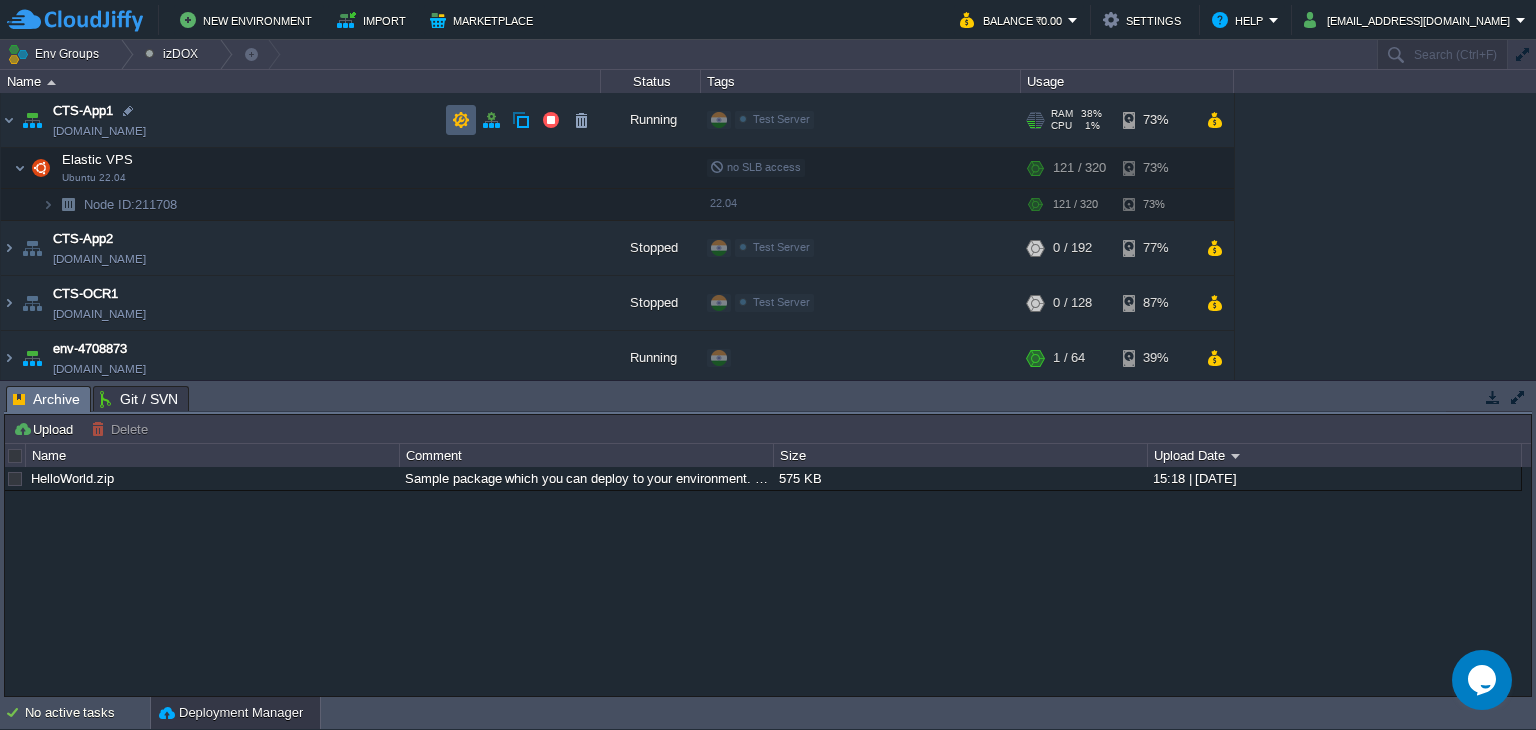 click at bounding box center [461, 120] 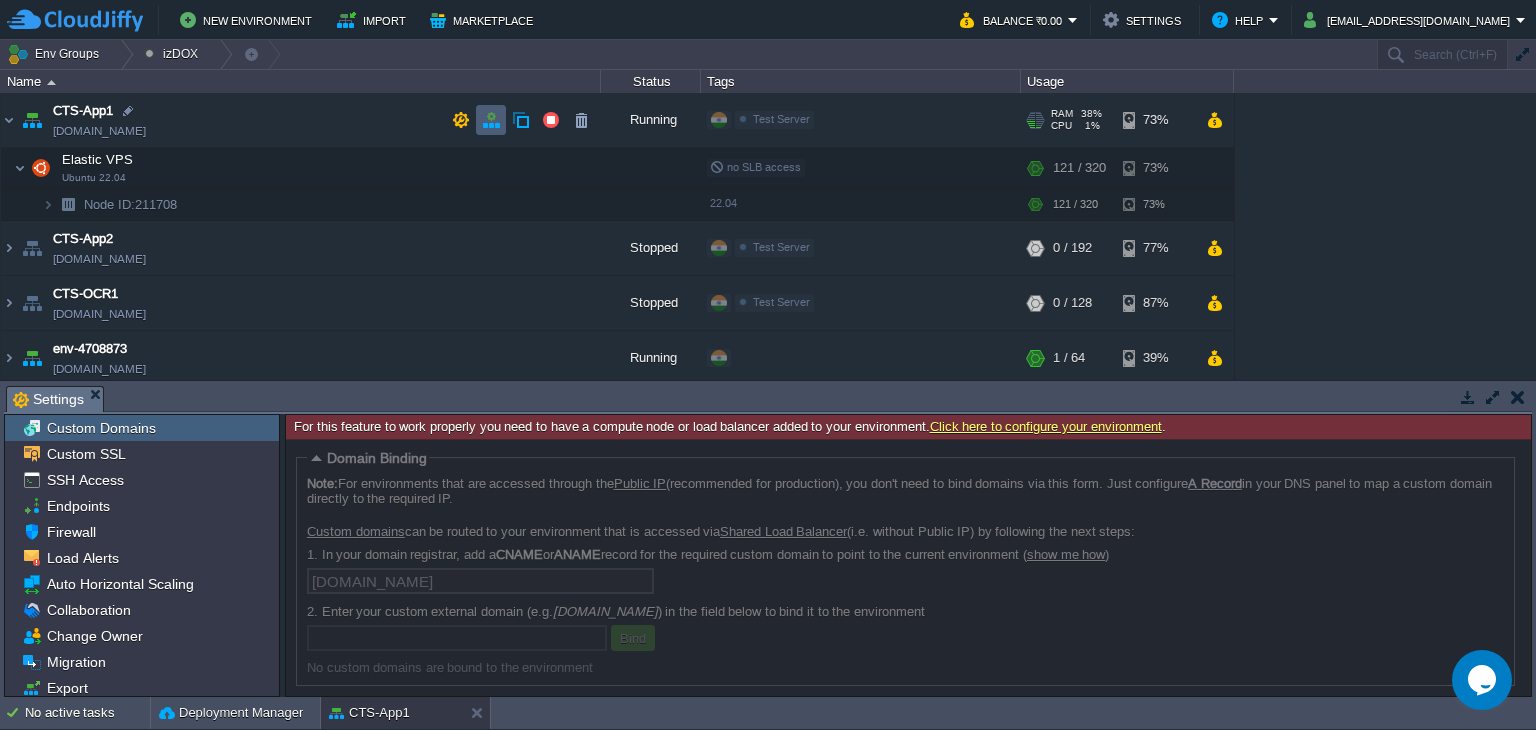 click at bounding box center (491, 120) 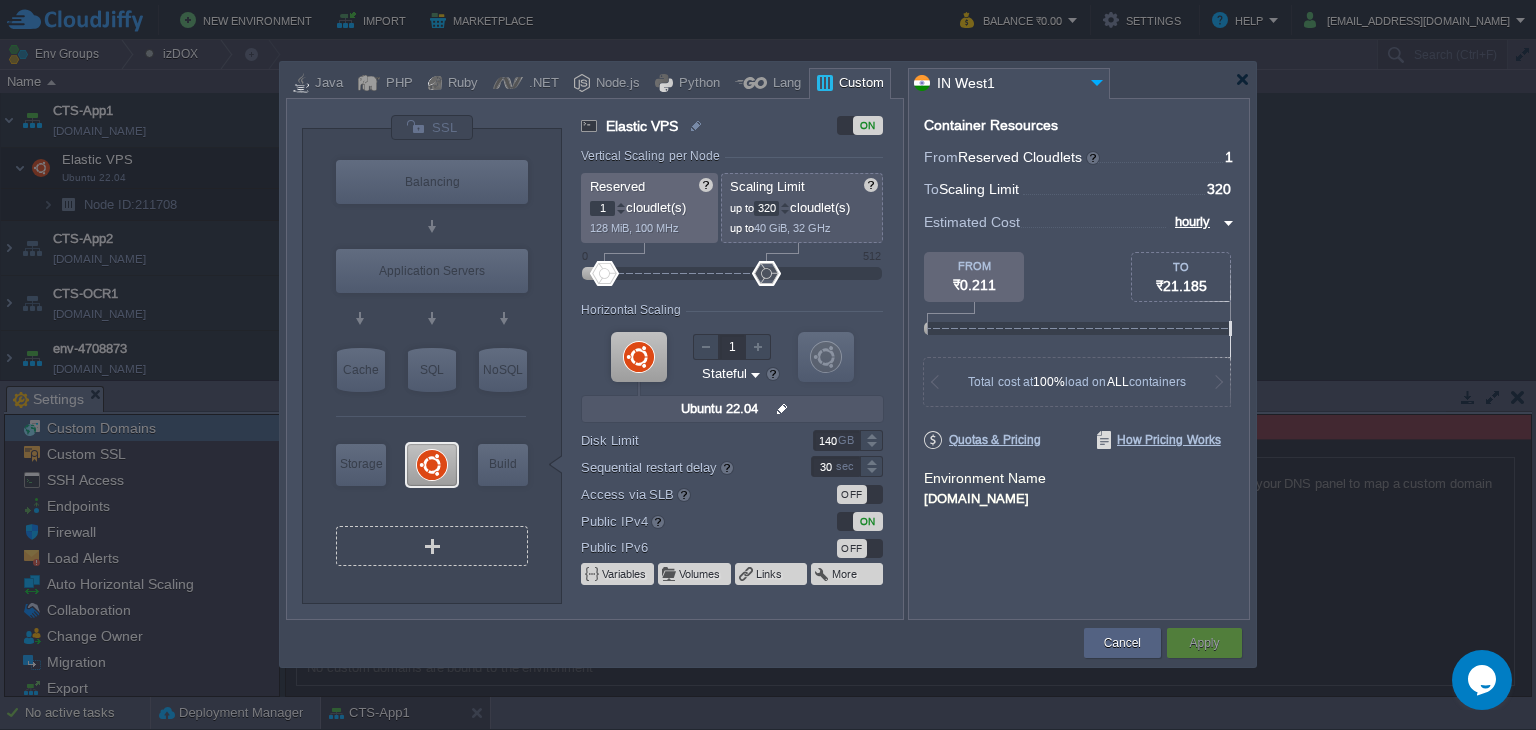 click on "VM" at bounding box center (432, 546) 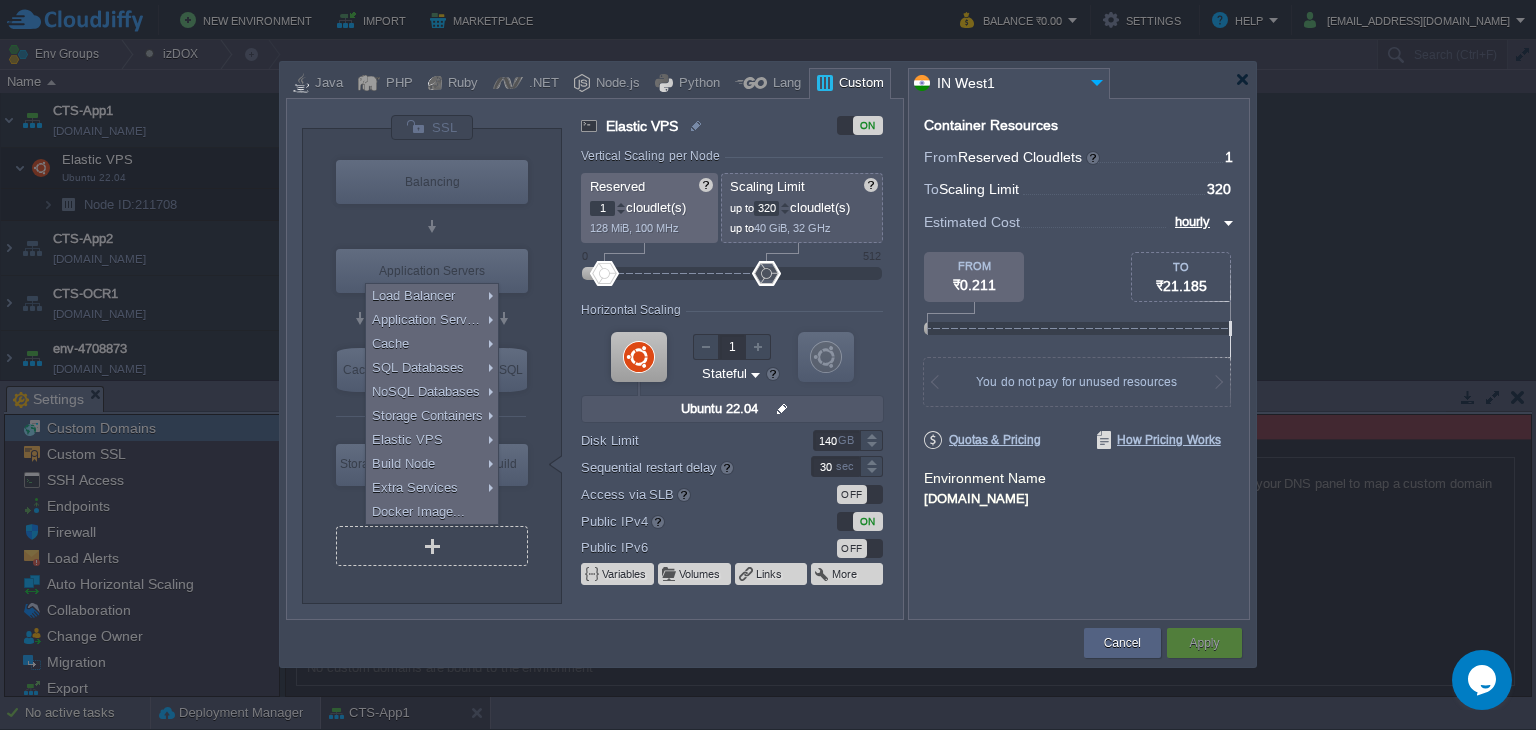 type on "Docker Image" 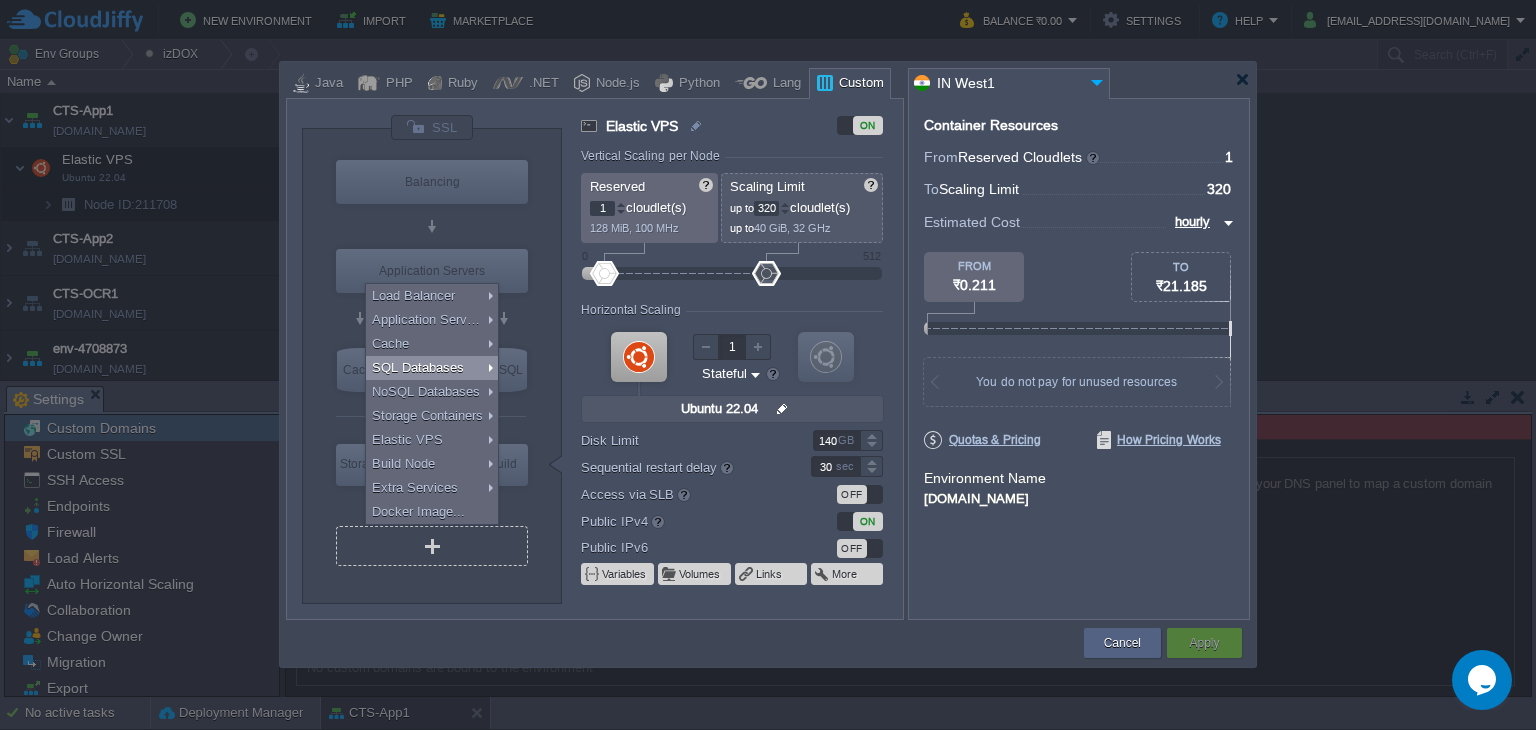 type on "Select Image" 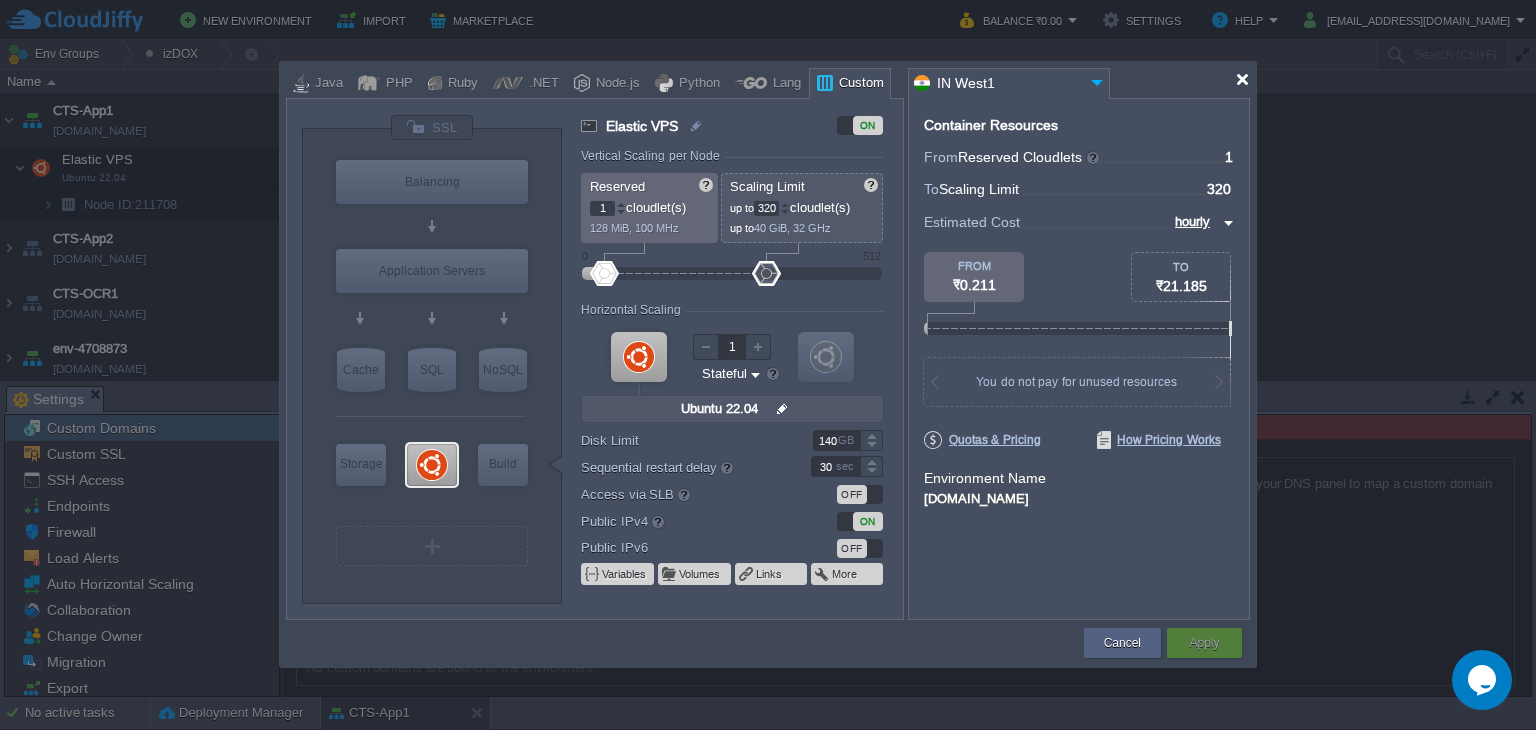 click at bounding box center [1242, 79] 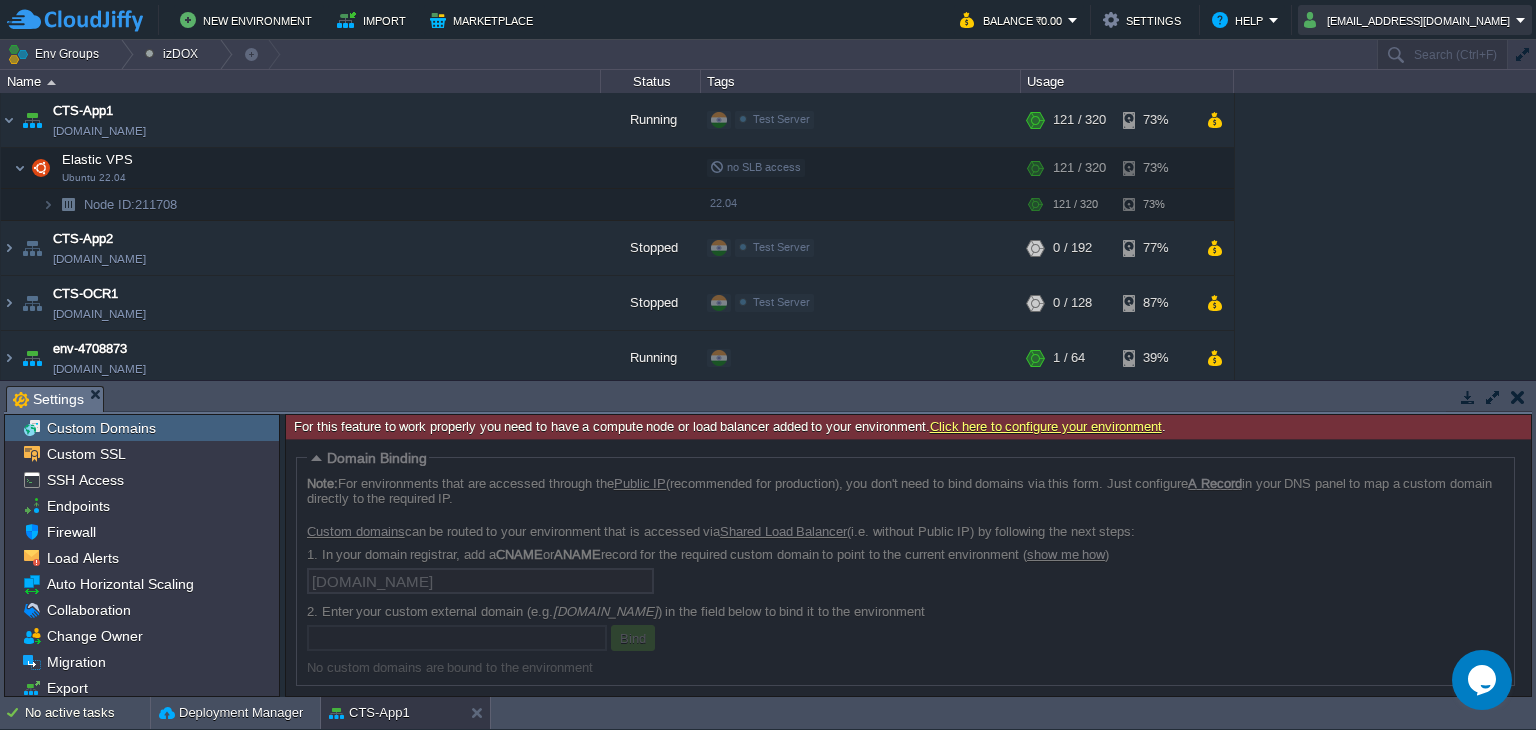 click on "support@bizamica.com" at bounding box center (1410, 20) 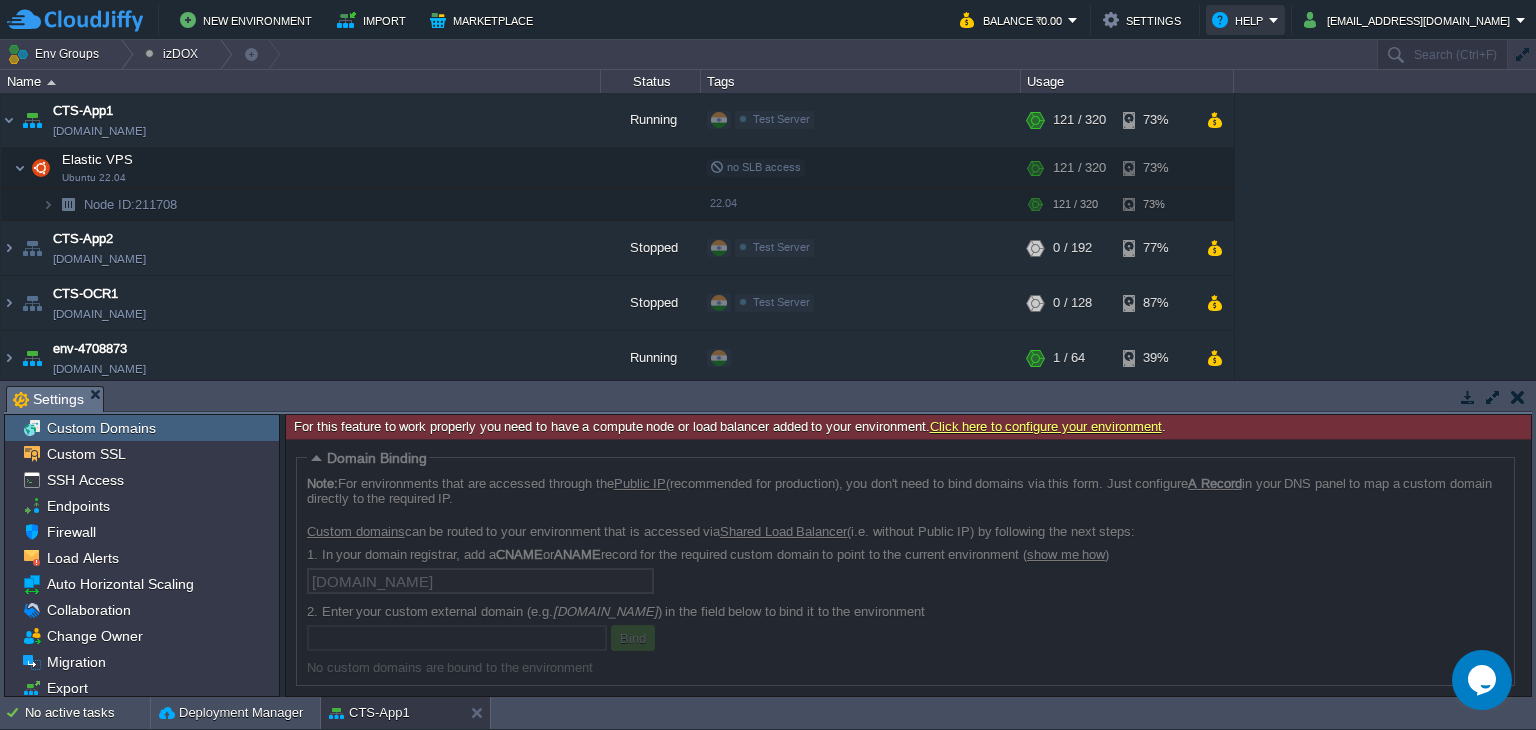 click on "Help" at bounding box center [1240, 20] 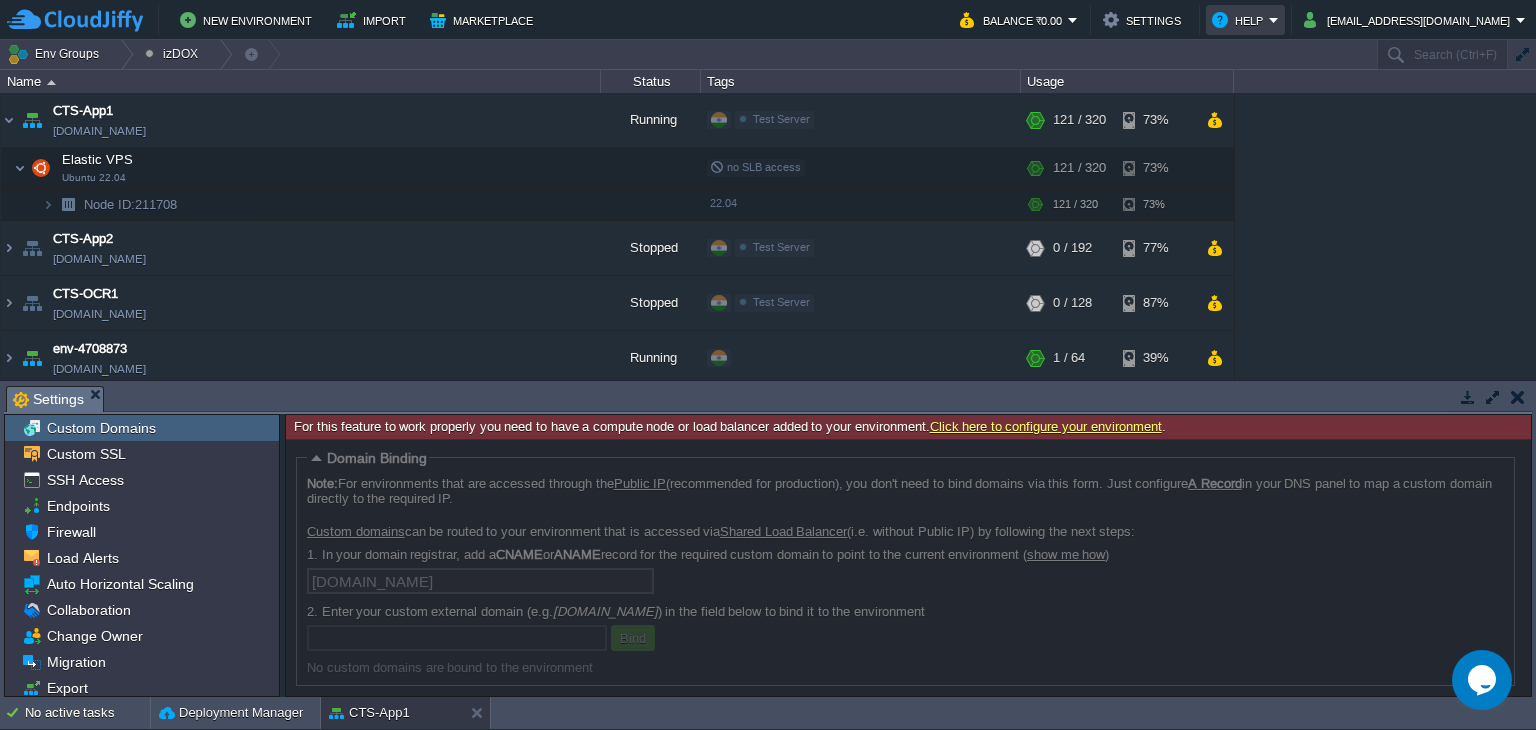 click on "Help" at bounding box center (1240, 20) 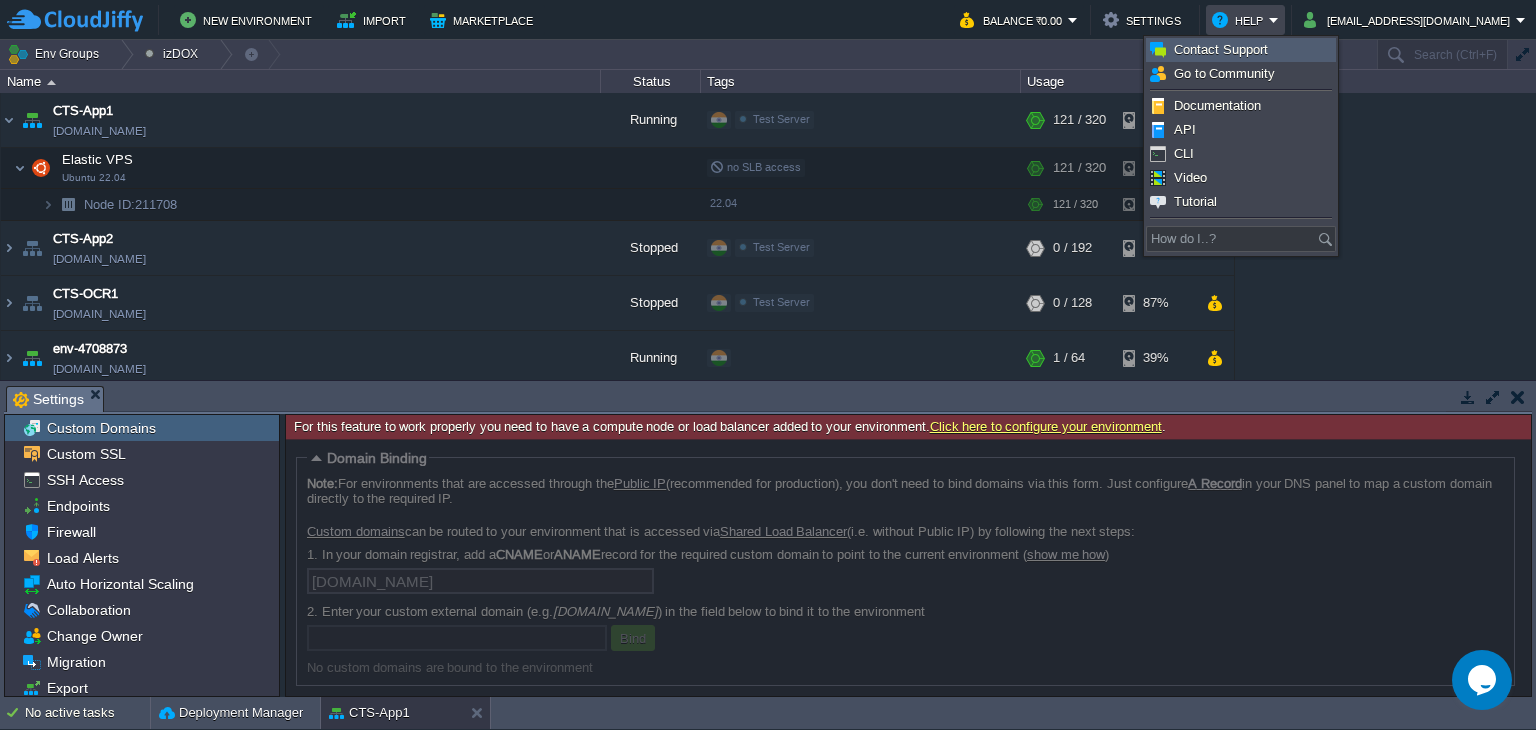 click on "Contact Support" at bounding box center [1241, 50] 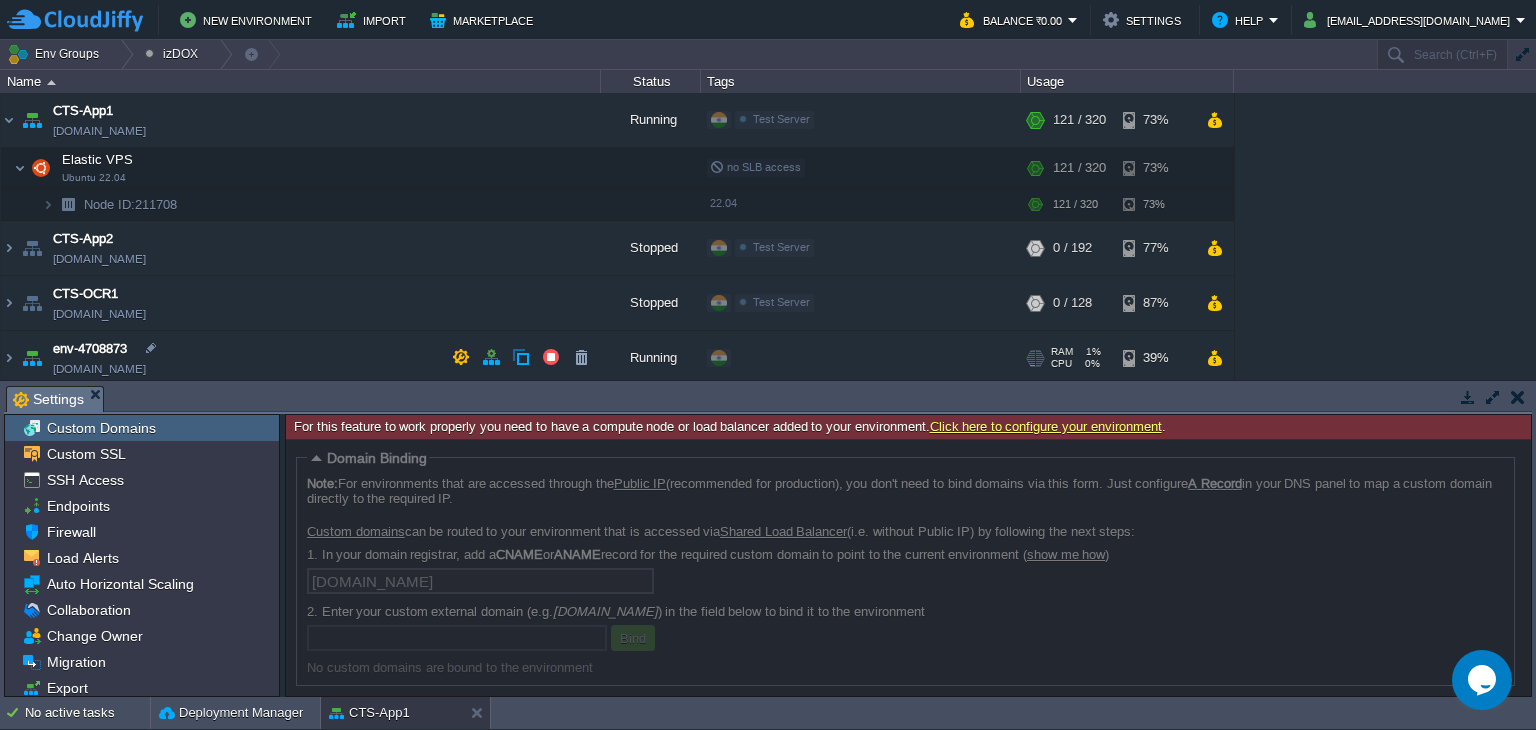 scroll, scrollTop: 200, scrollLeft: 0, axis: vertical 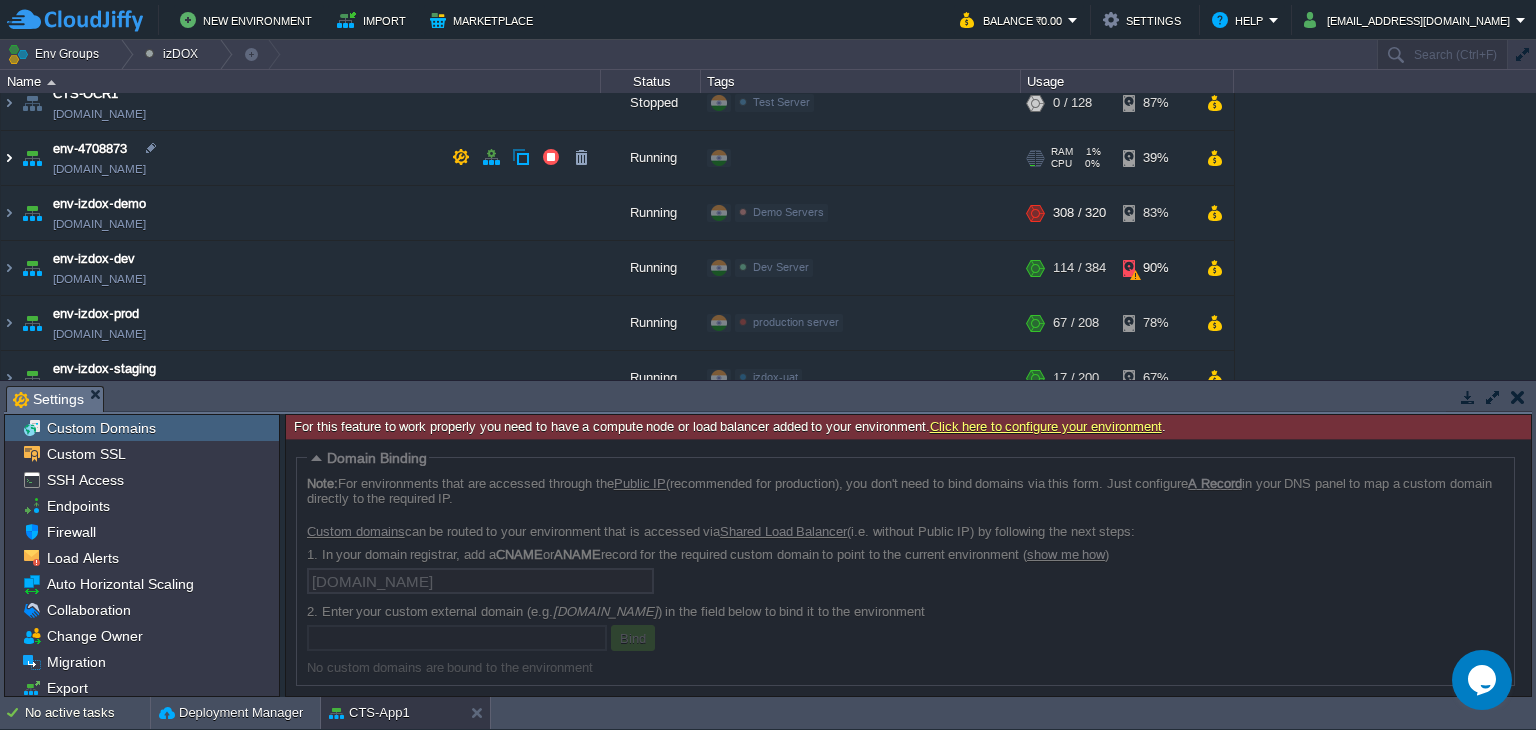 click at bounding box center (9, 158) 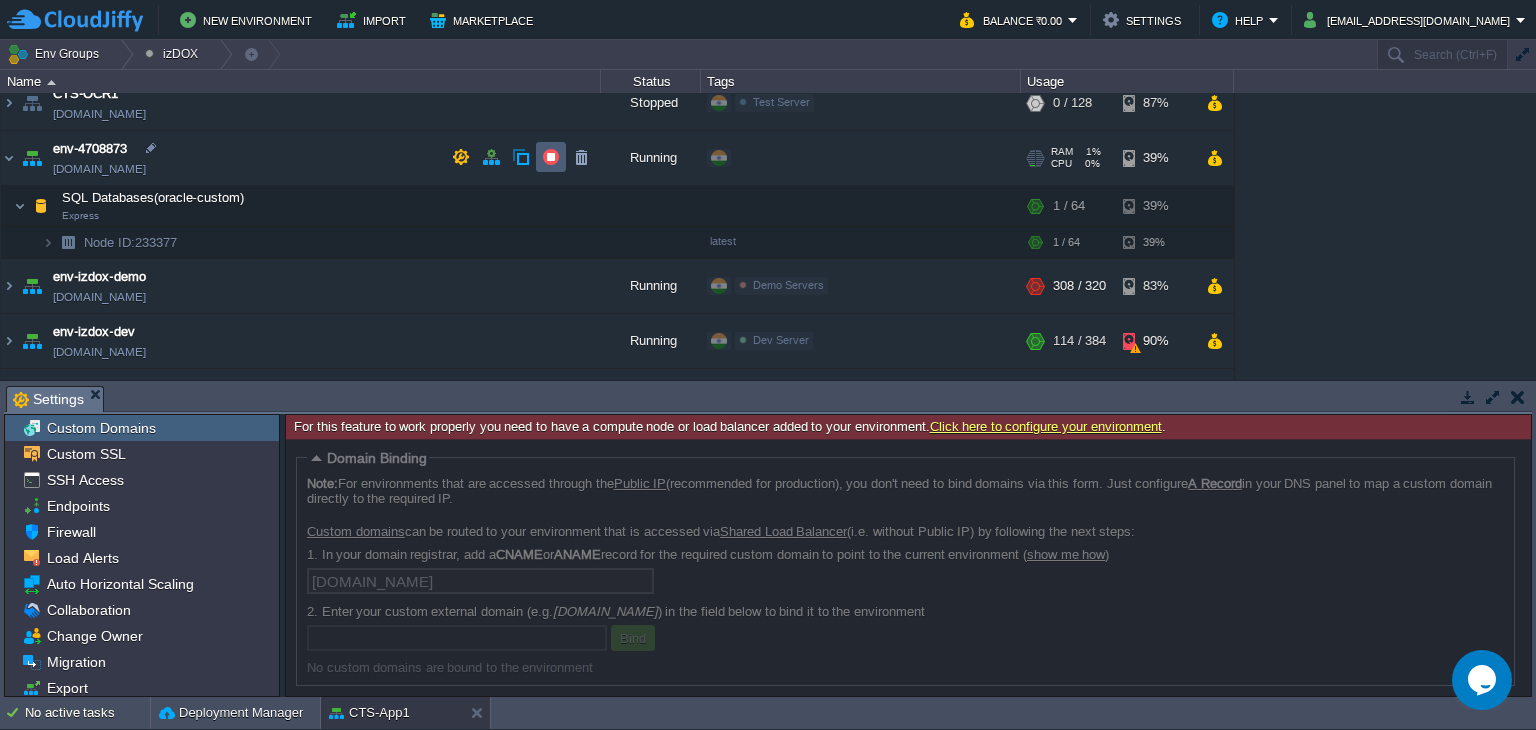 click at bounding box center (551, 157) 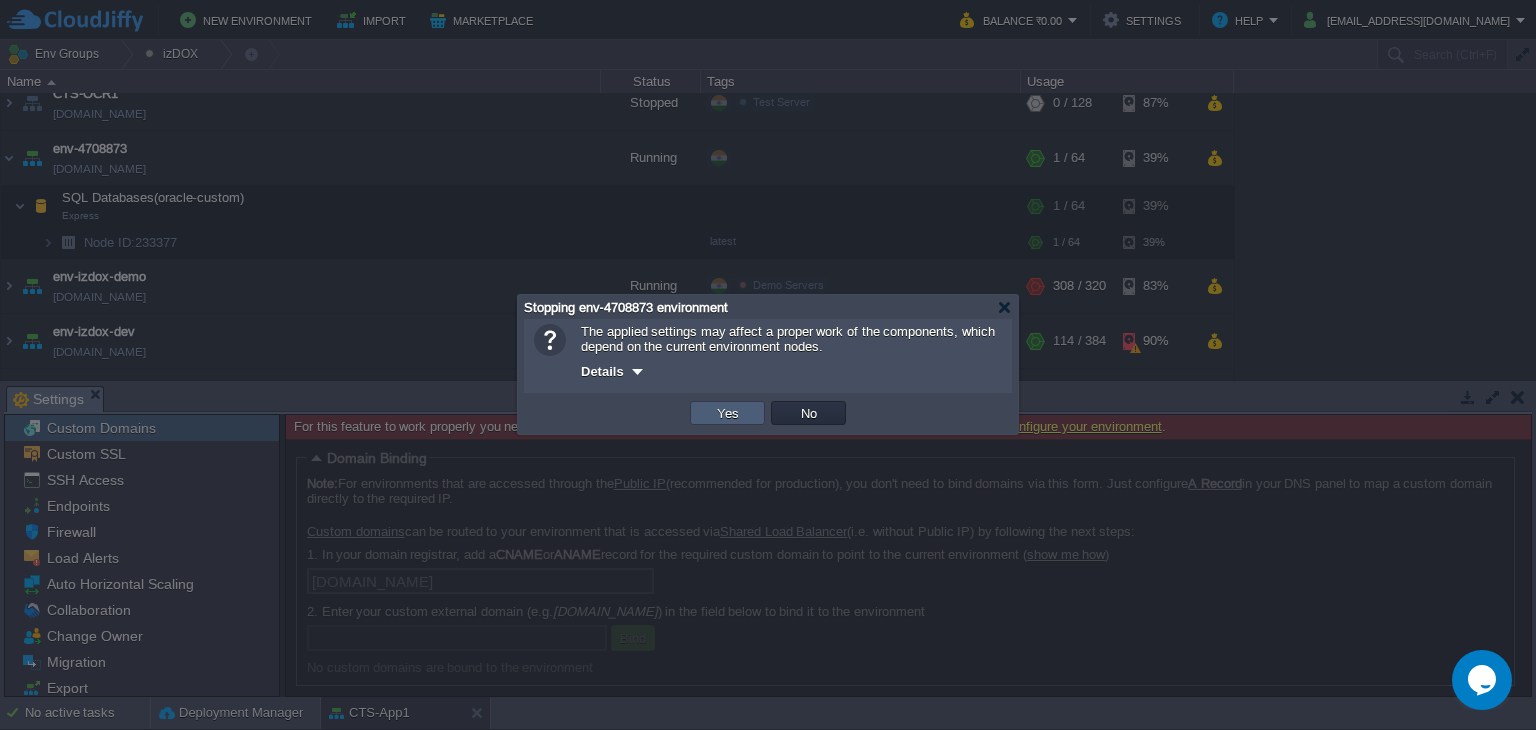 click on "Yes" at bounding box center [728, 413] 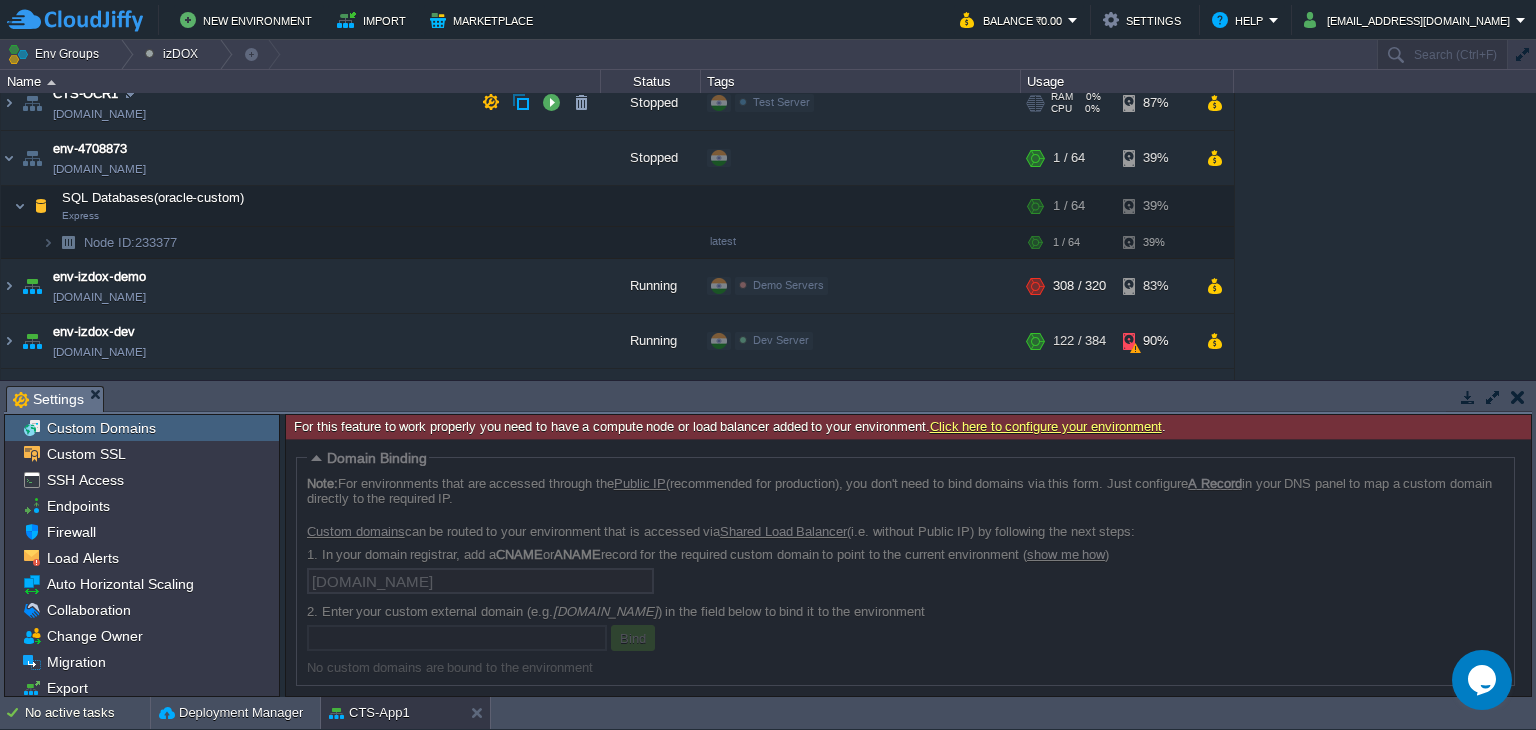 scroll, scrollTop: 0, scrollLeft: 0, axis: both 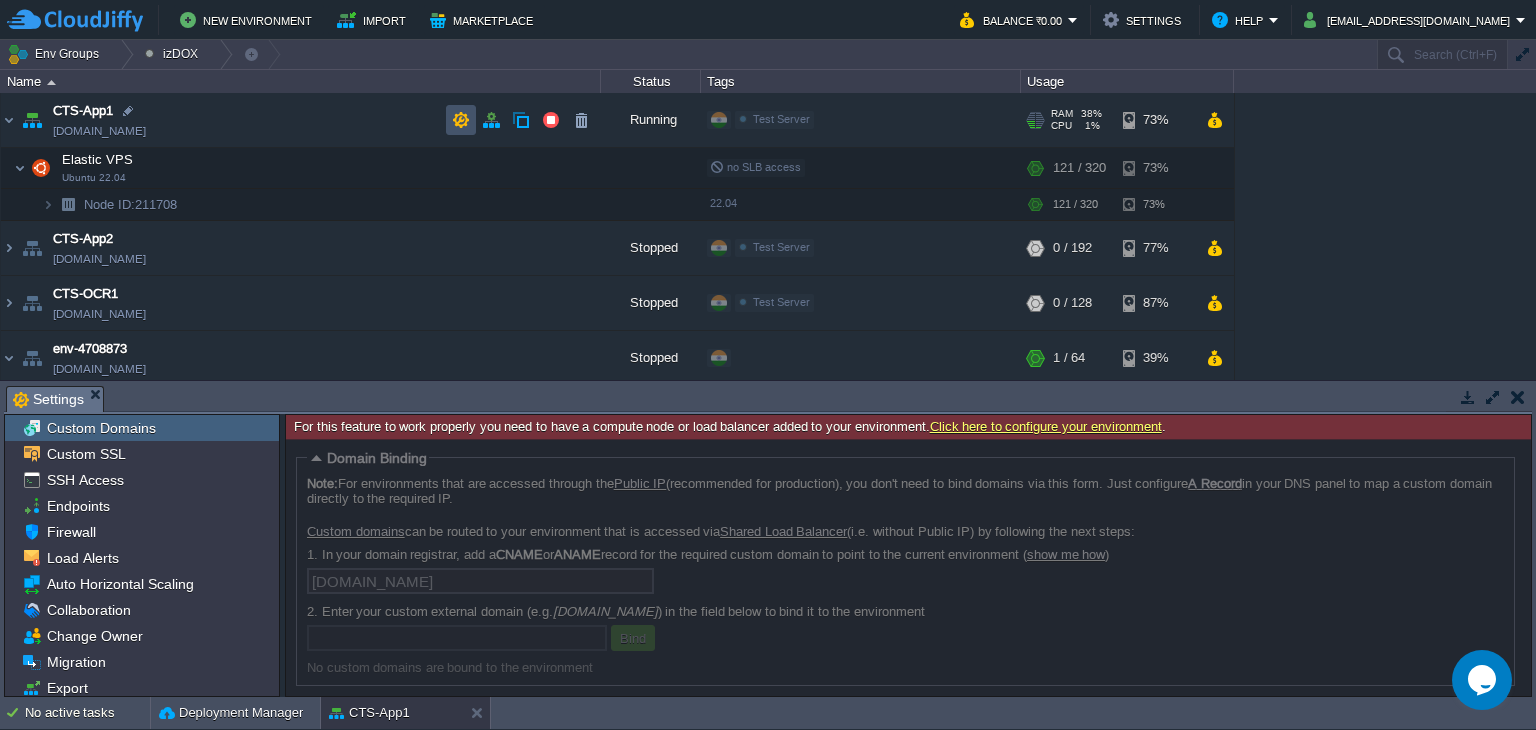click at bounding box center (461, 120) 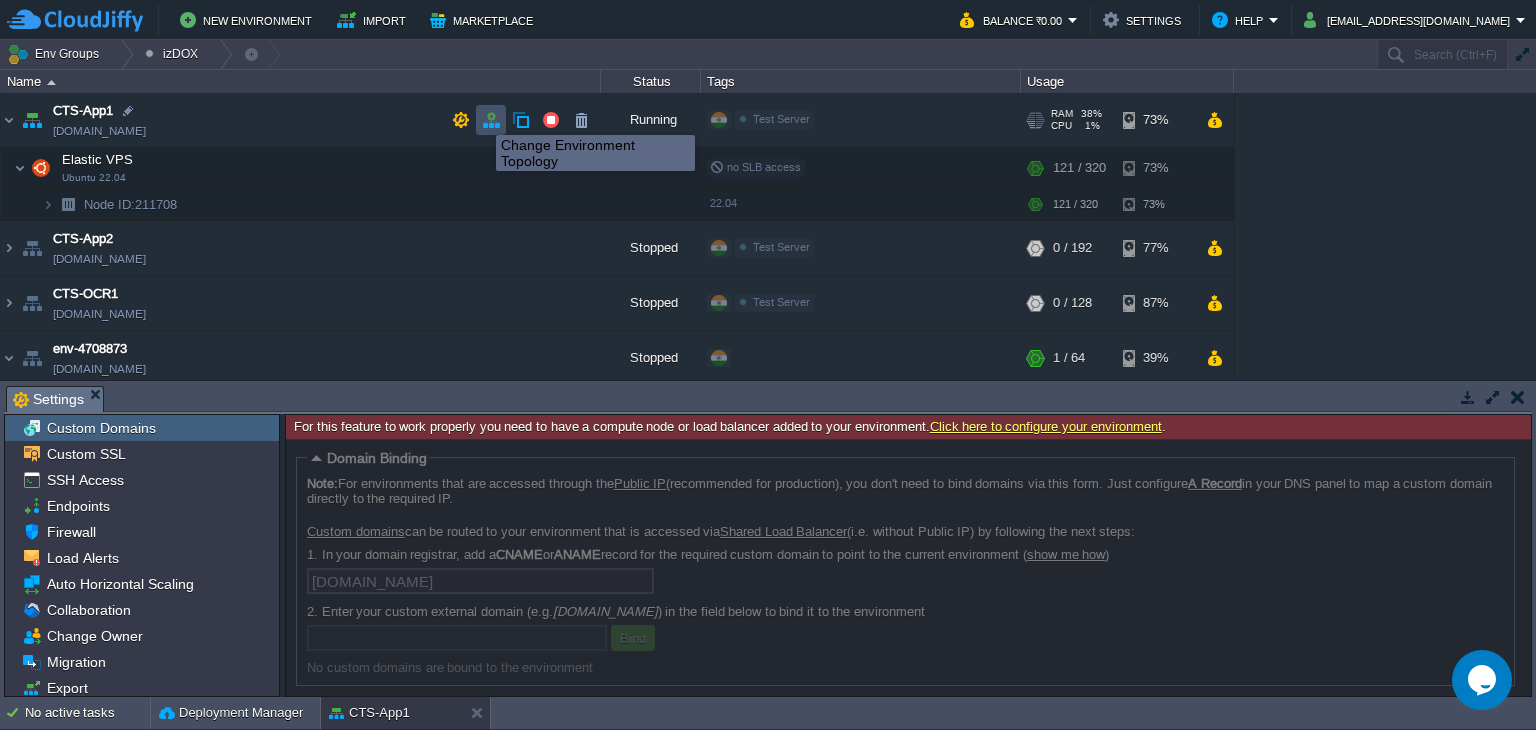 click at bounding box center [491, 120] 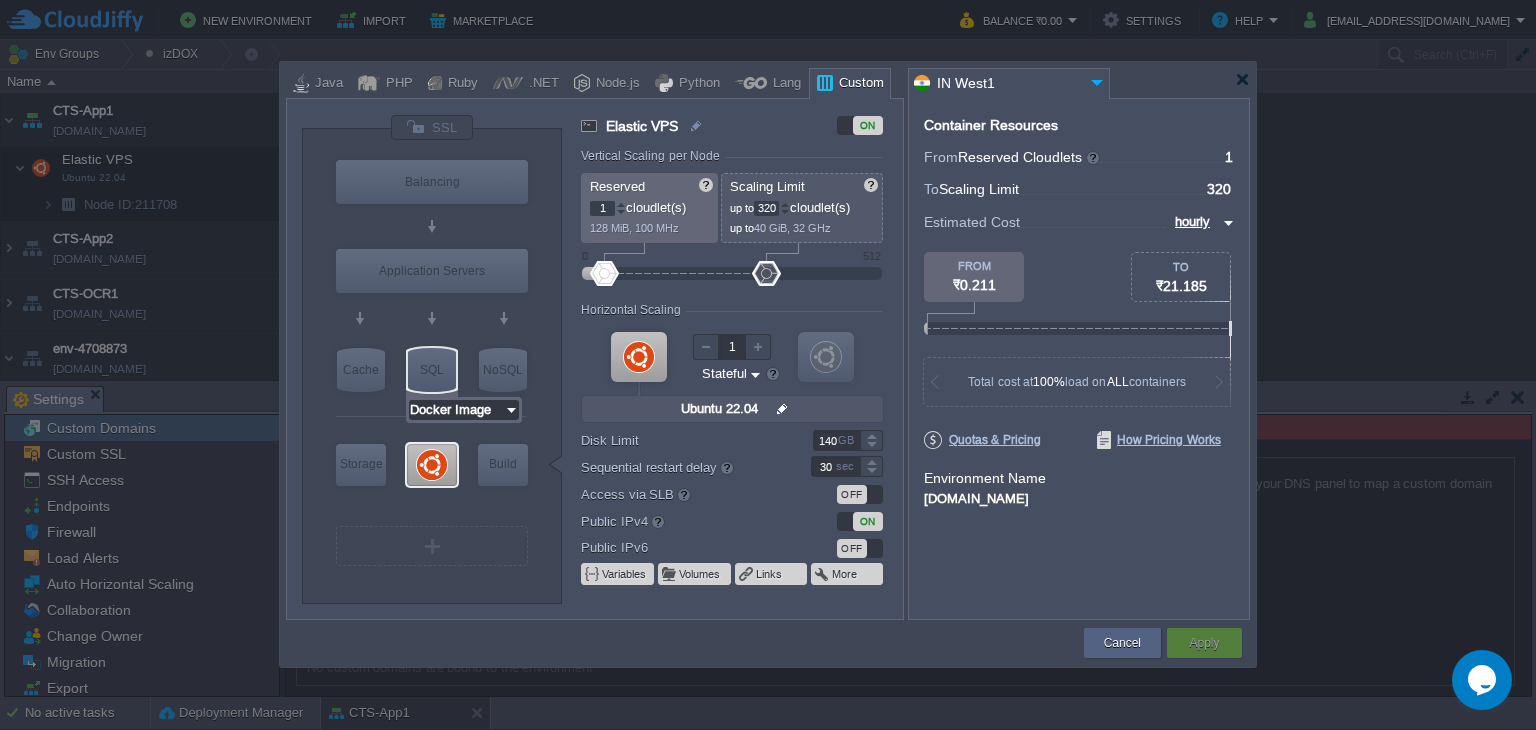 click on "Docker Image" at bounding box center (456, 410) 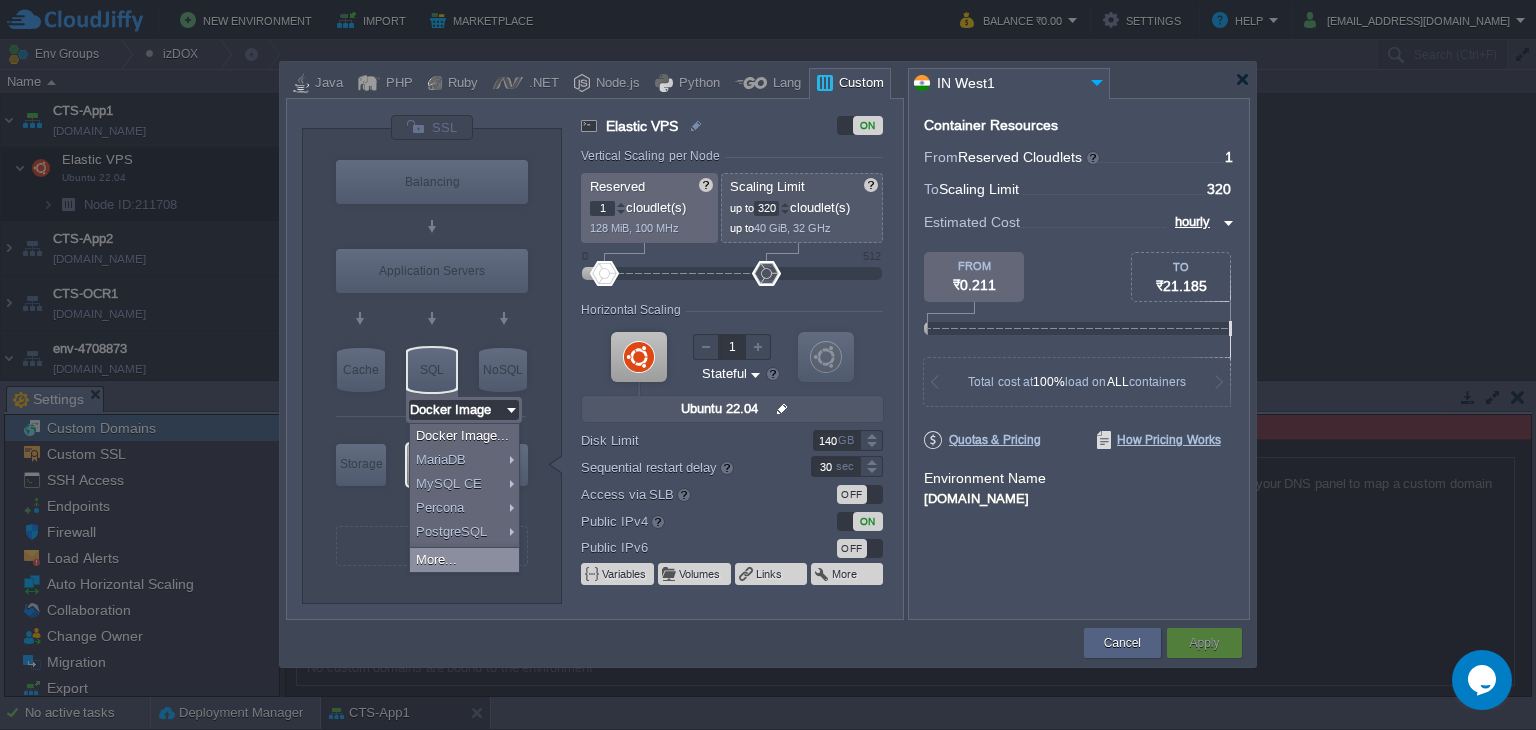 click on "More..." at bounding box center [464, 560] 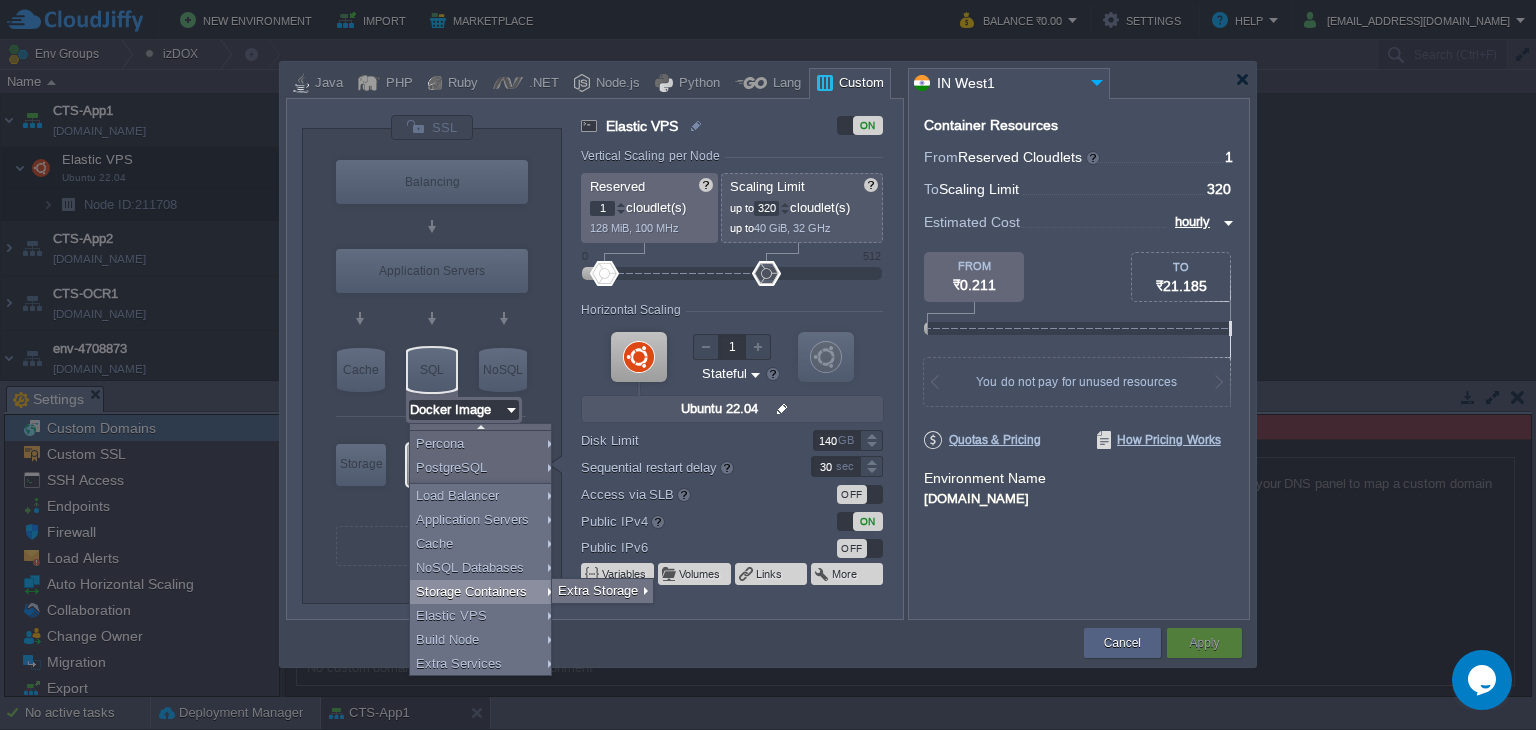 scroll, scrollTop: 0, scrollLeft: 0, axis: both 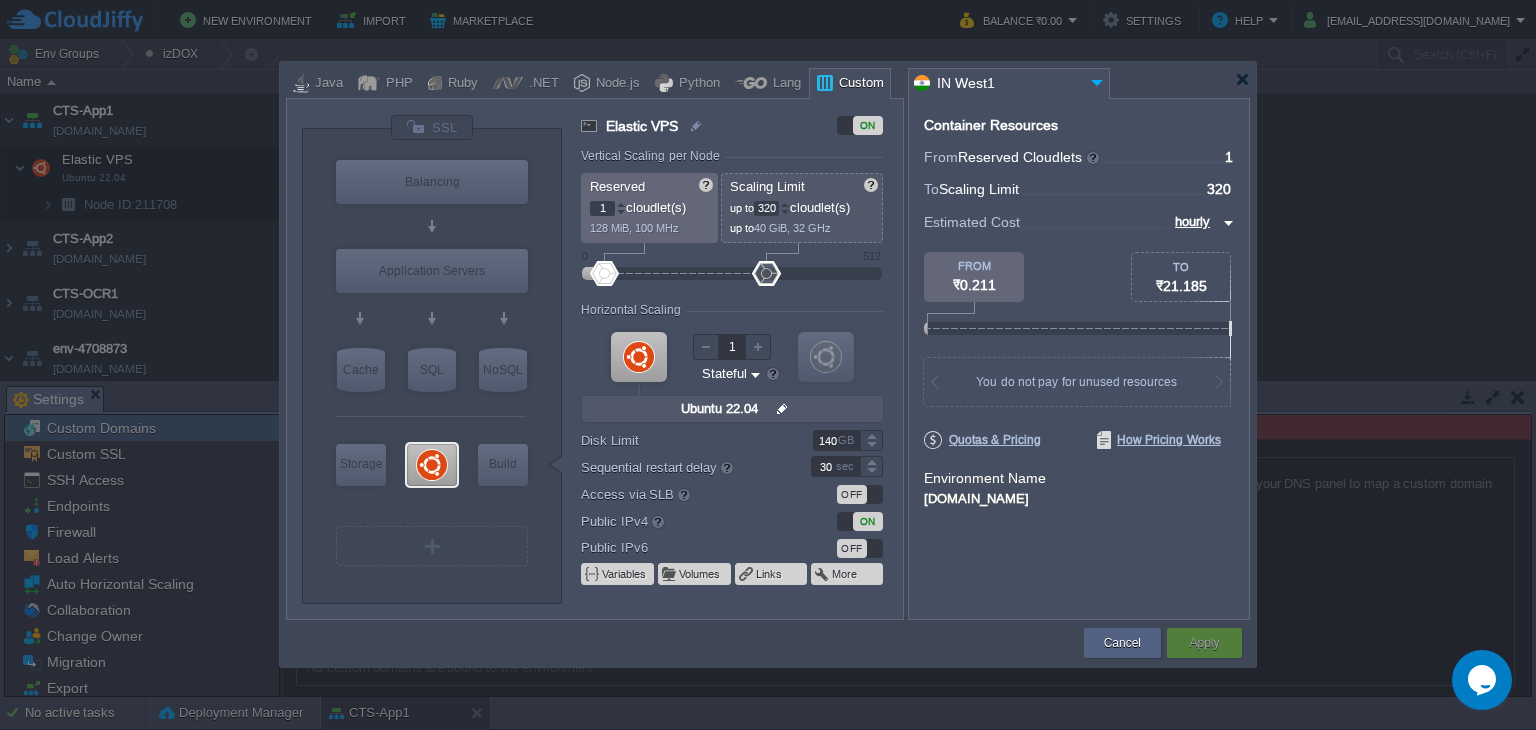 click at bounding box center [431, 320] 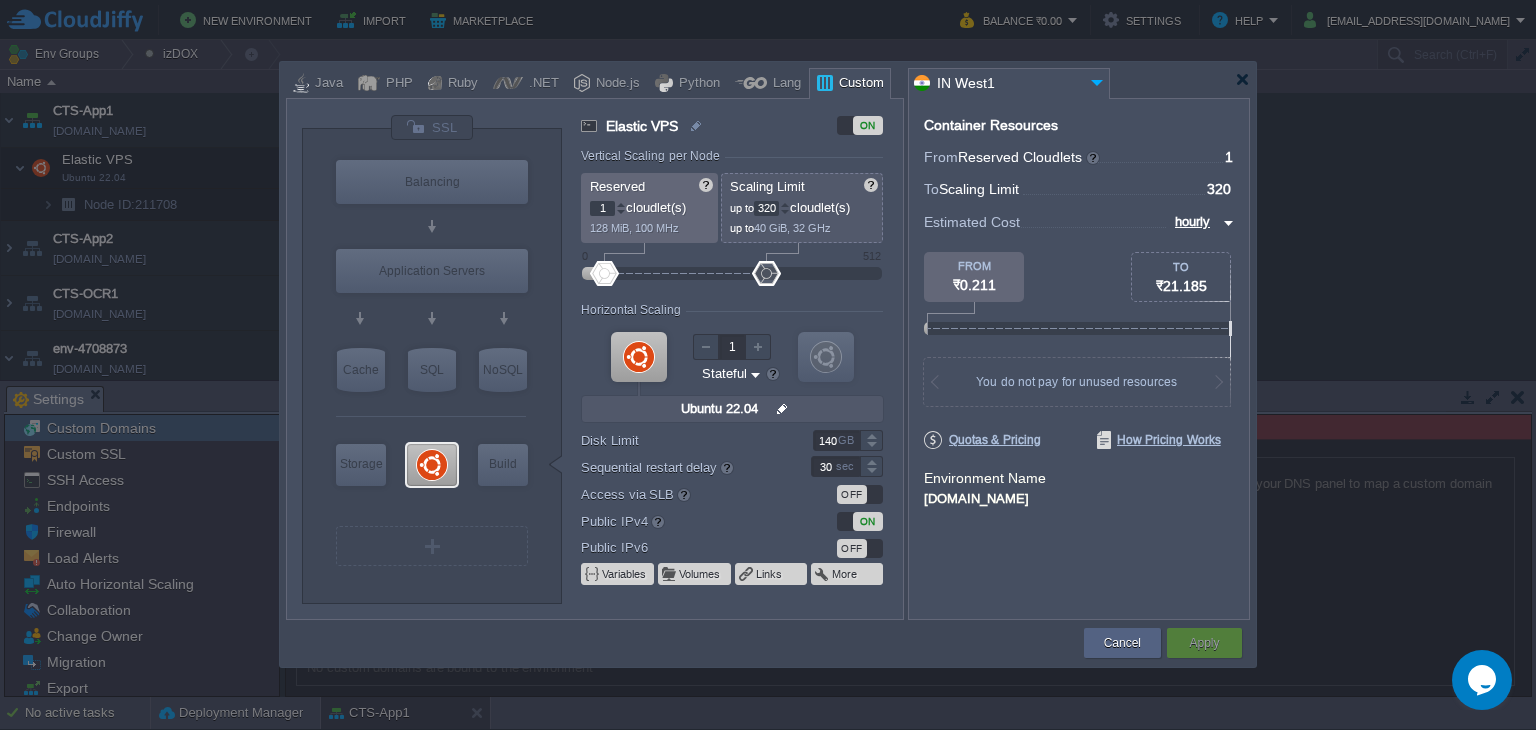 click at bounding box center [768, 80] 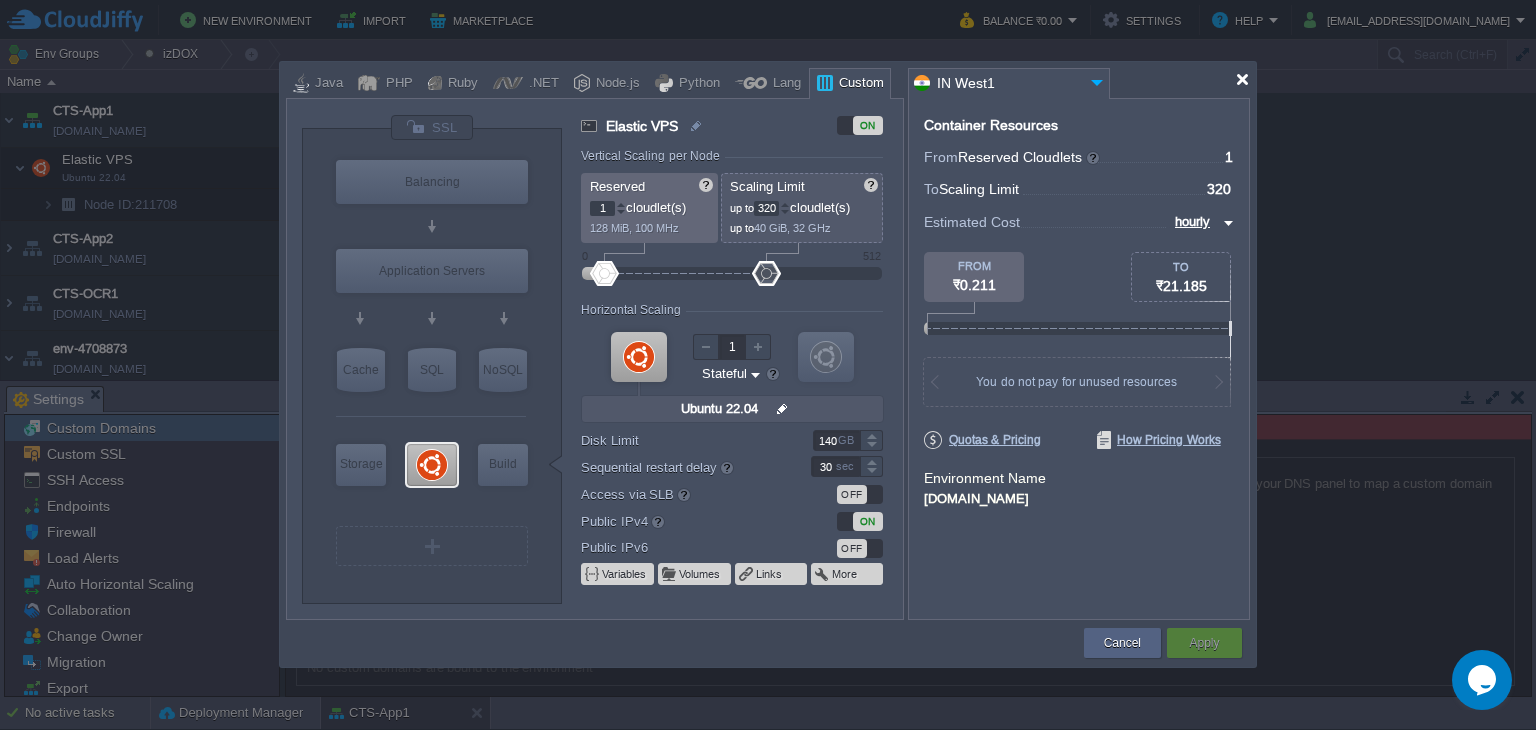 click at bounding box center (1242, 79) 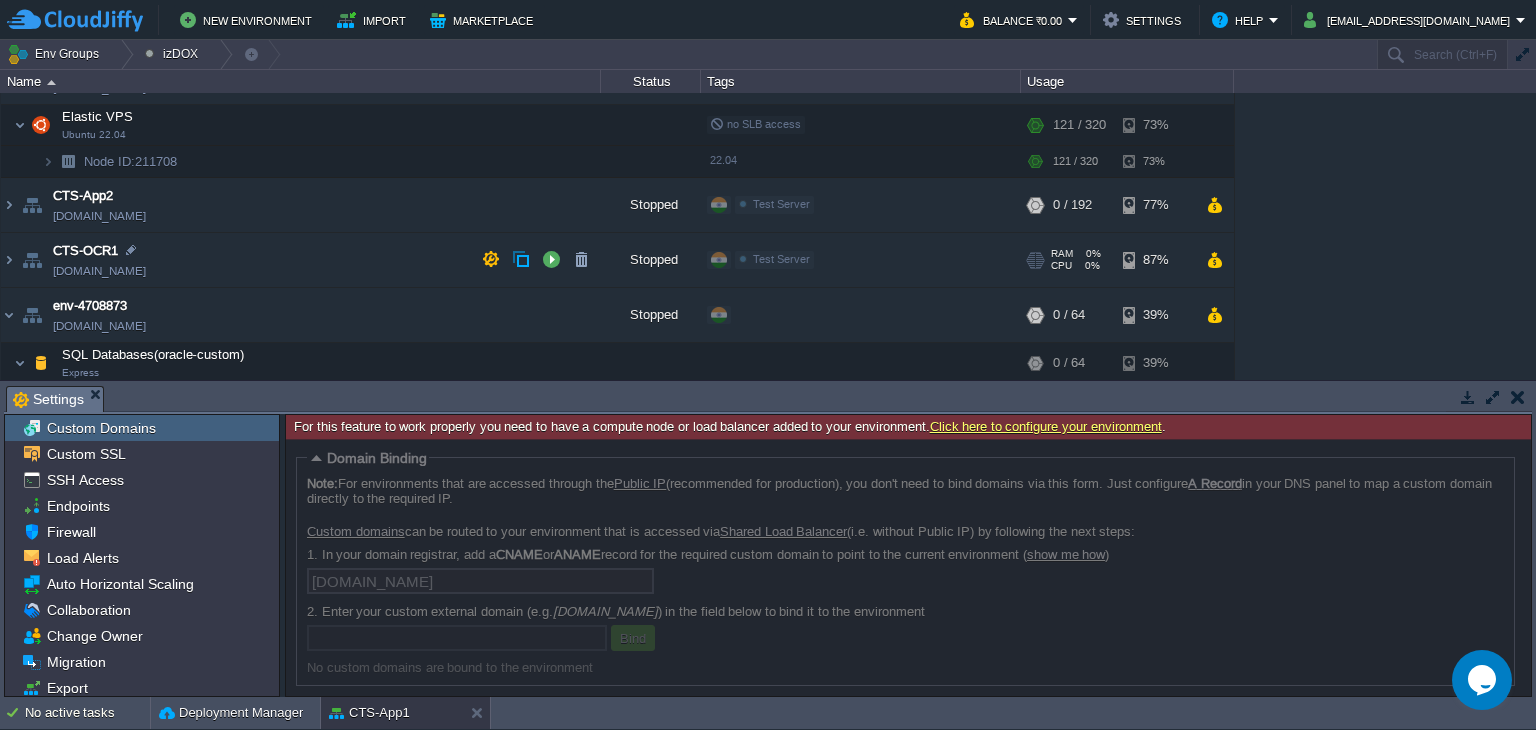 scroll, scrollTop: 0, scrollLeft: 0, axis: both 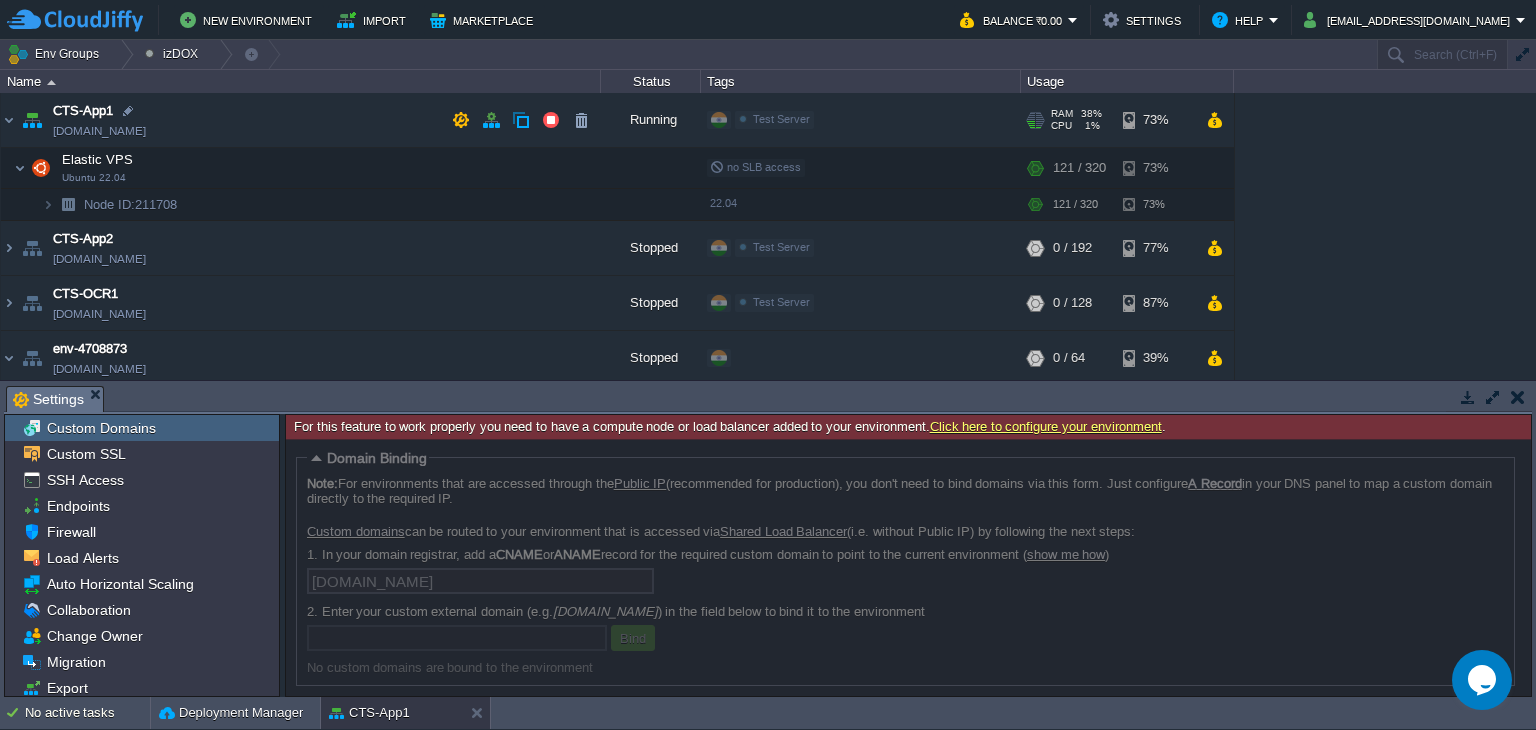 click on "CTS-App1" at bounding box center [83, 111] 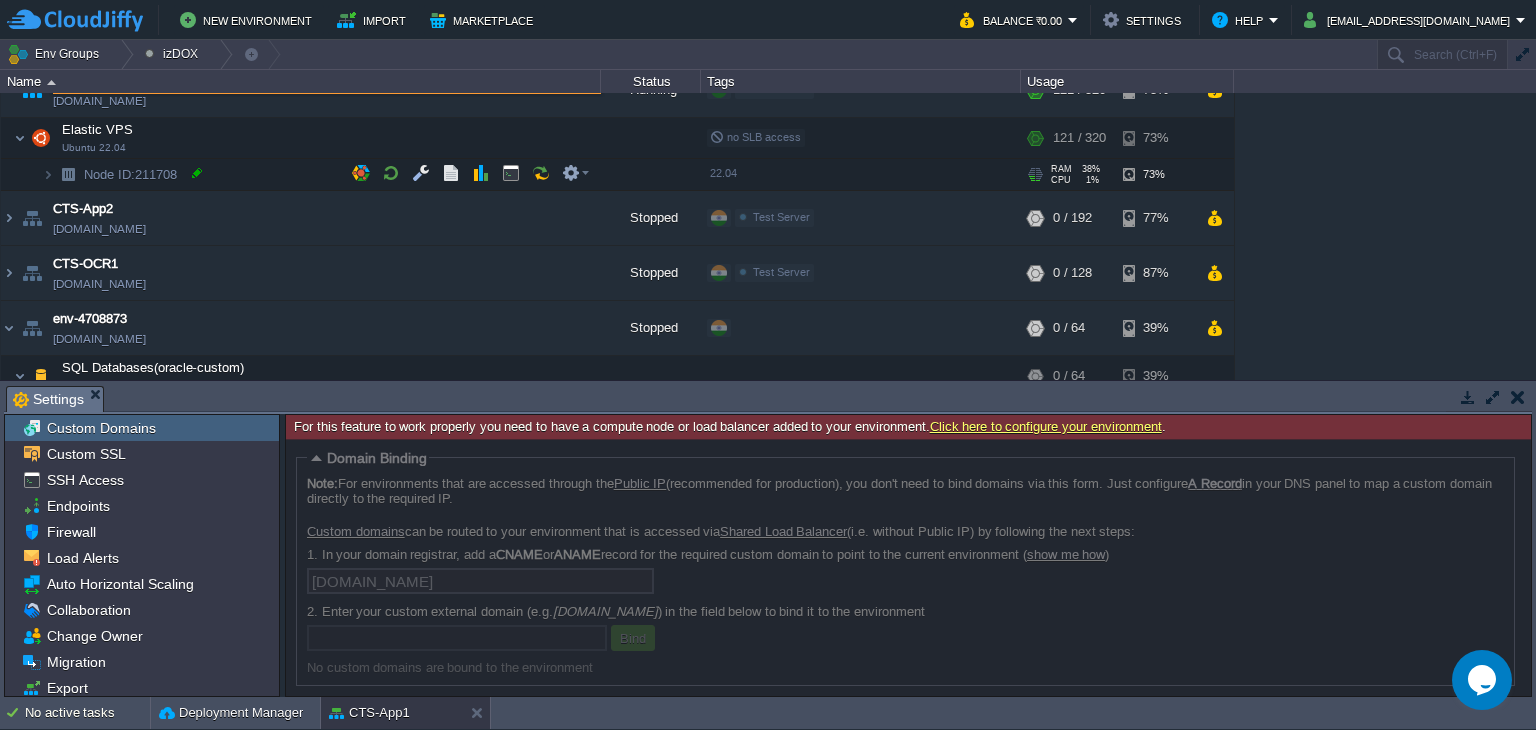 scroll, scrollTop: 0, scrollLeft: 0, axis: both 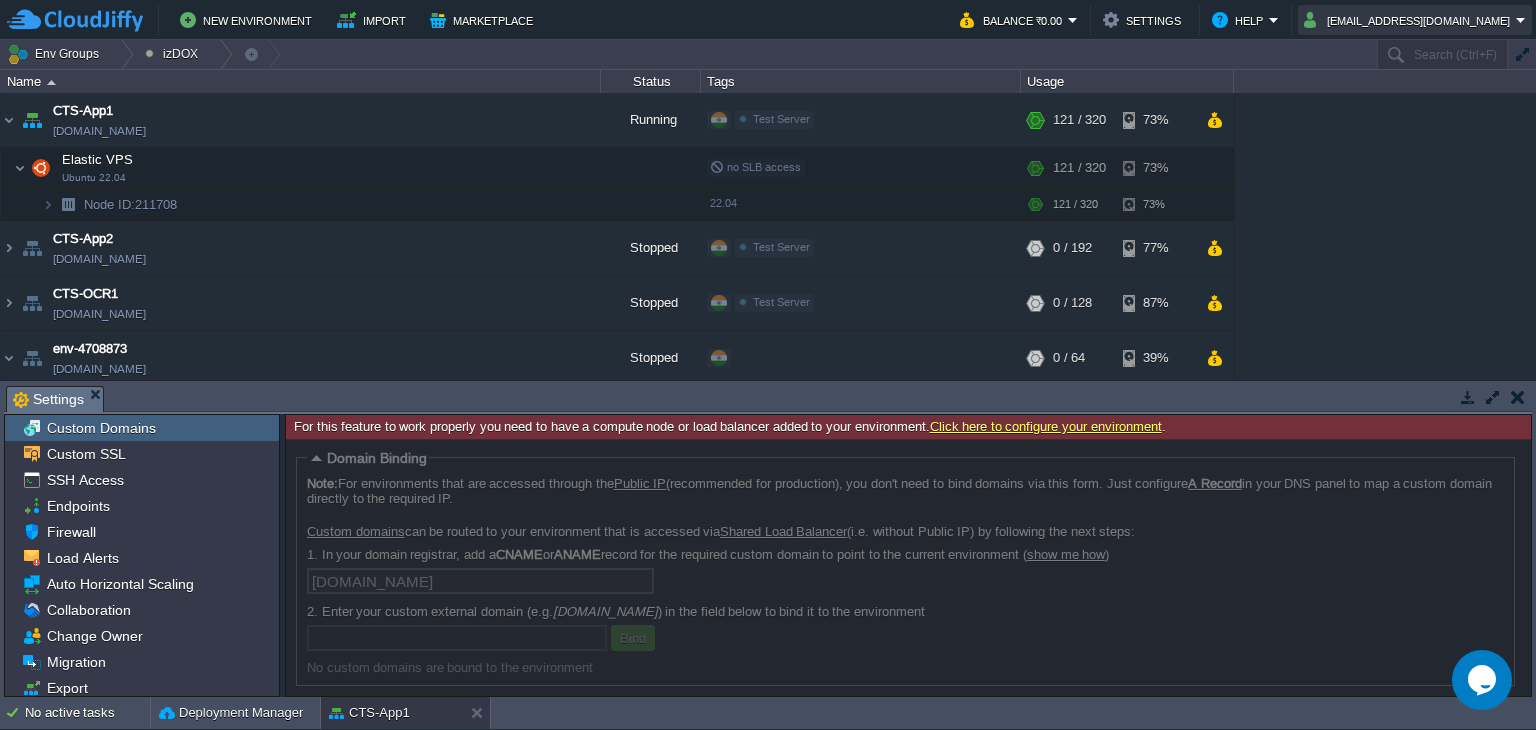 click on "support@bizamica.com" at bounding box center [1410, 20] 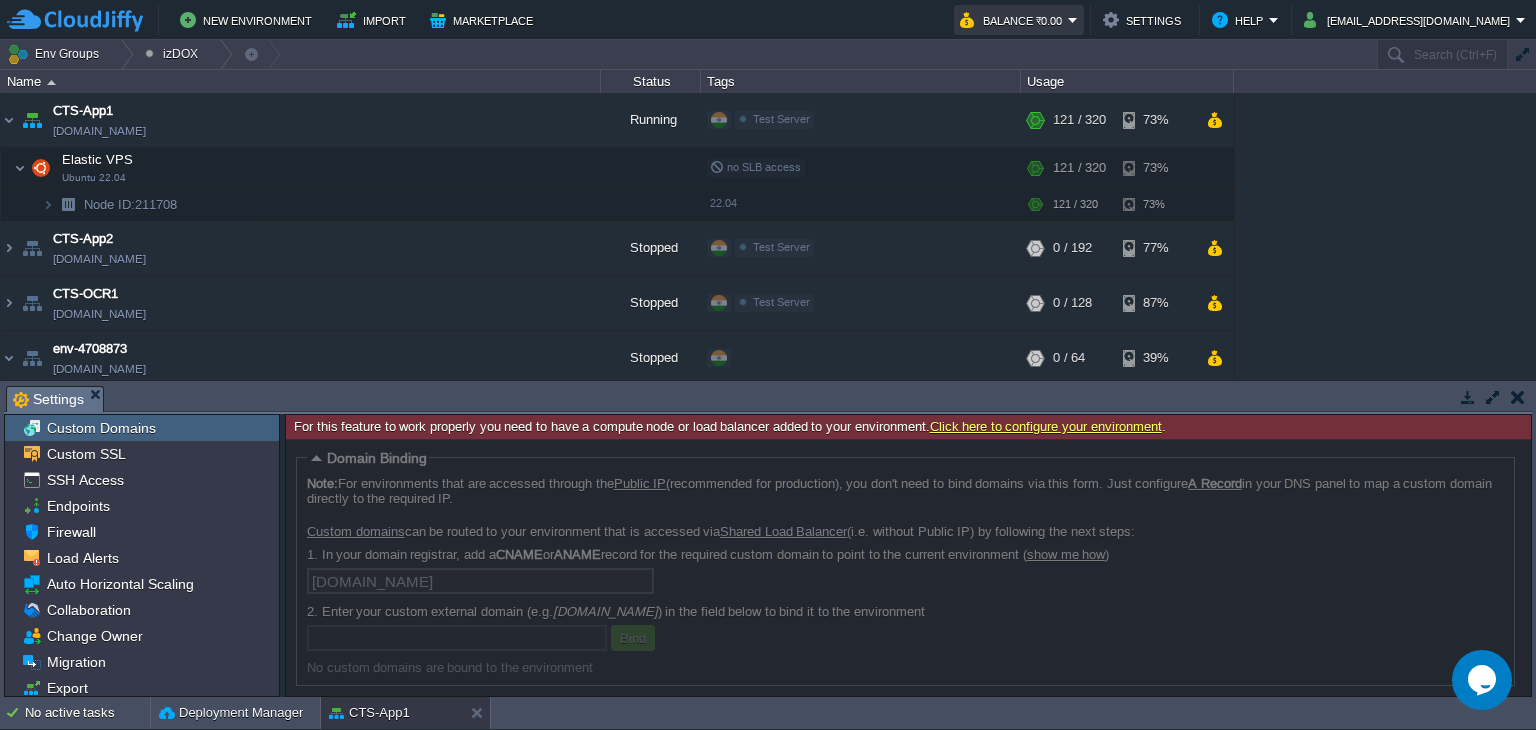 click on "Balance ₹0.00" at bounding box center [1014, 20] 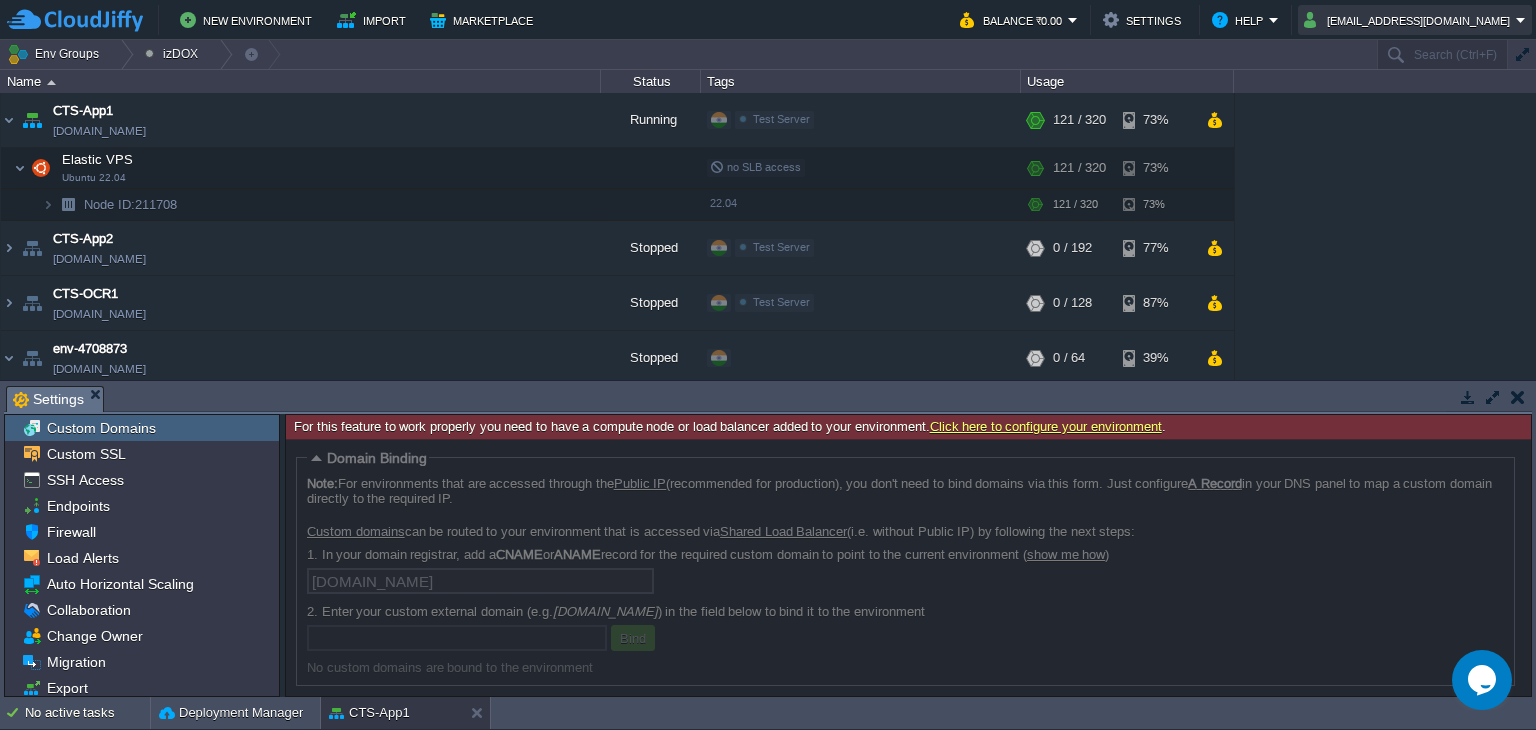click on "support@bizamica.com" at bounding box center [1410, 20] 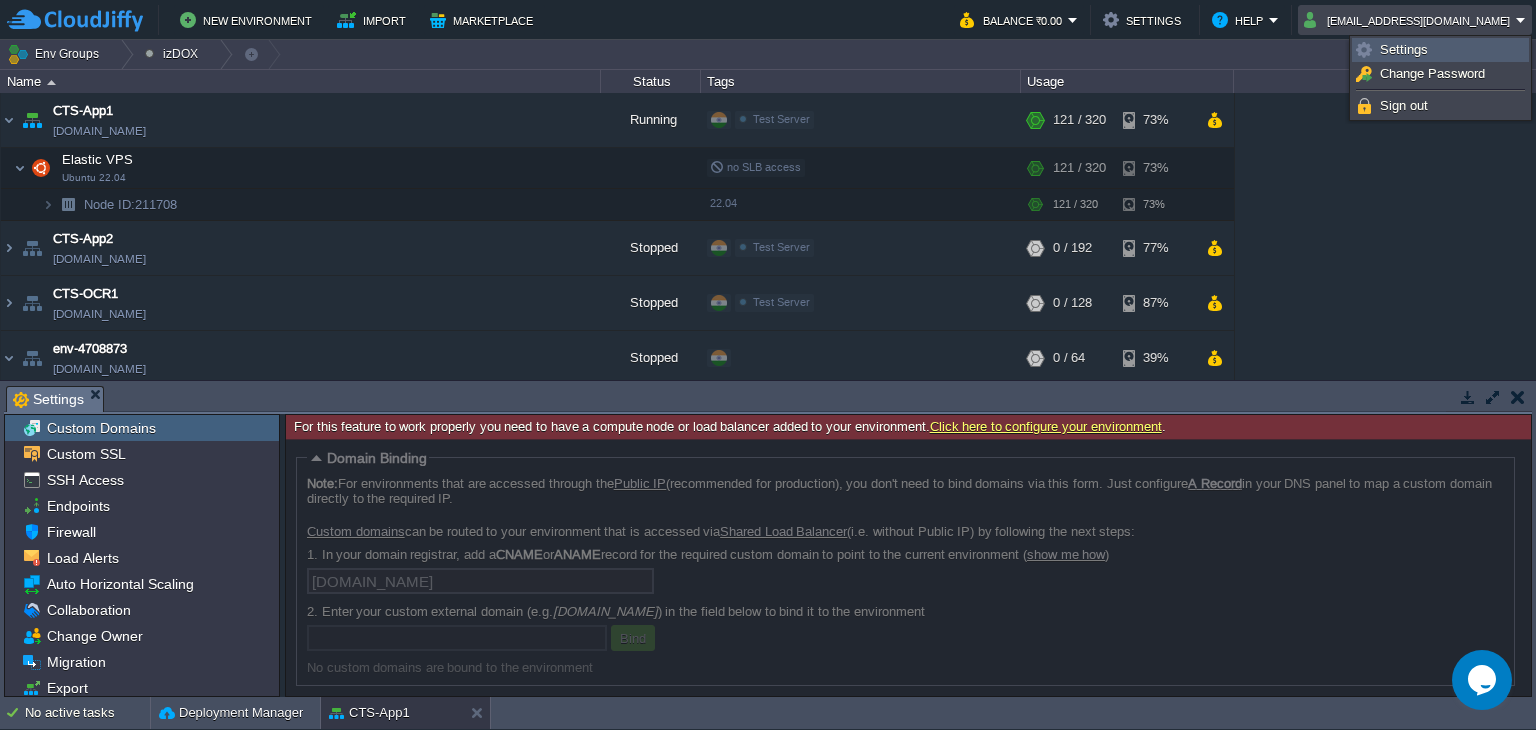 click on "Settings" at bounding box center (1404, 49) 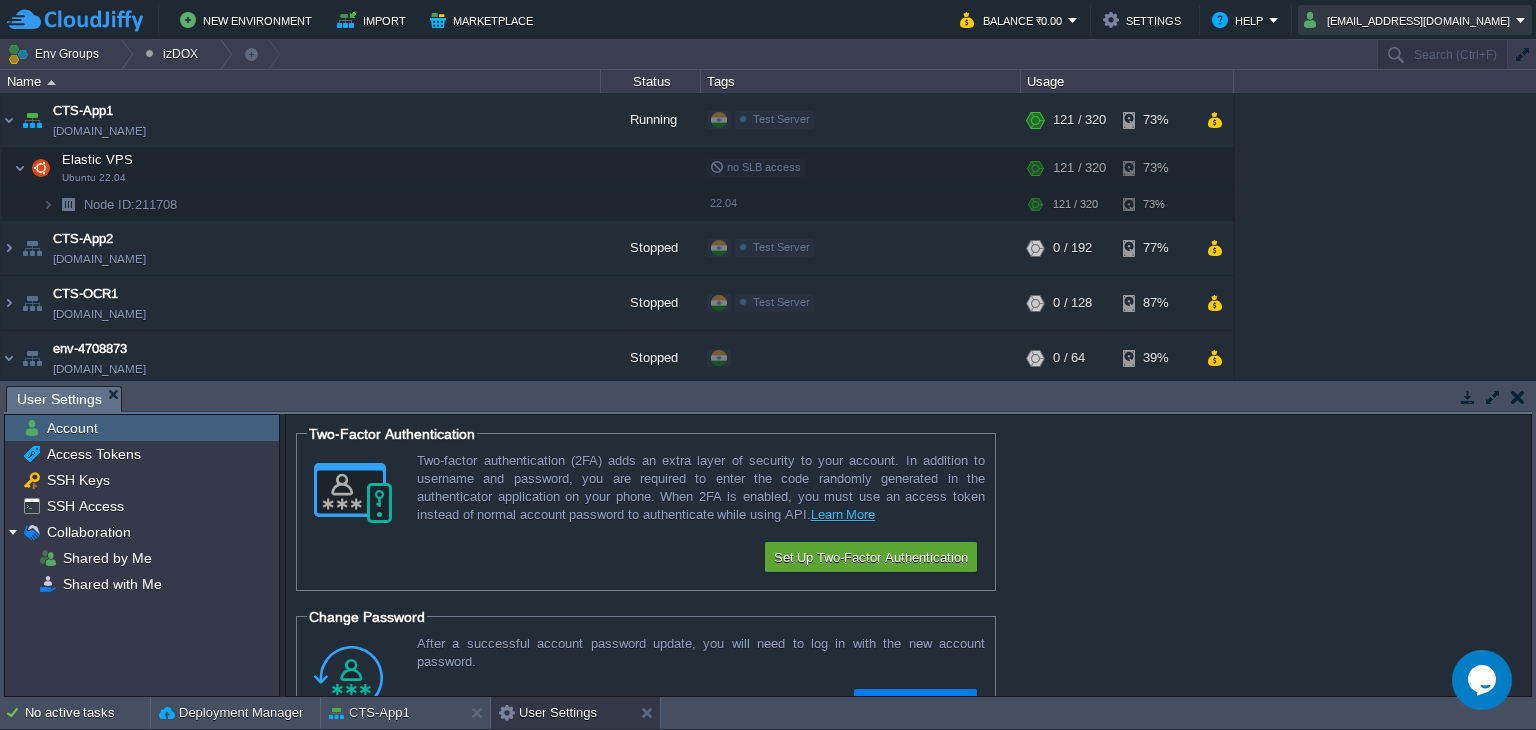 click on "support@bizamica.com" at bounding box center [1410, 20] 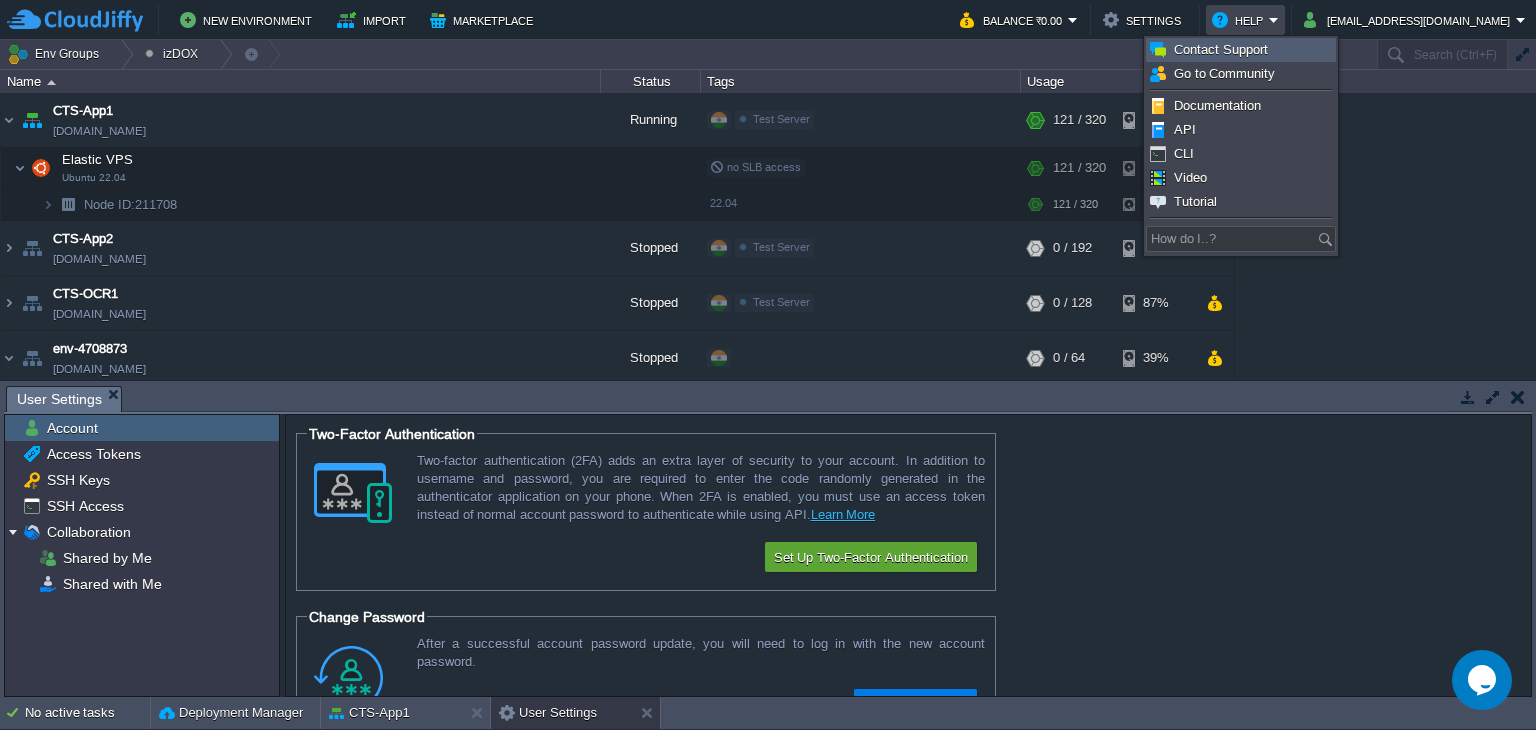 click on "Contact Support" at bounding box center (1221, 49) 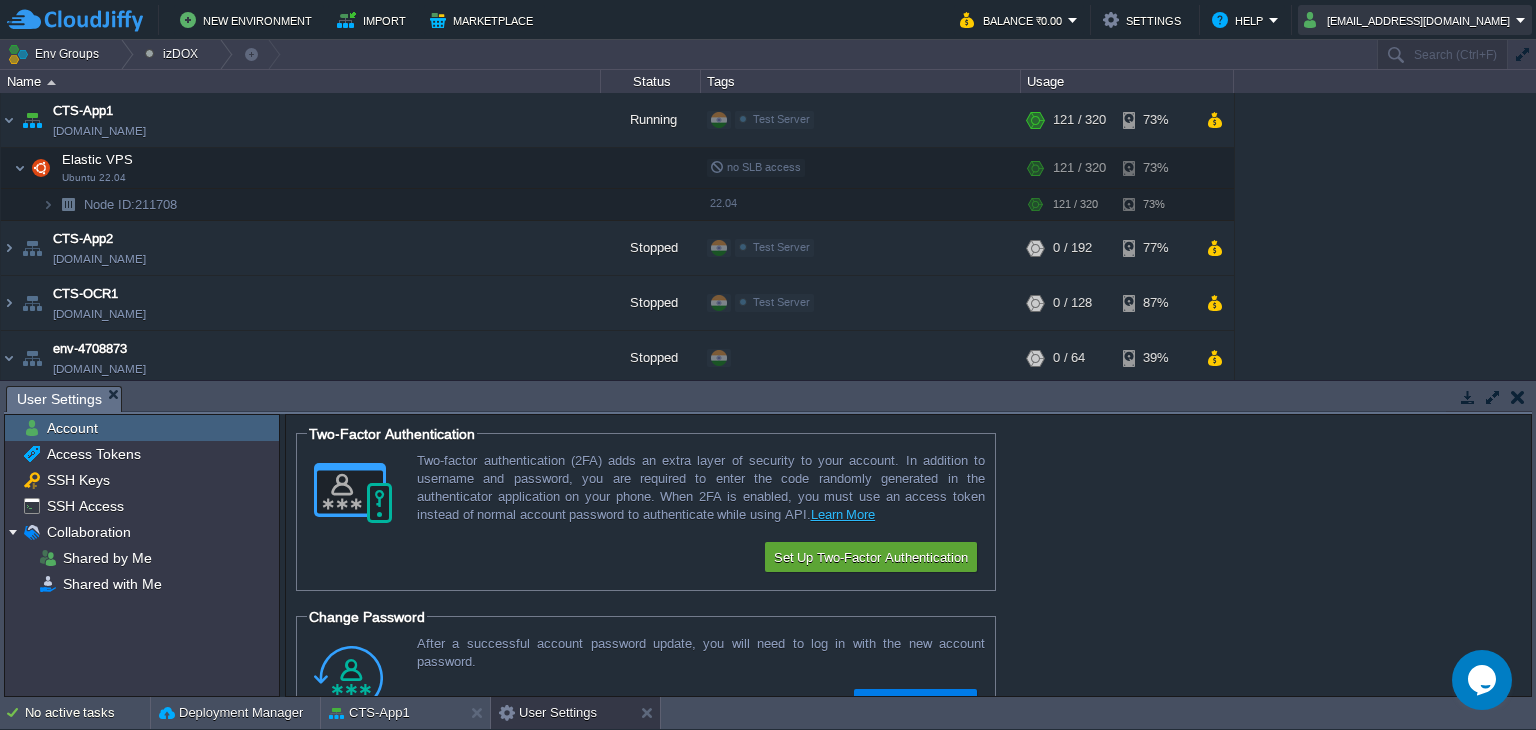 click on "support@bizamica.com" at bounding box center (1410, 20) 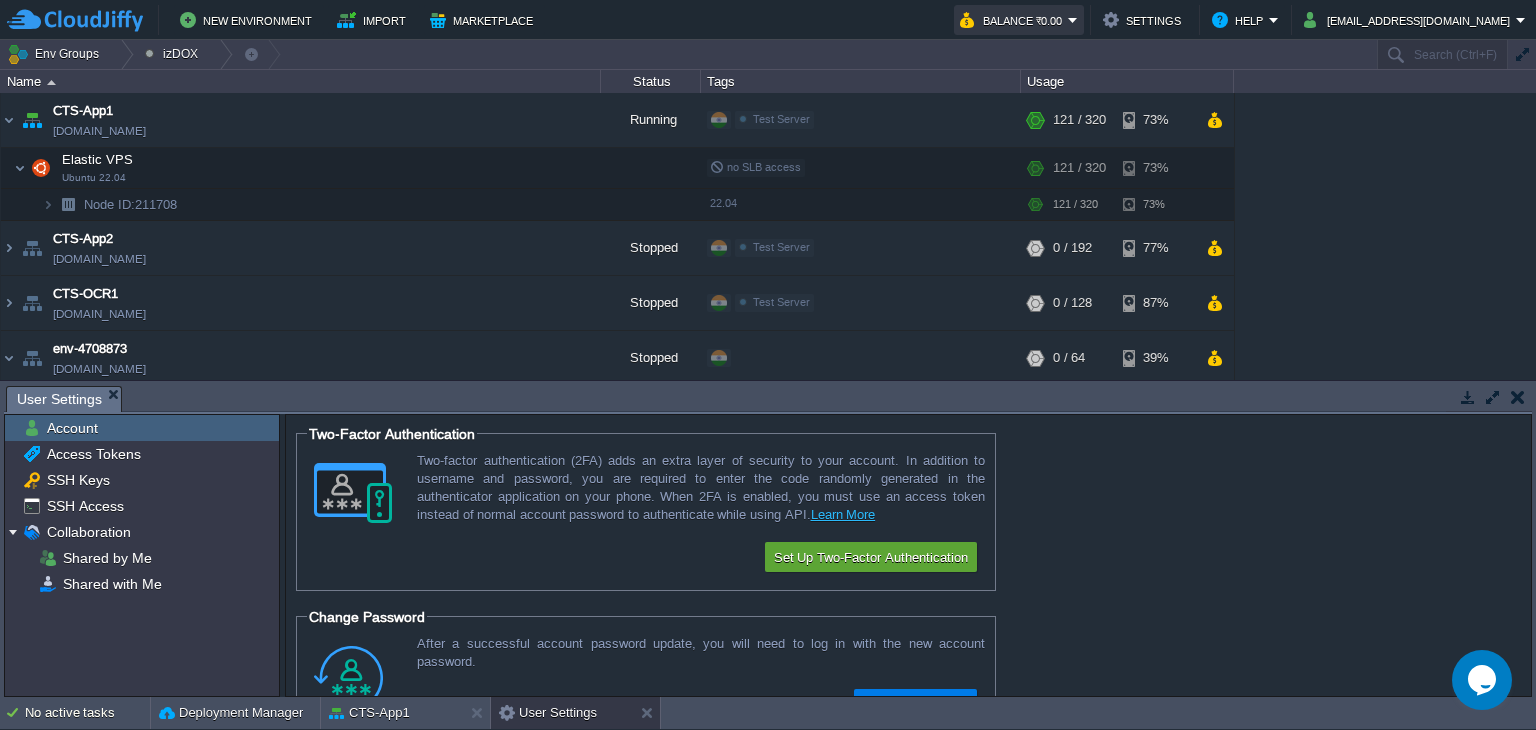 click on "Balance ₹0.00" at bounding box center [1014, 20] 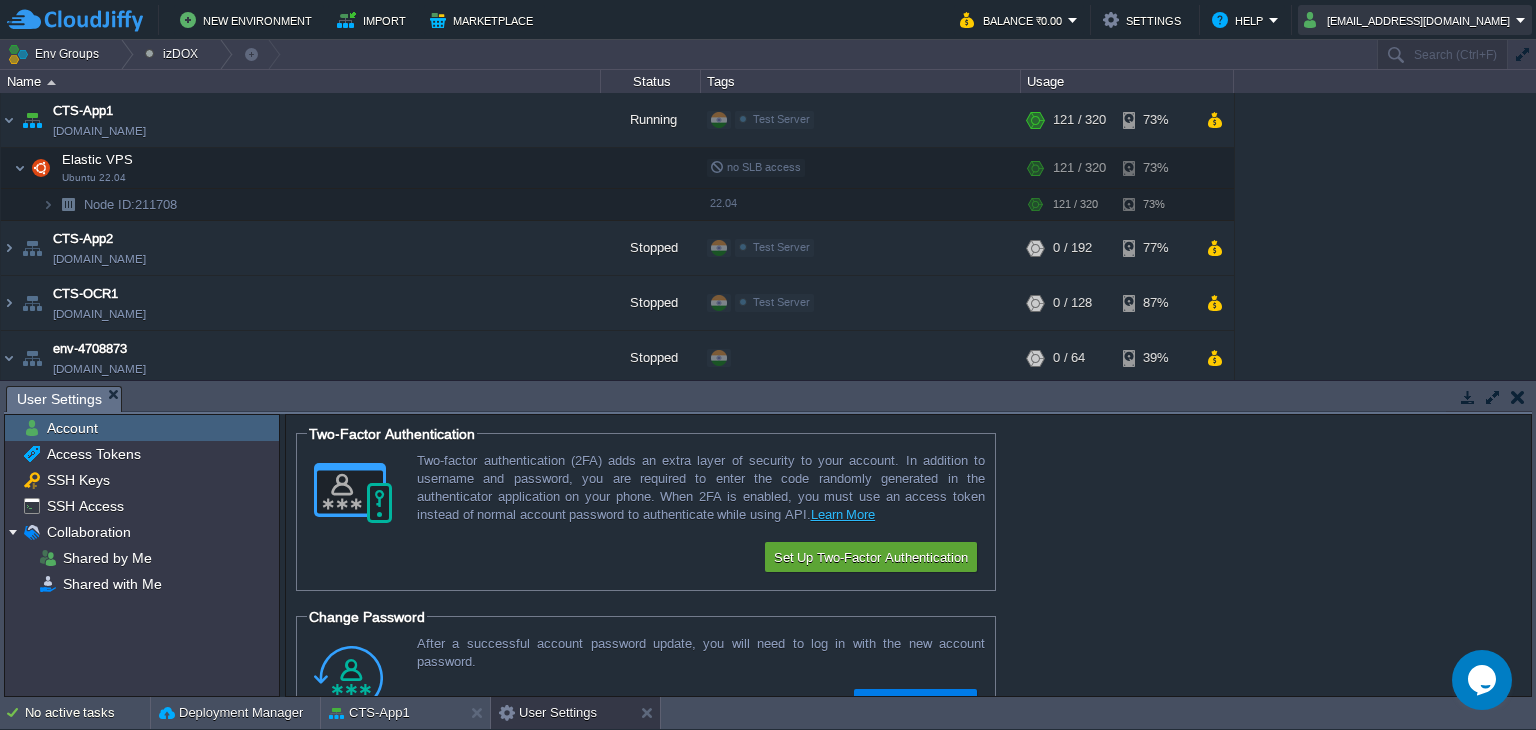click on "support@bizamica.com" at bounding box center [1410, 20] 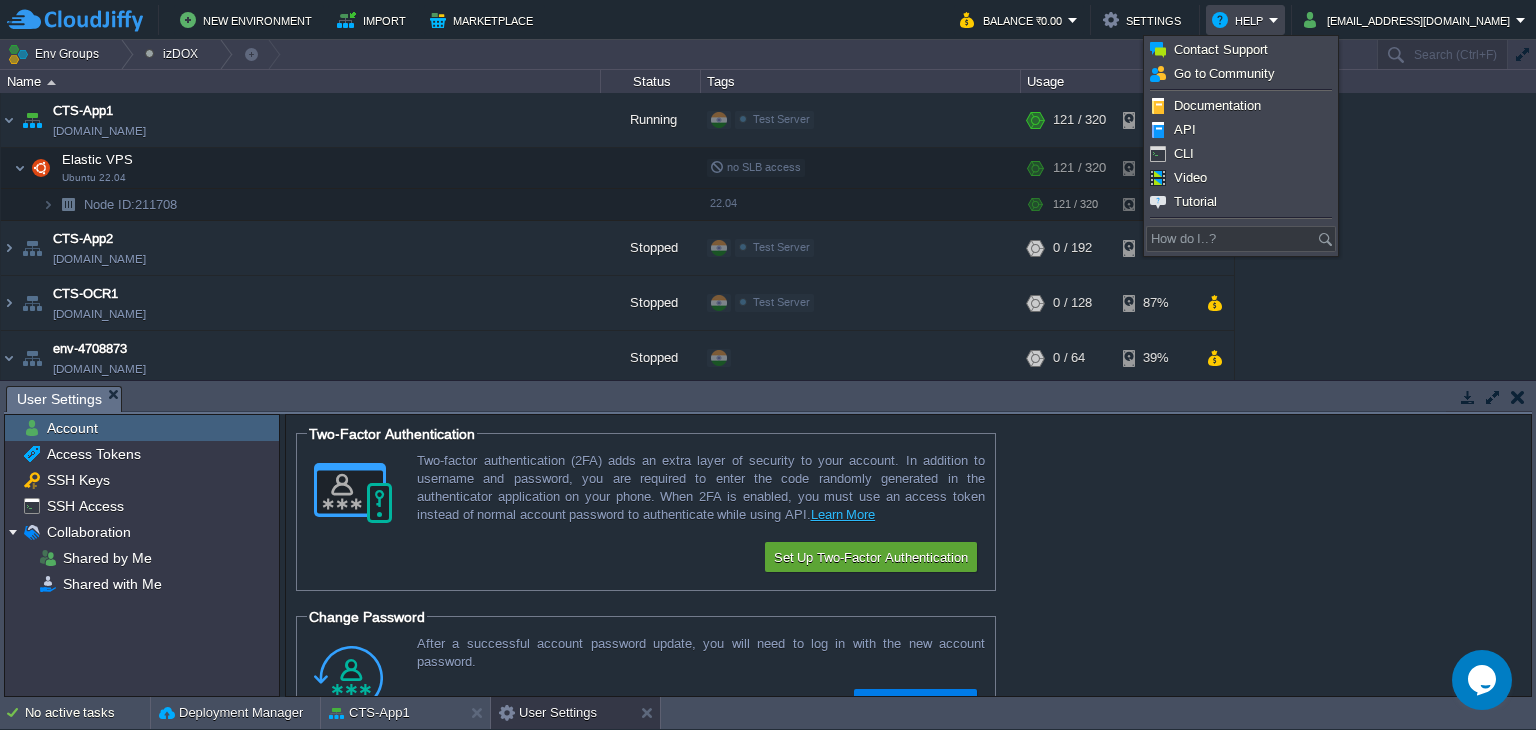 click on "Contact Support Get Premium Support Go to Community   Documentation API CLI Video Tutorial   How do I..?" at bounding box center [1241, 146] 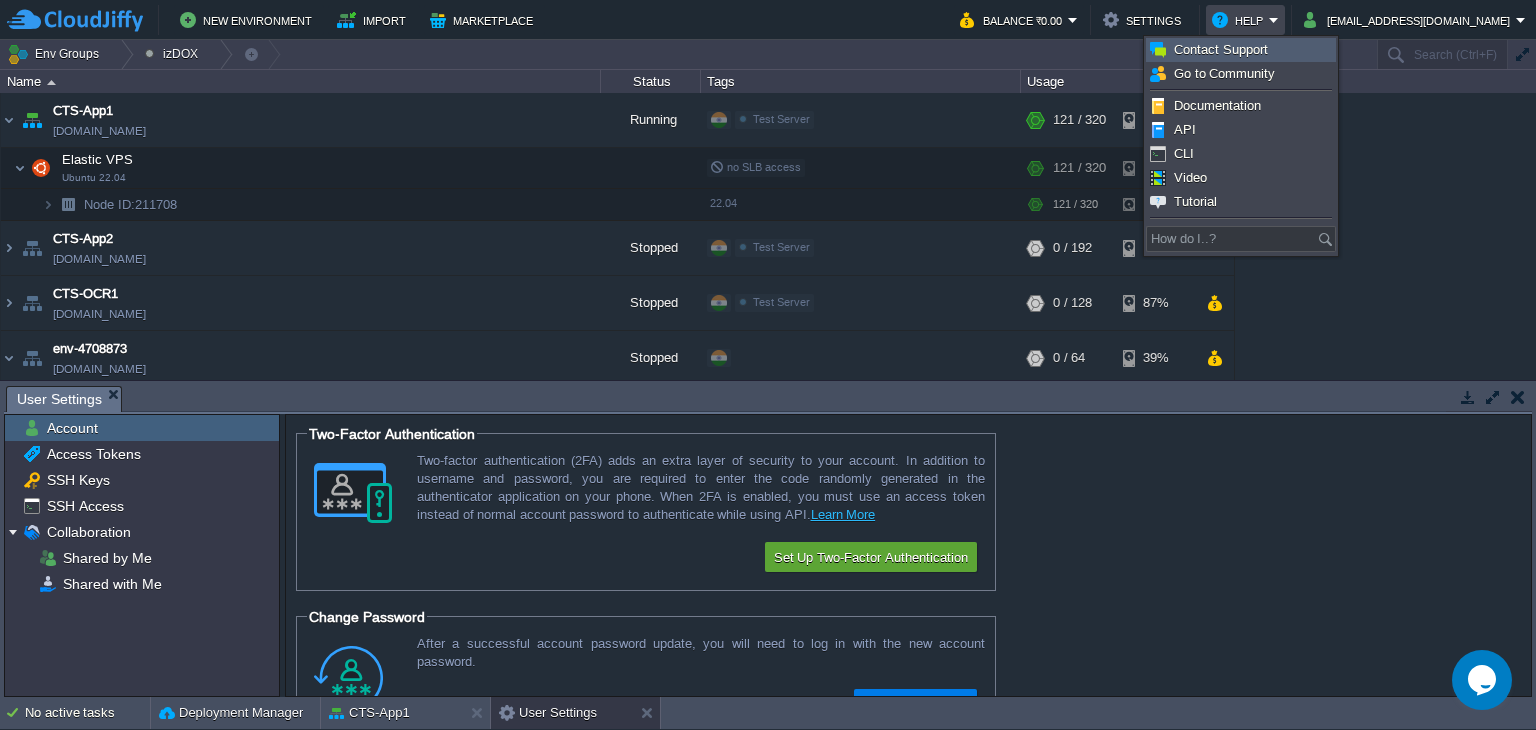 click on "Contact Support" at bounding box center (1241, 50) 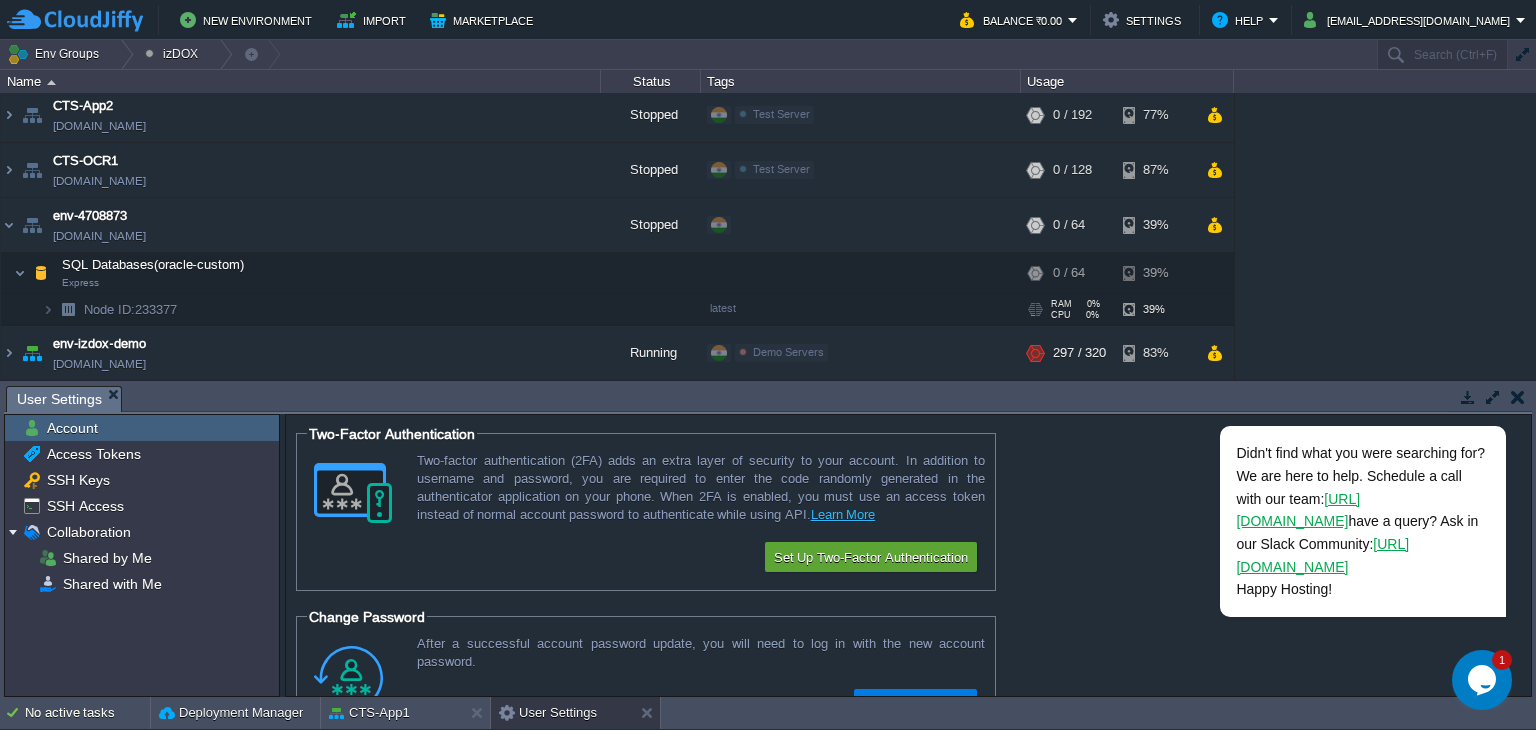 scroll, scrollTop: 134, scrollLeft: 0, axis: vertical 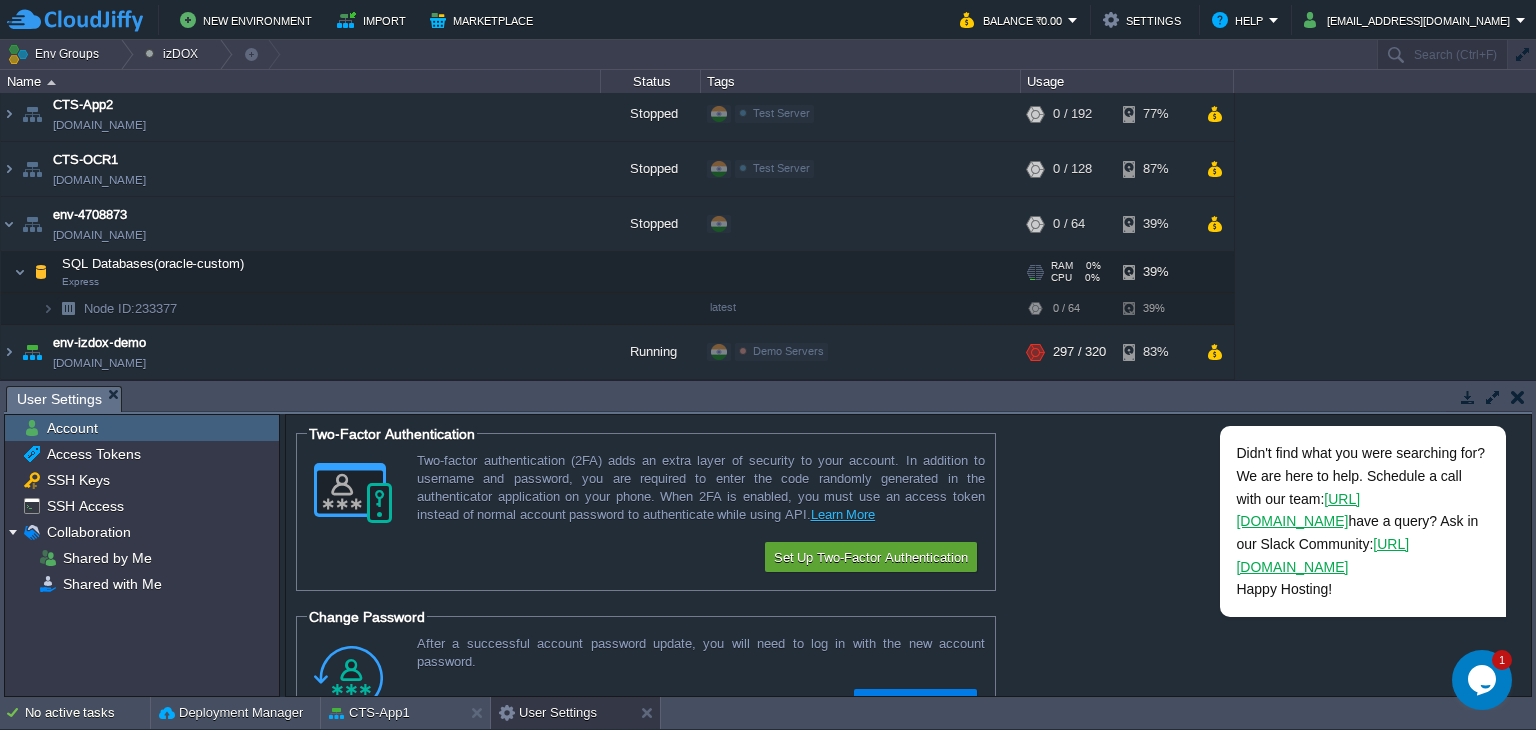 click on "SQL Databases(oracle-custom) Express" at bounding box center [301, 272] 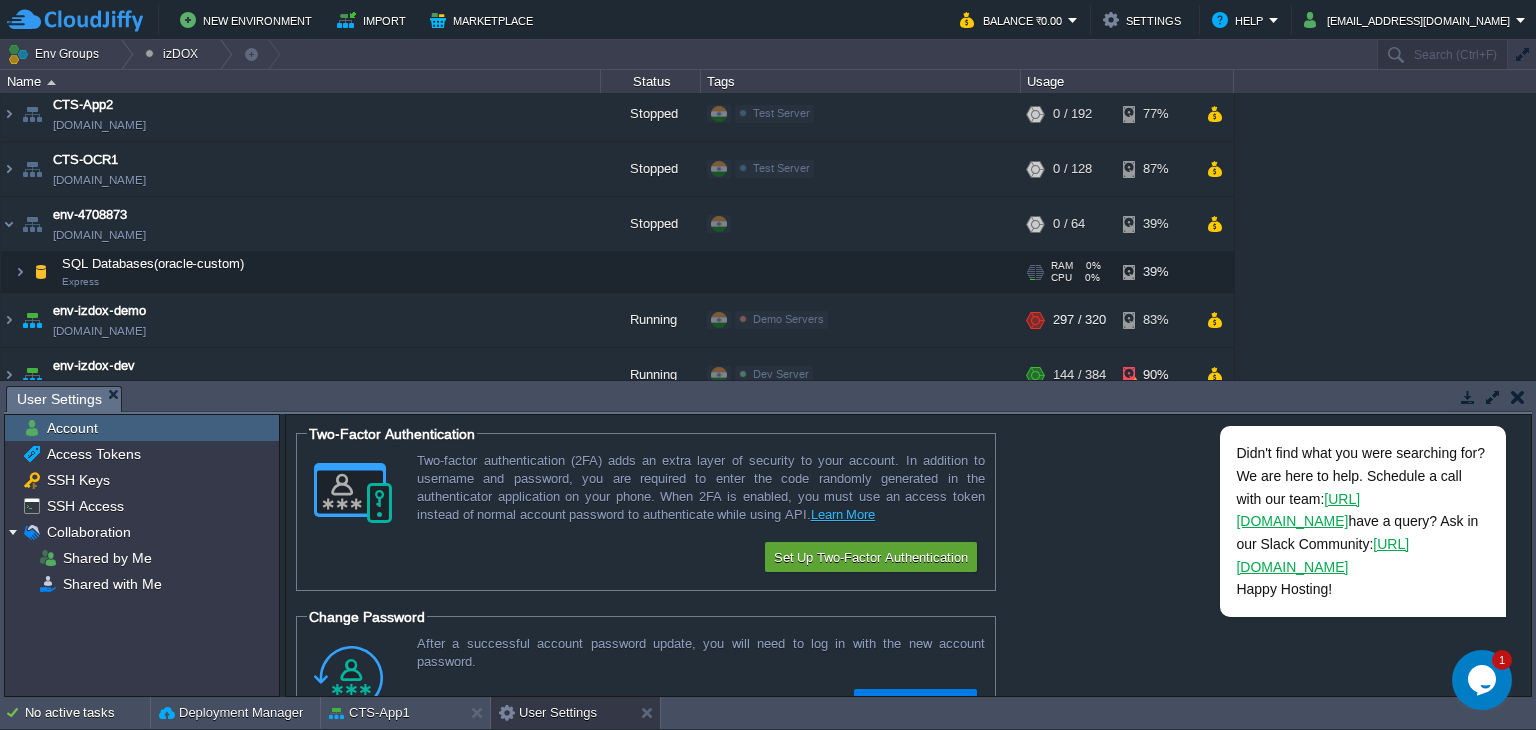 click on "SQL Databases(oracle-custom) Express" at bounding box center [301, 272] 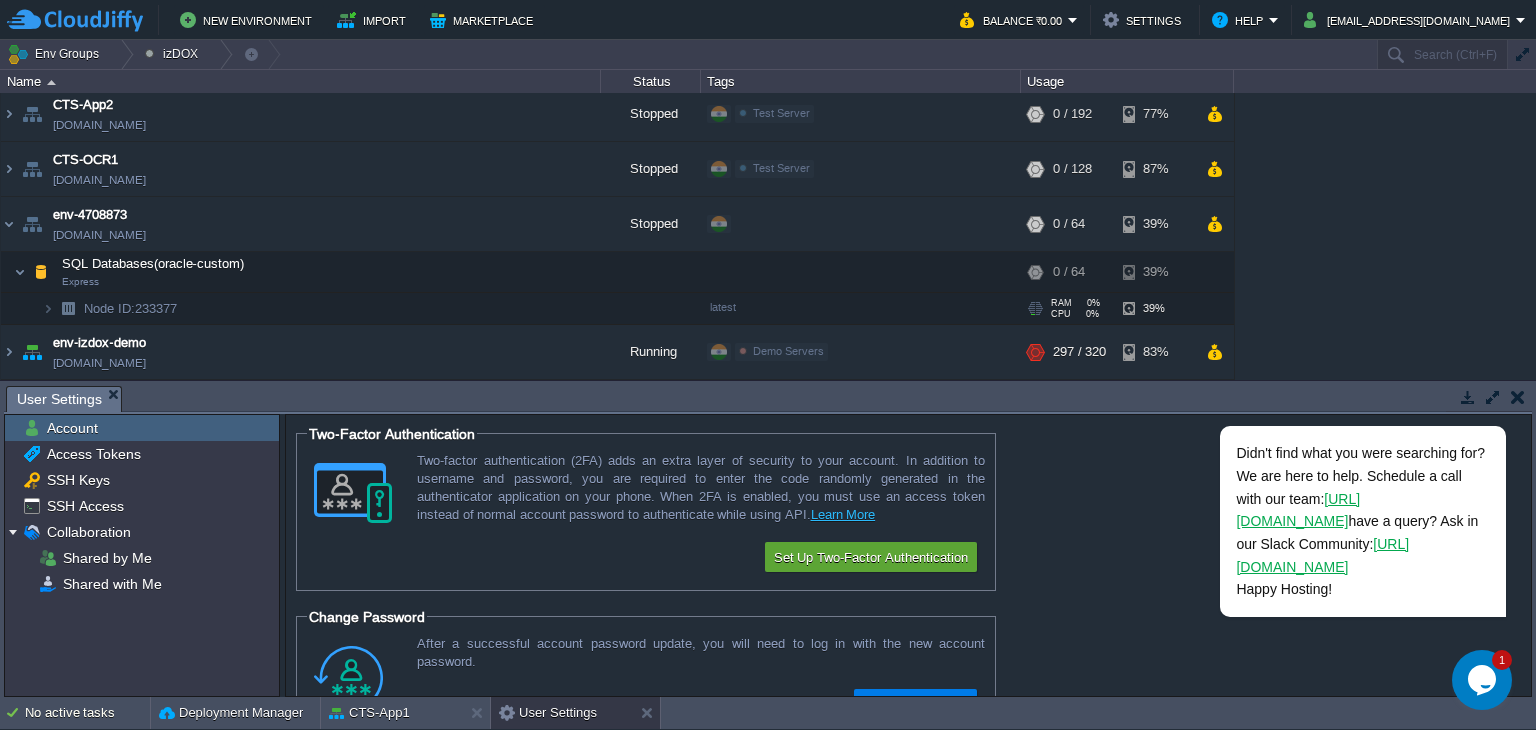 click at bounding box center (68, 308) 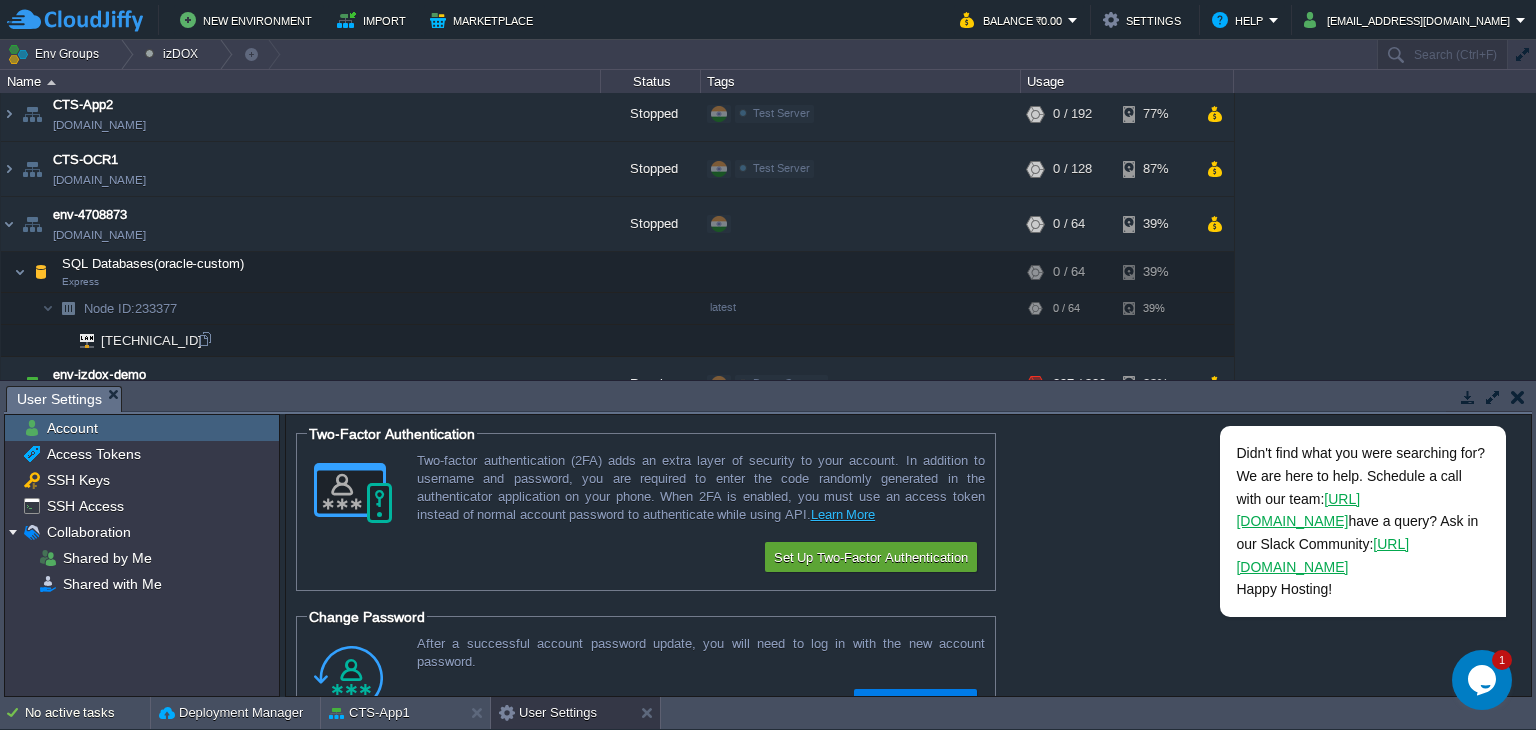 click on "192.168.11.198" at bounding box center (301, 341) 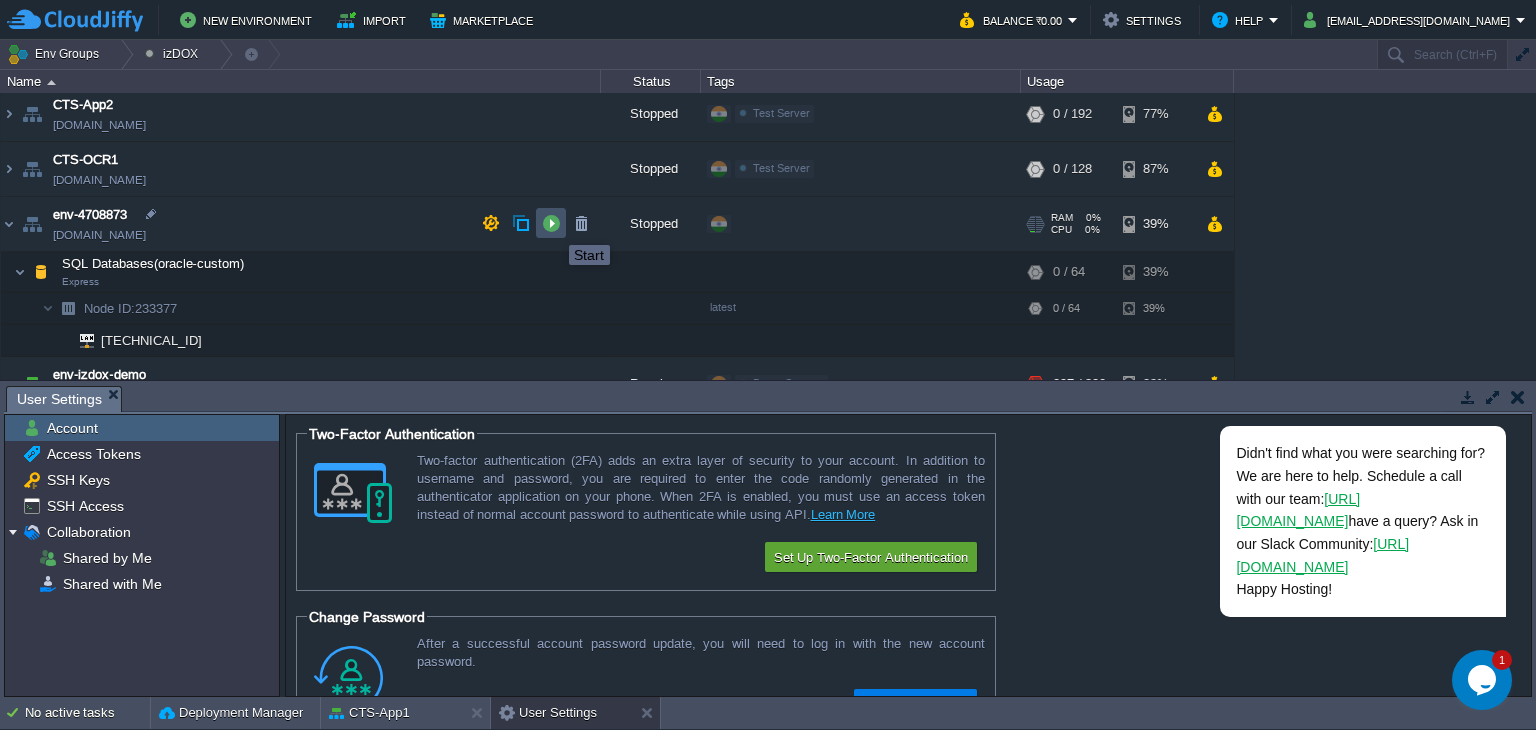 click at bounding box center (551, 223) 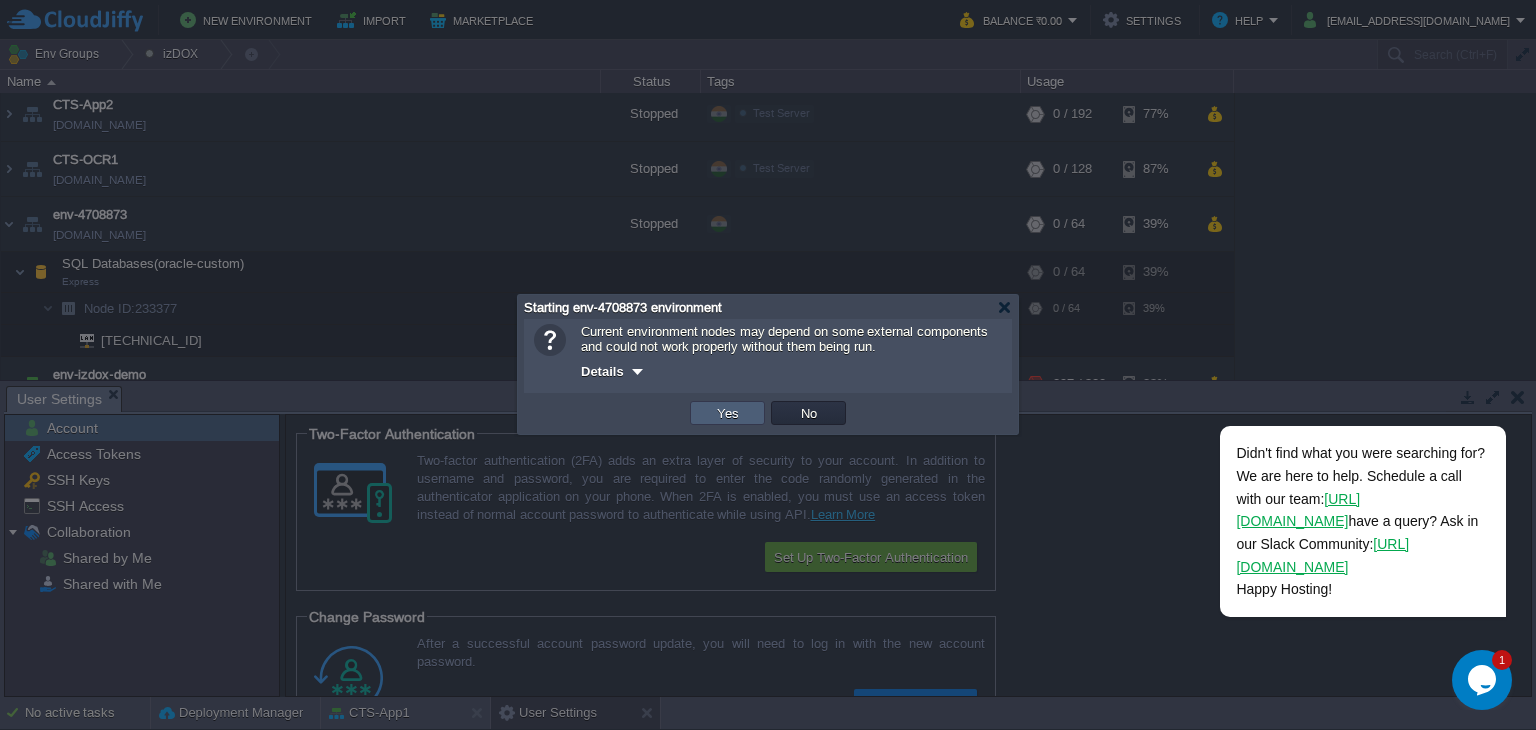 click on "Yes" at bounding box center (727, 413) 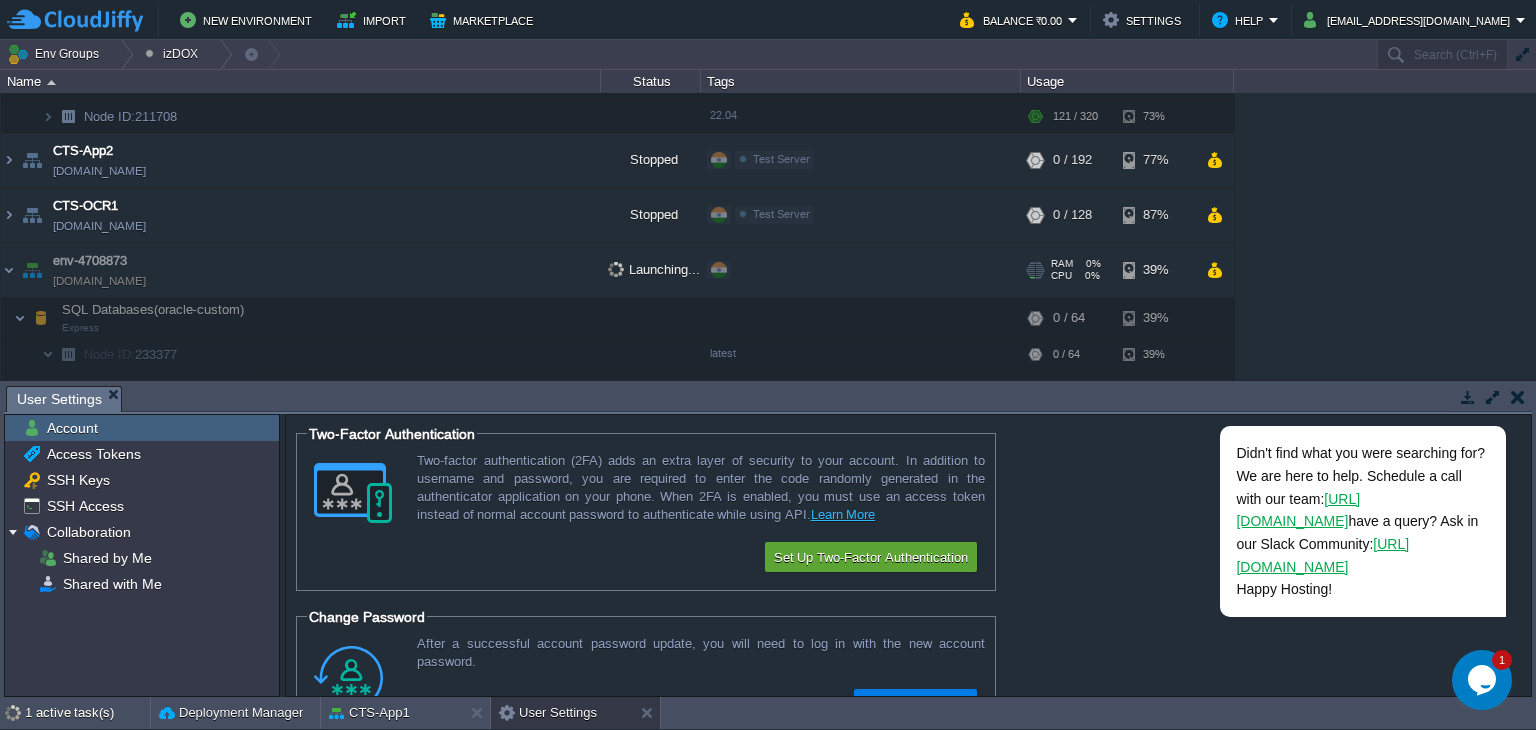 scroll, scrollTop: 50, scrollLeft: 0, axis: vertical 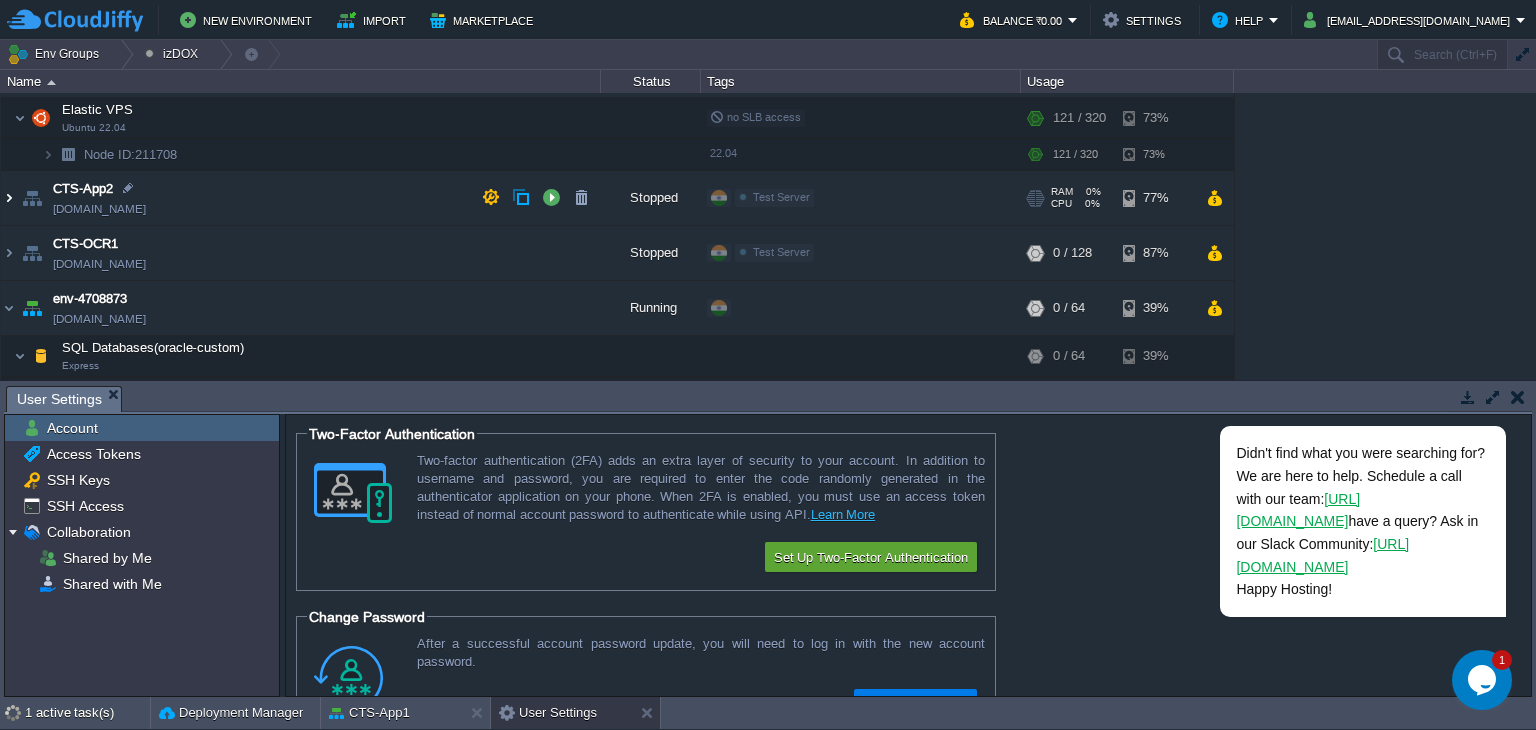 click at bounding box center [9, 198] 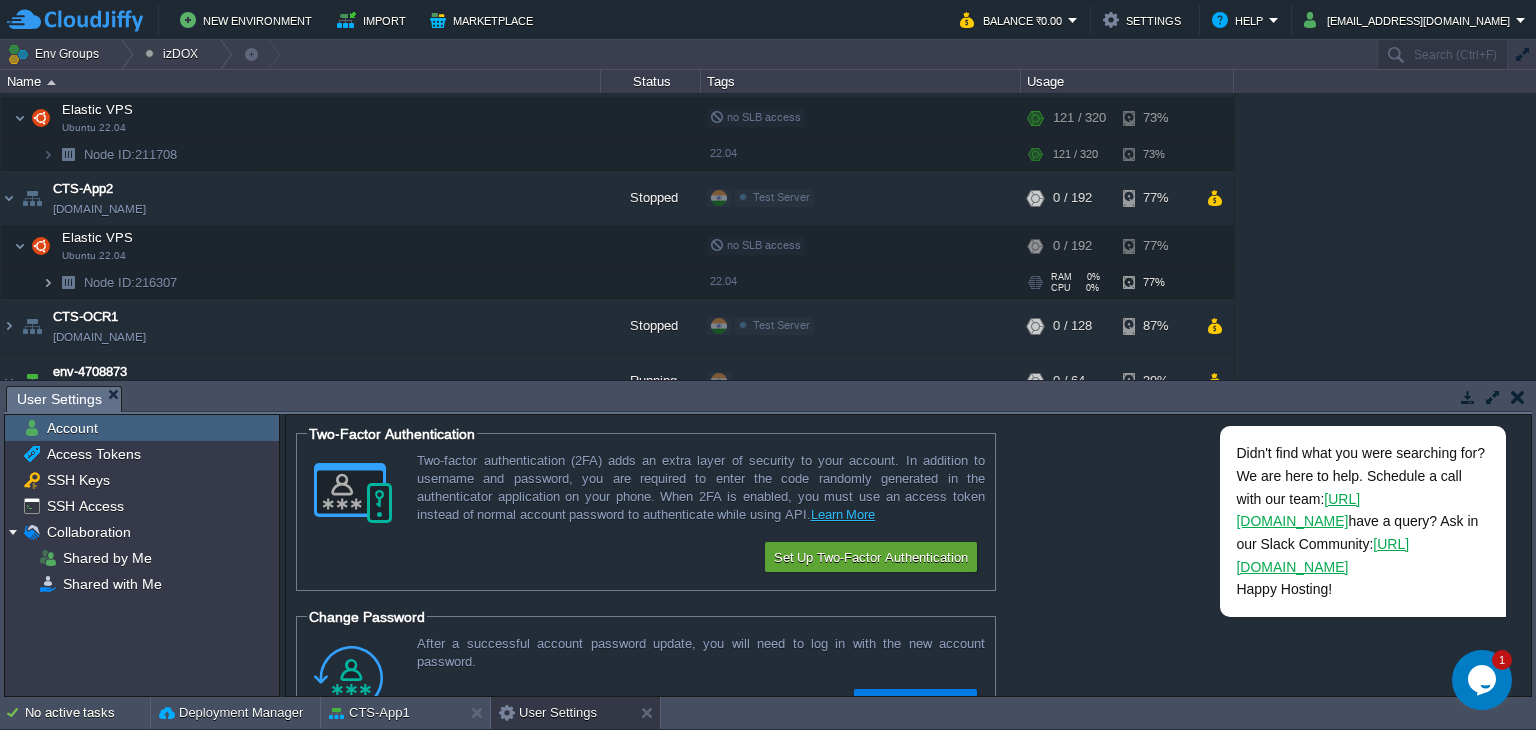 click at bounding box center [48, 282] 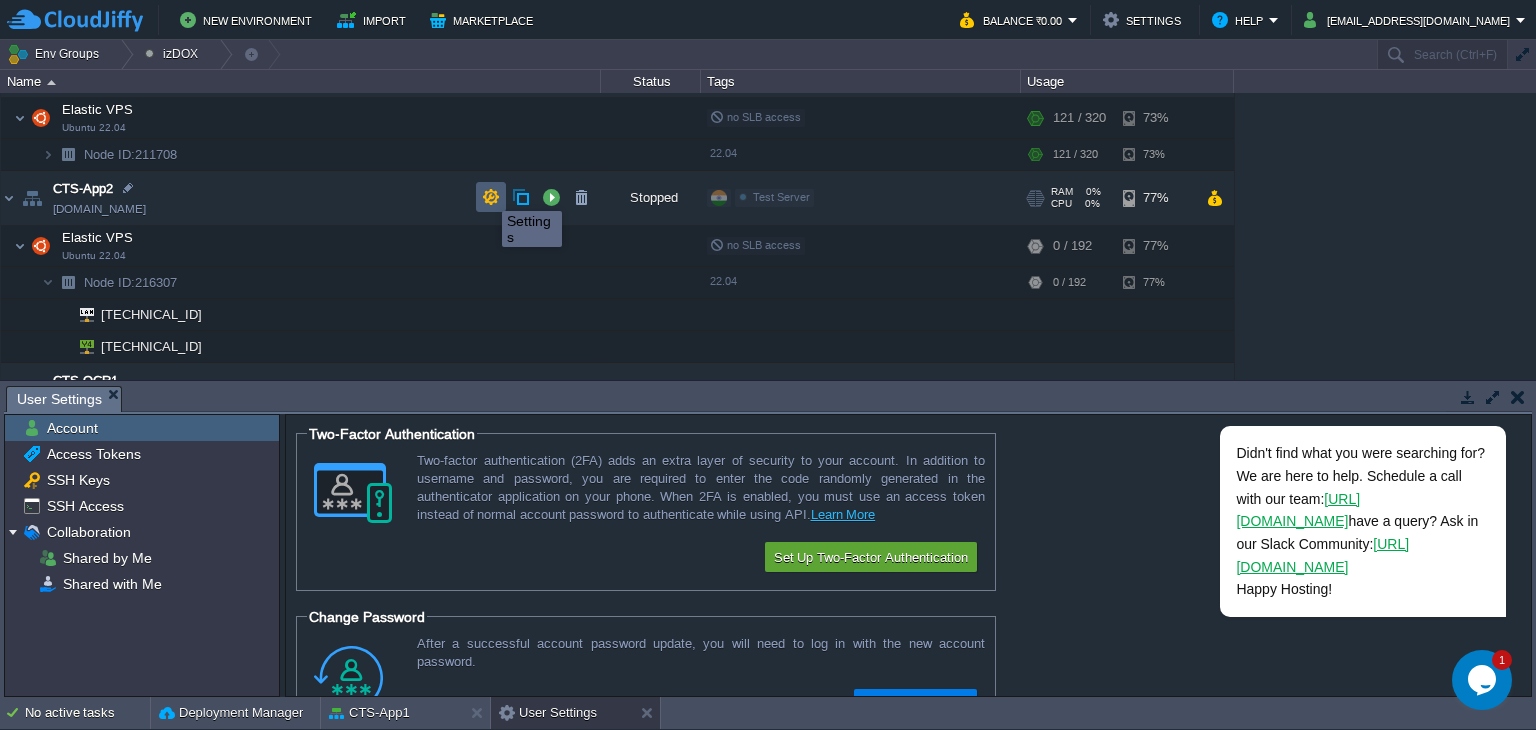 scroll, scrollTop: 0, scrollLeft: 0, axis: both 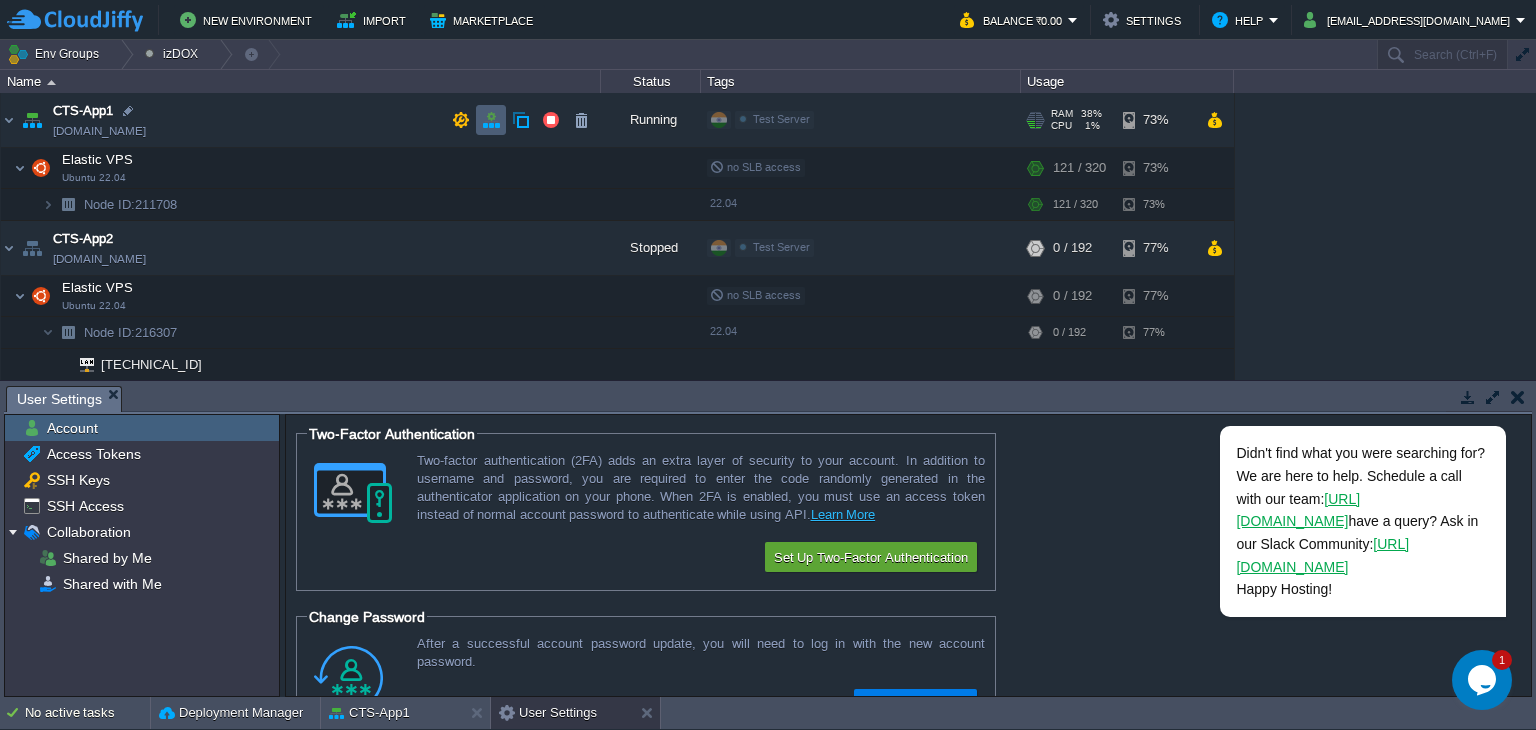 click at bounding box center (491, 120) 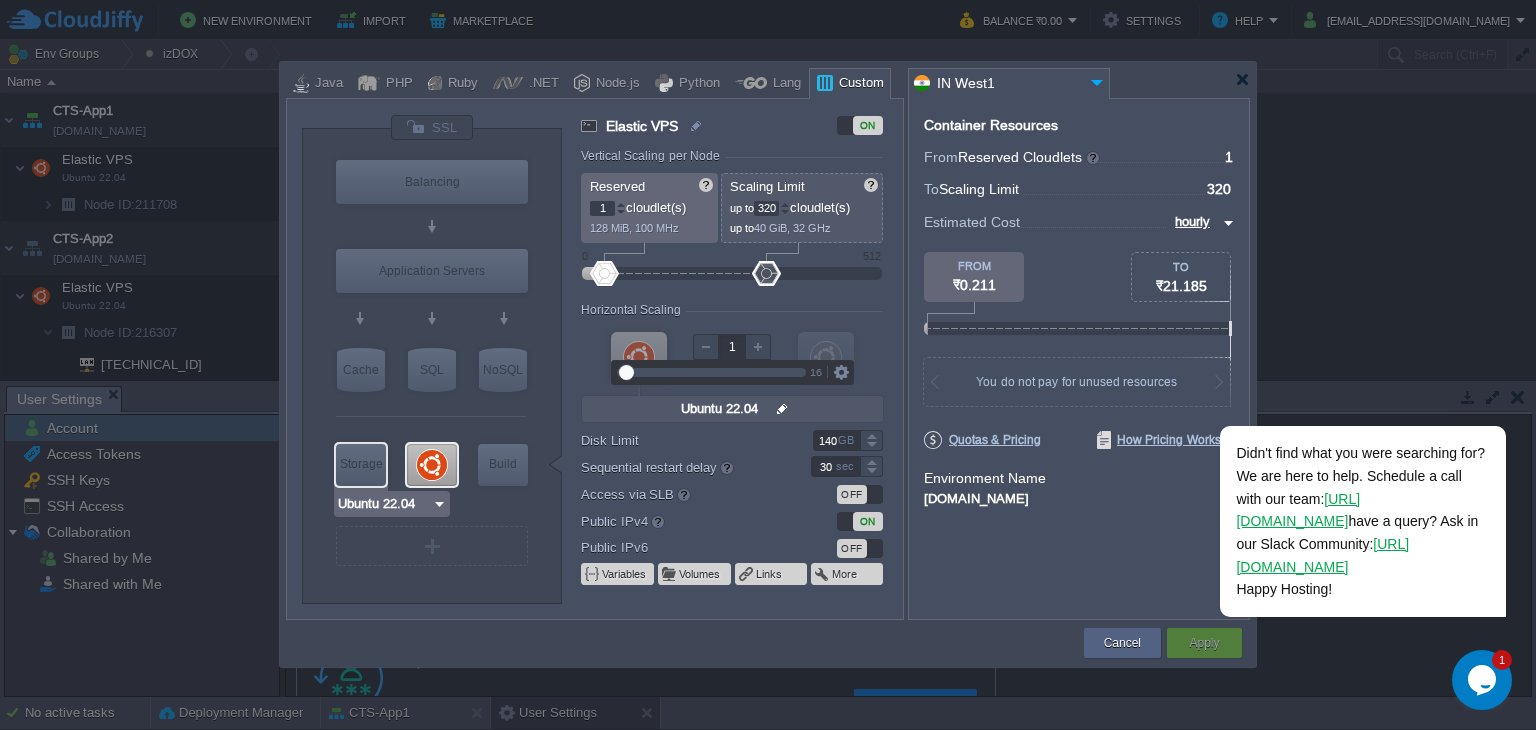 type on "Docker Image" 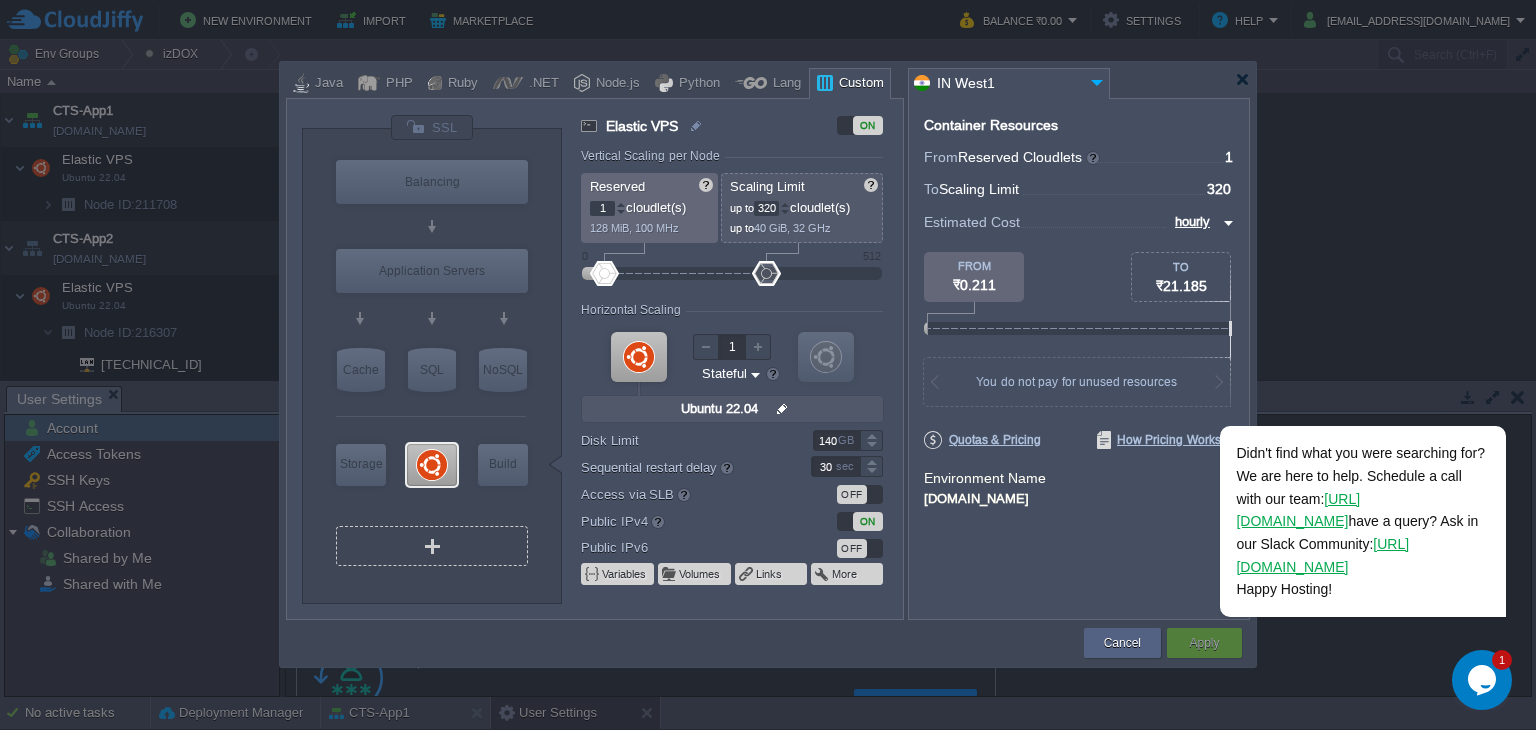 click on "VM" at bounding box center [432, 546] 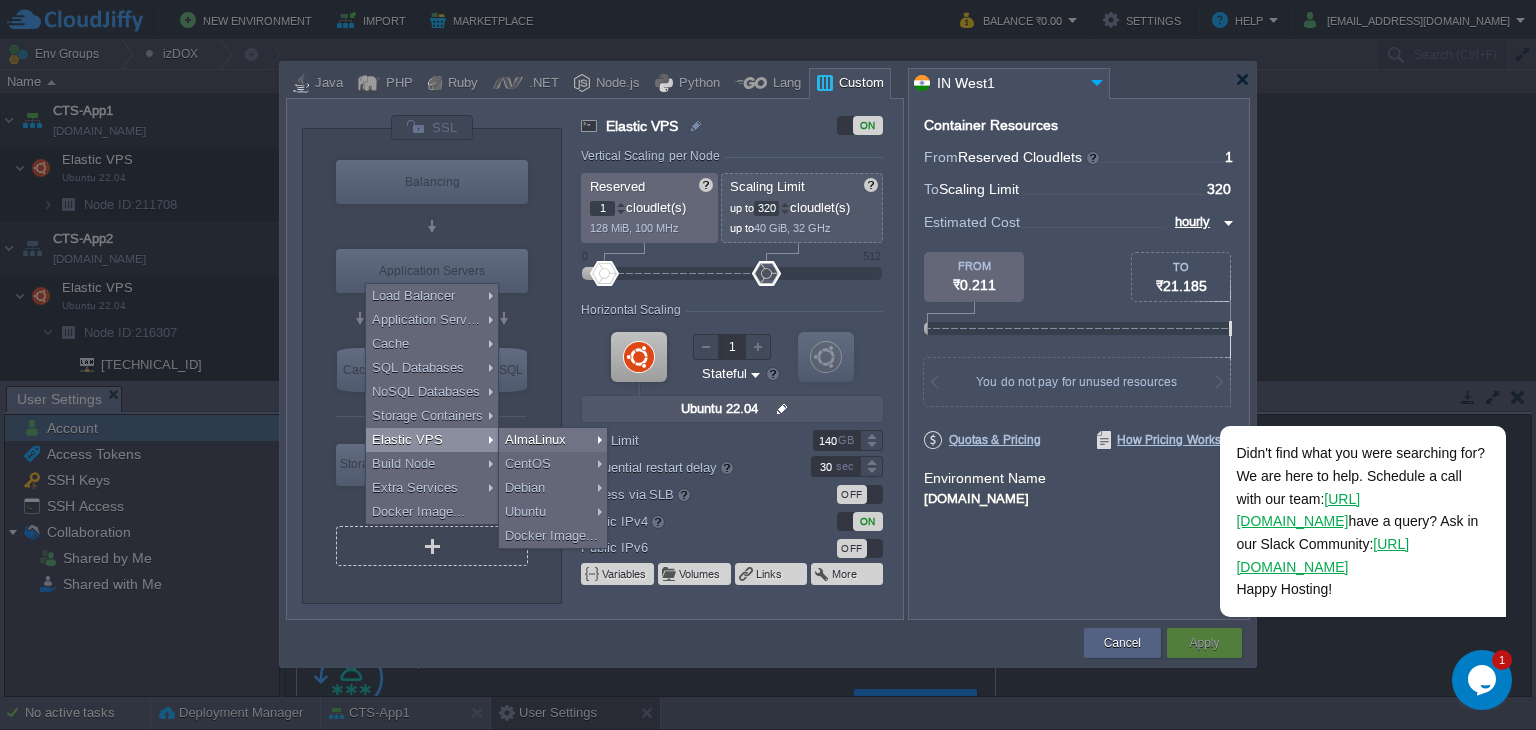 click on "Elastic VPS" at bounding box center (432, 440) 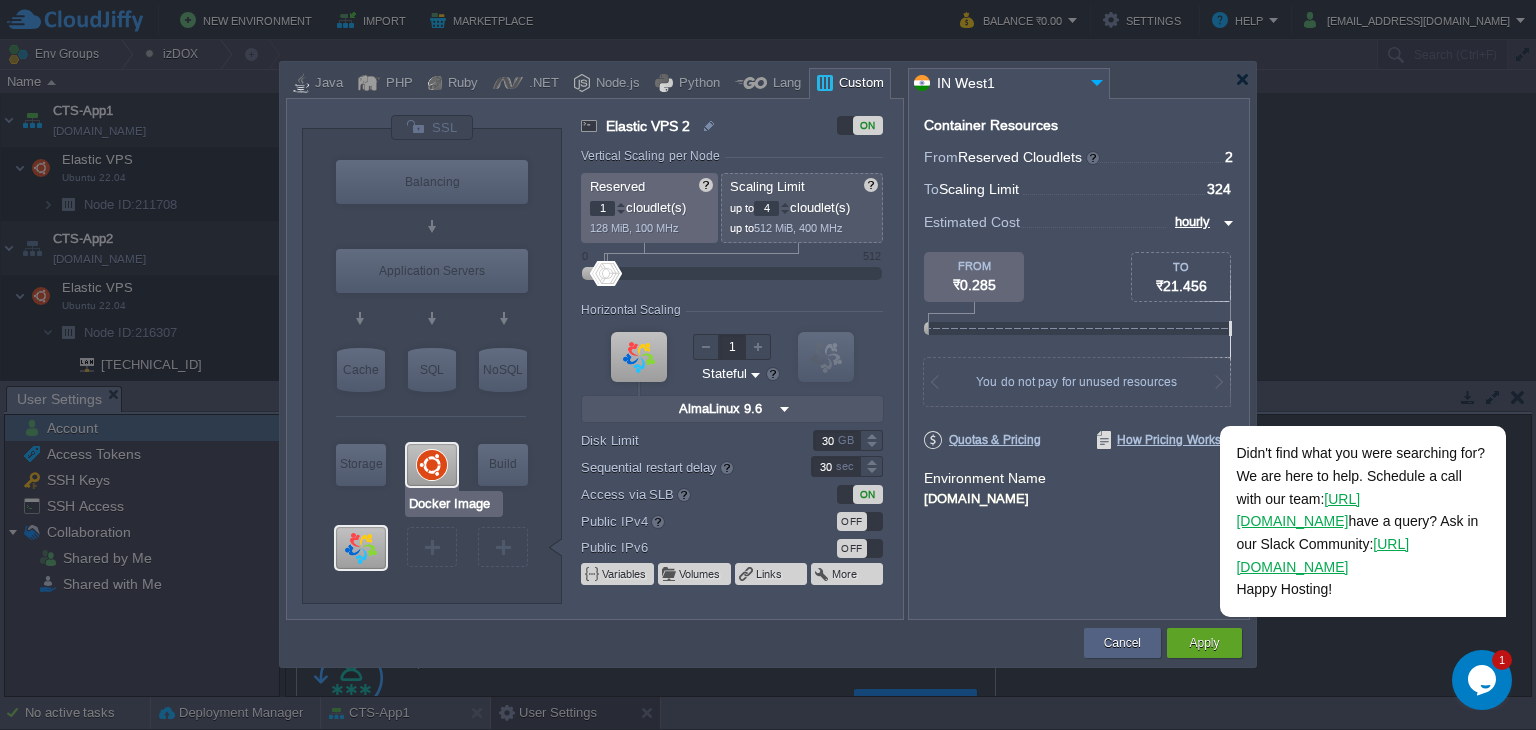 type on "Ubuntu 22.04" 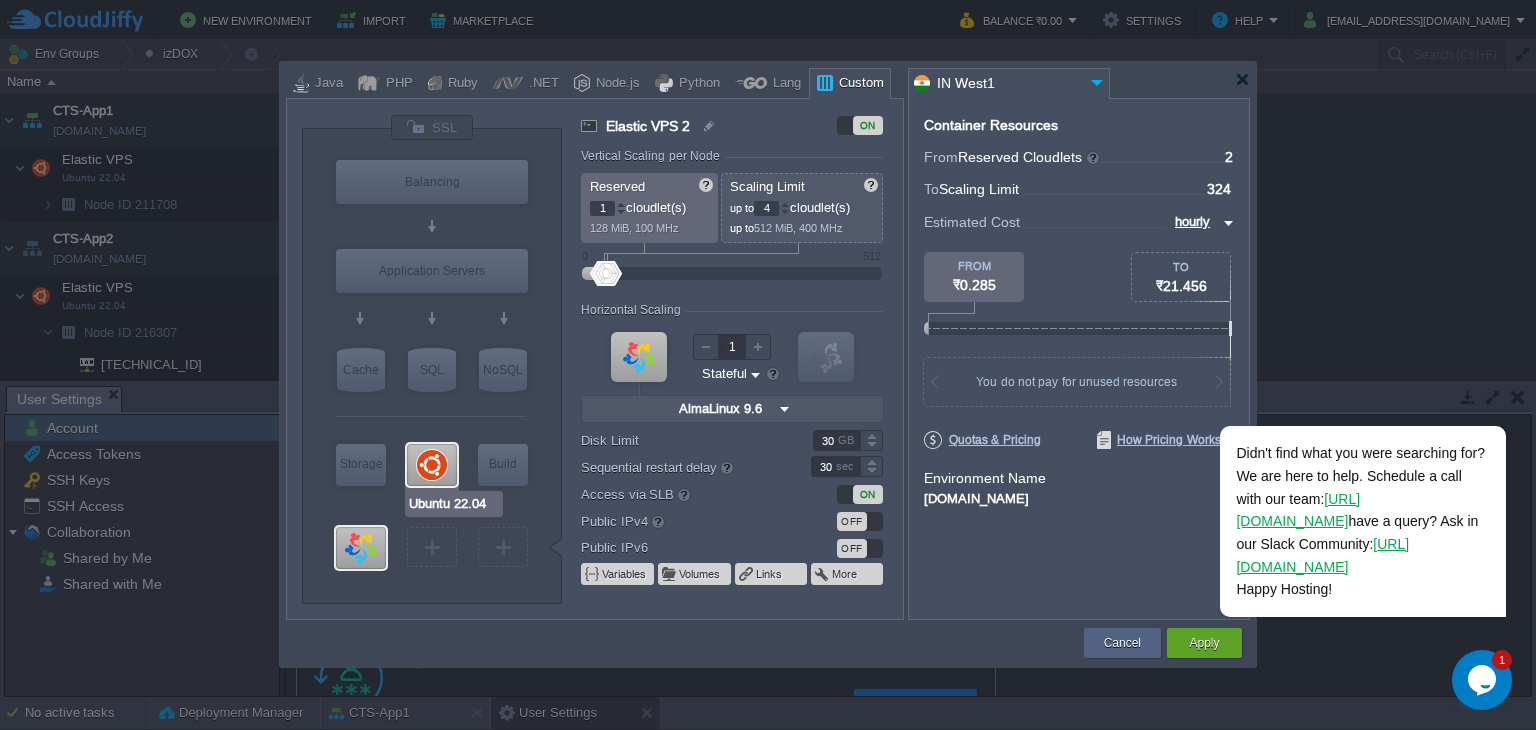 type on "Select Image" 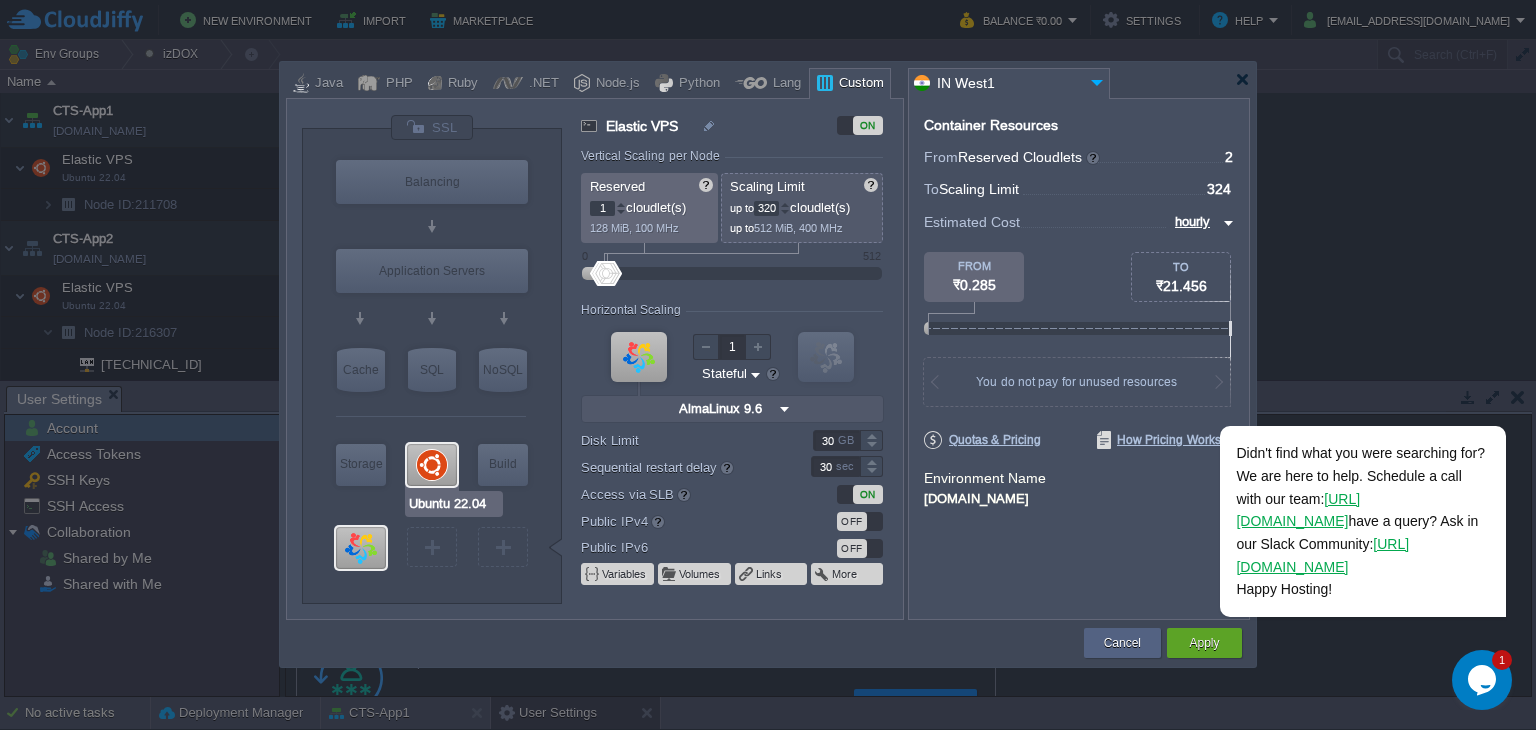 type on "Ubuntu 22.04" 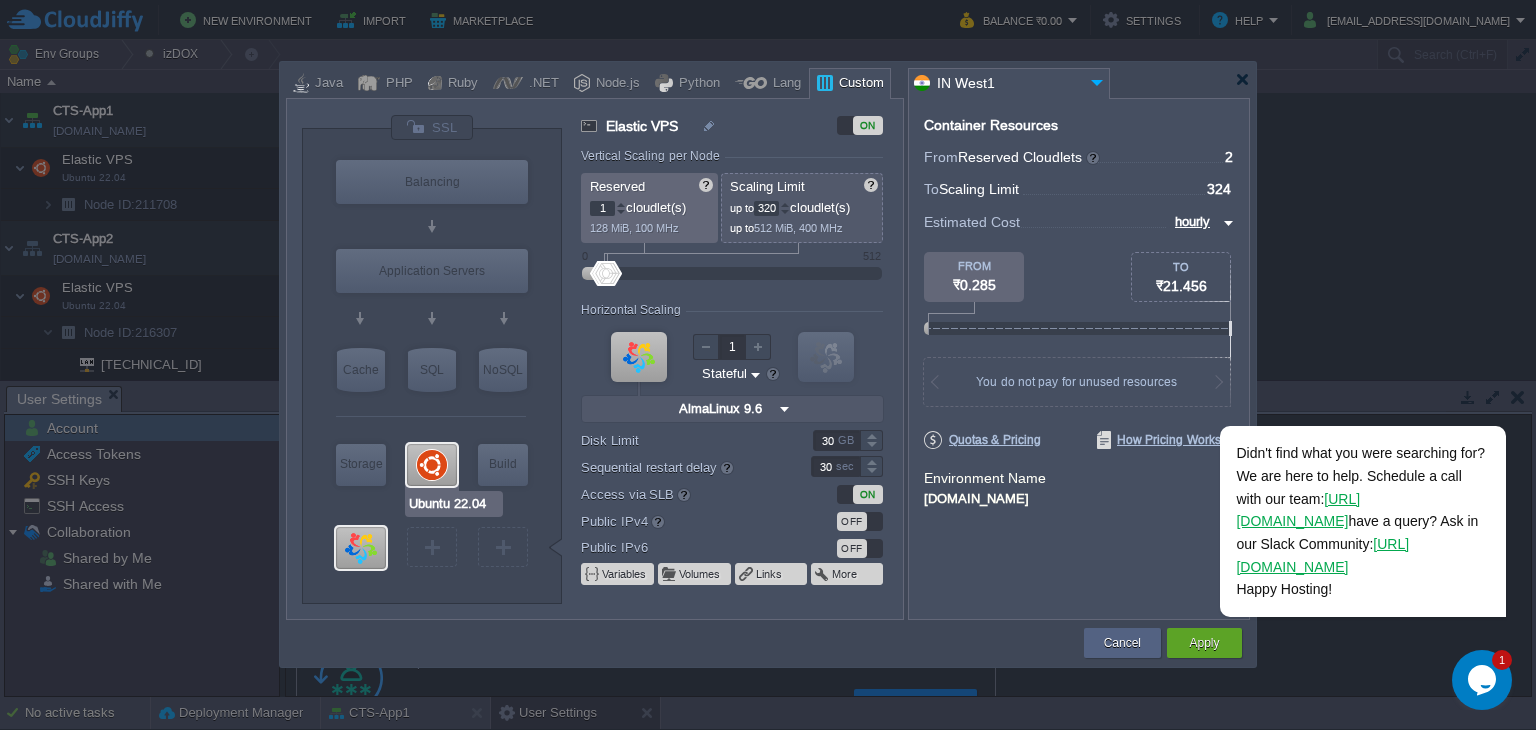 type on "null" 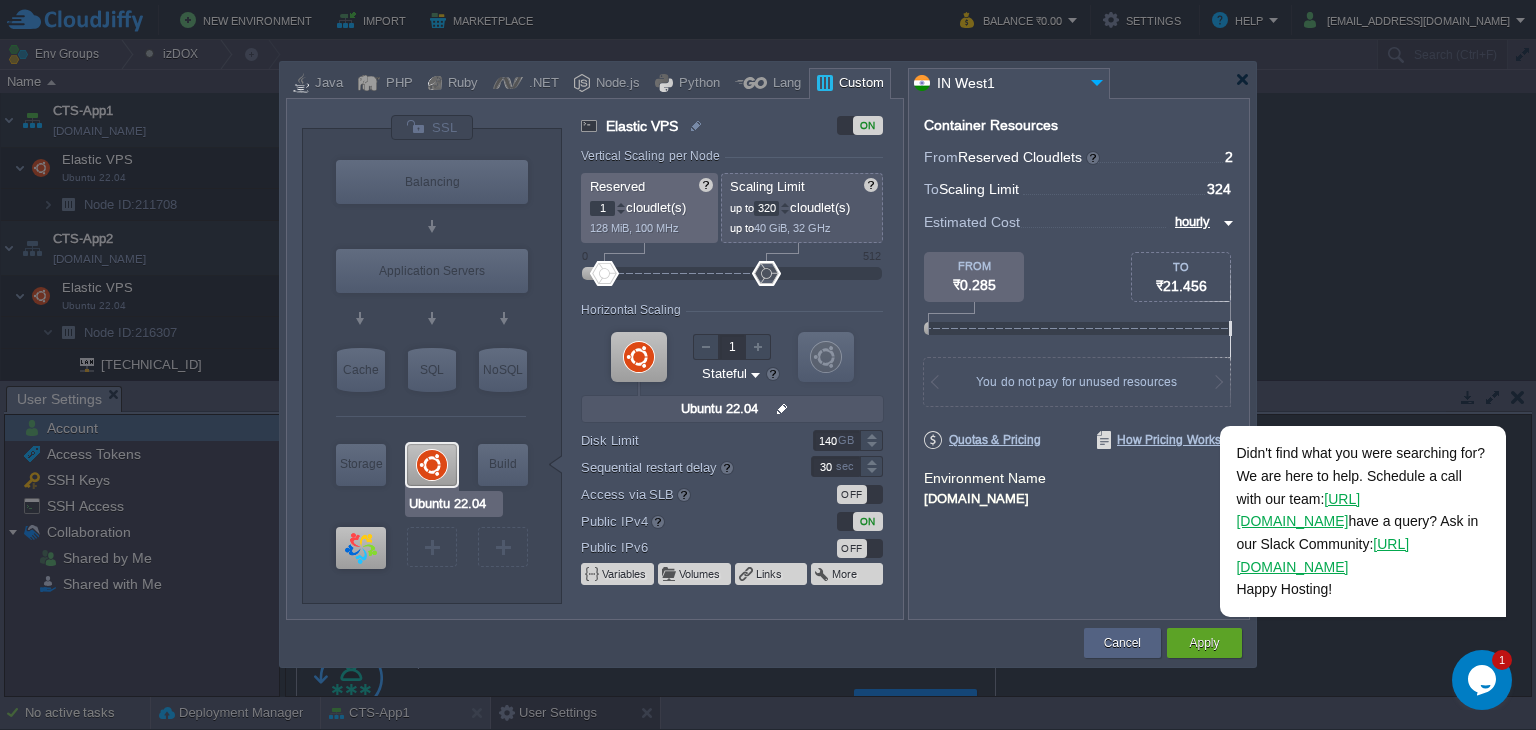 type on "AlmaLinux 9.6" 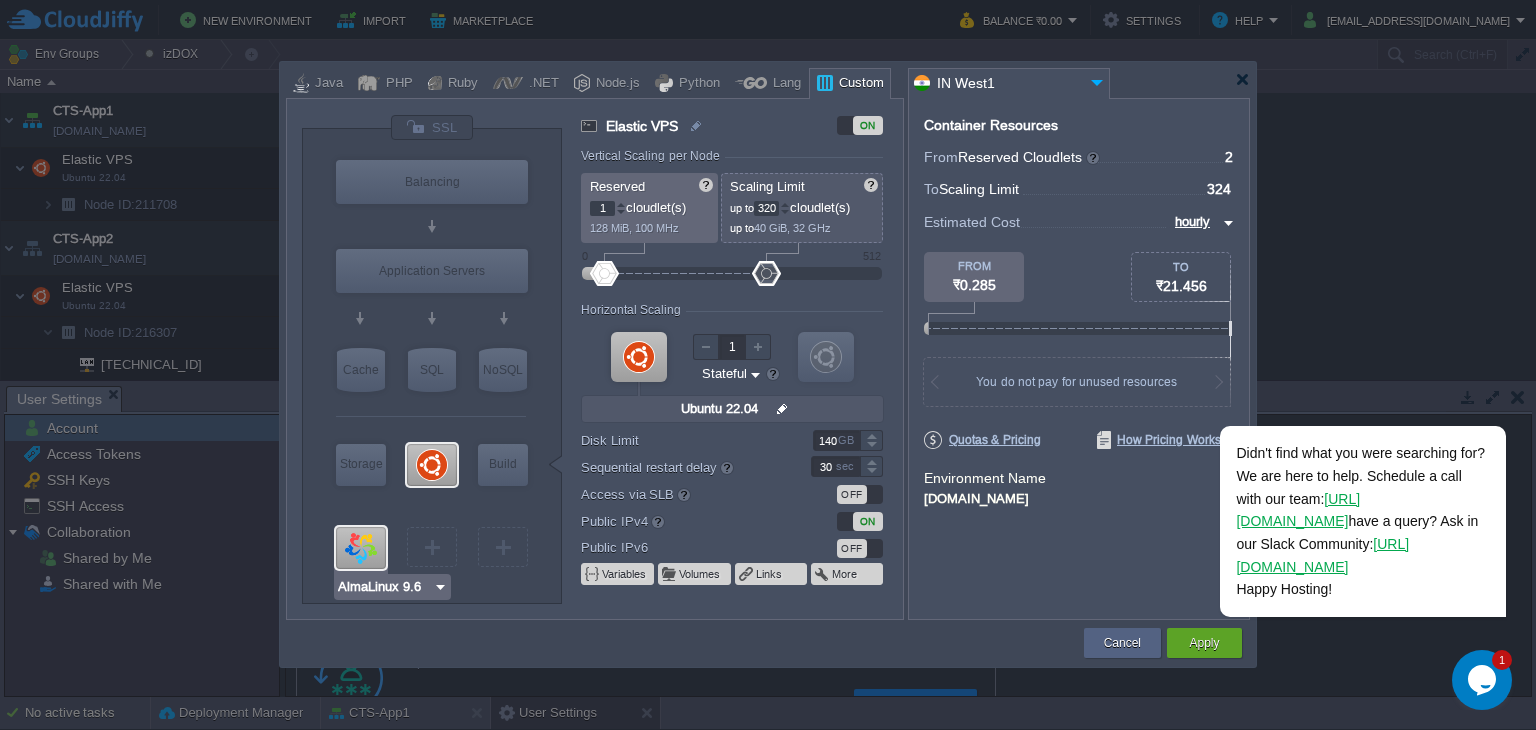 click at bounding box center (361, 548) 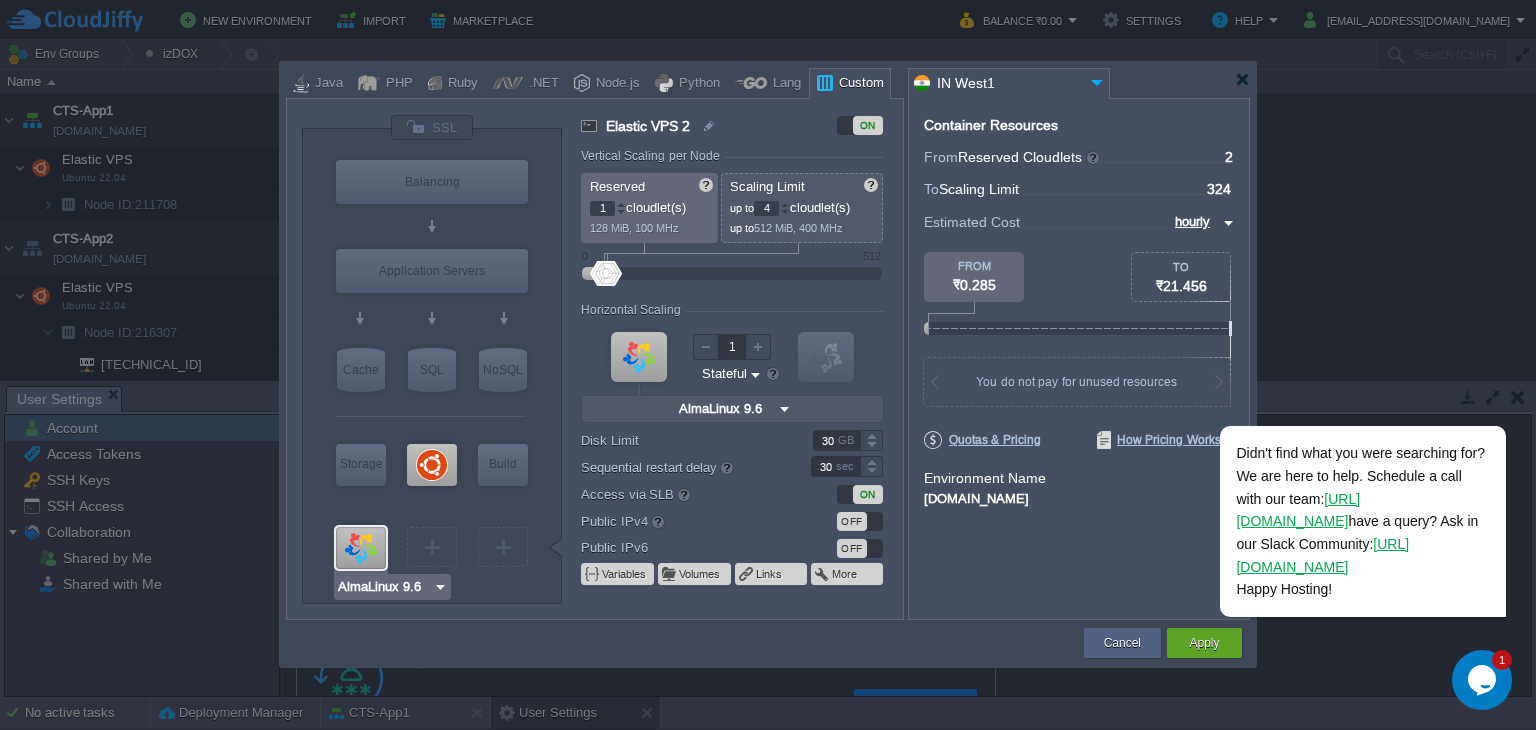 type on "Ubuntu 22.04" 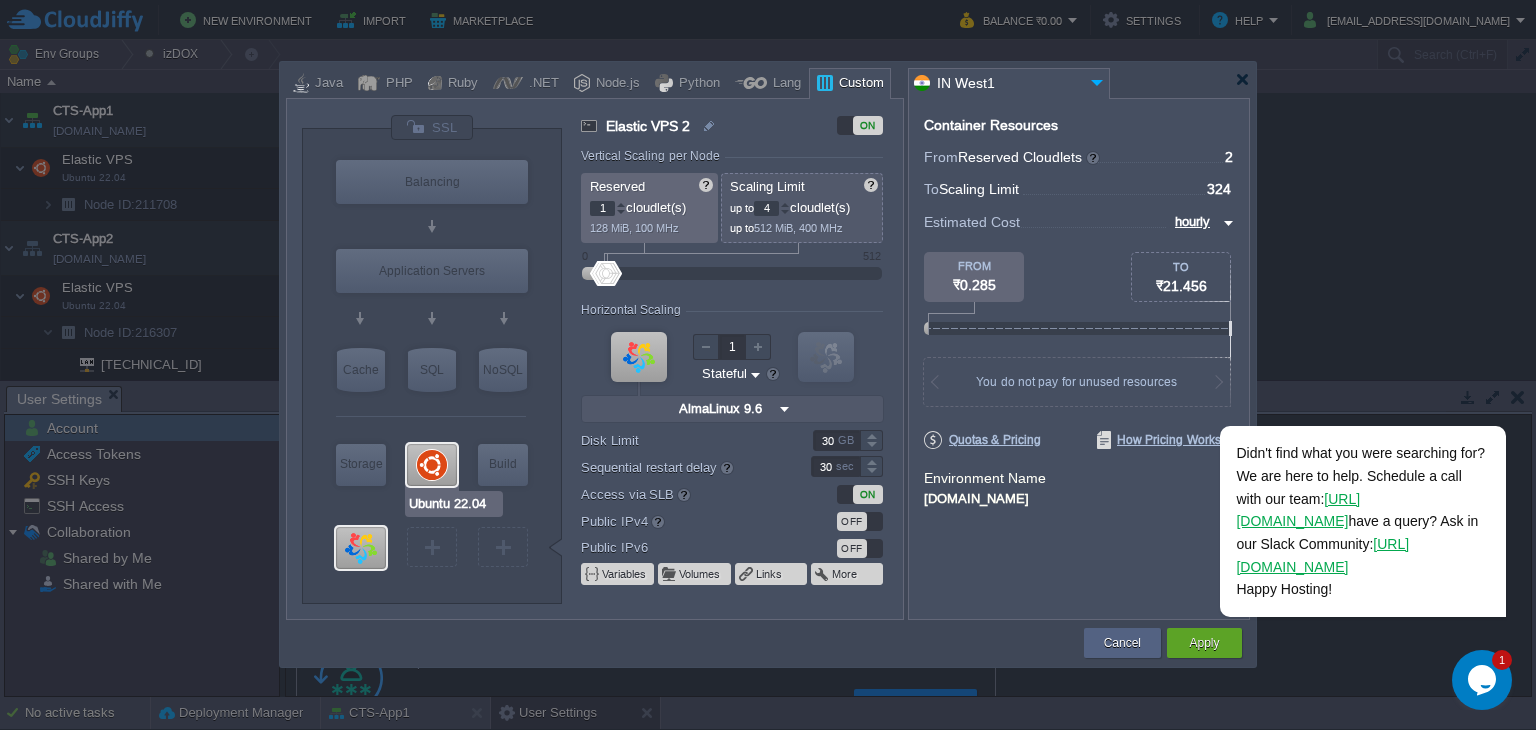 click at bounding box center (432, 465) 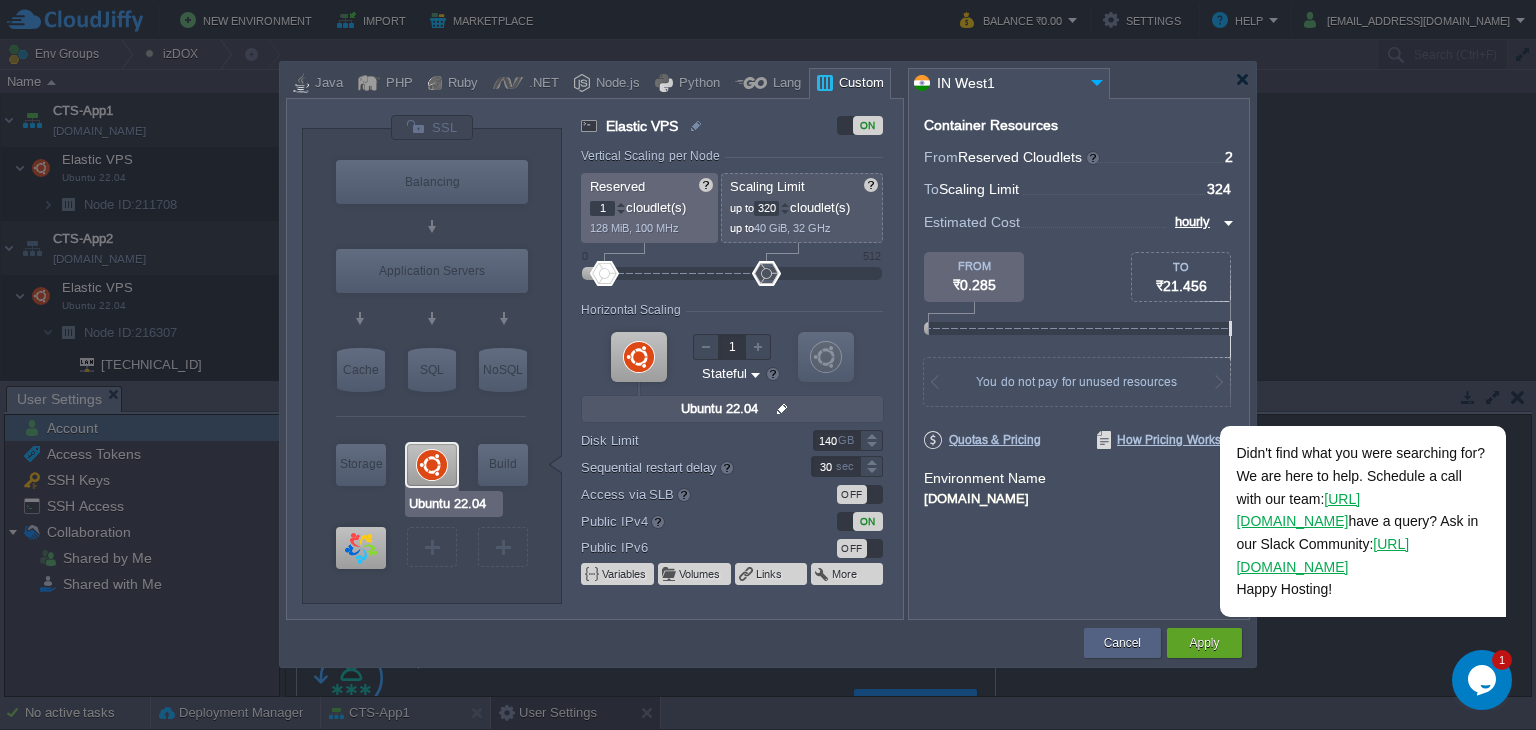 type on "AlmaLinux 9.6" 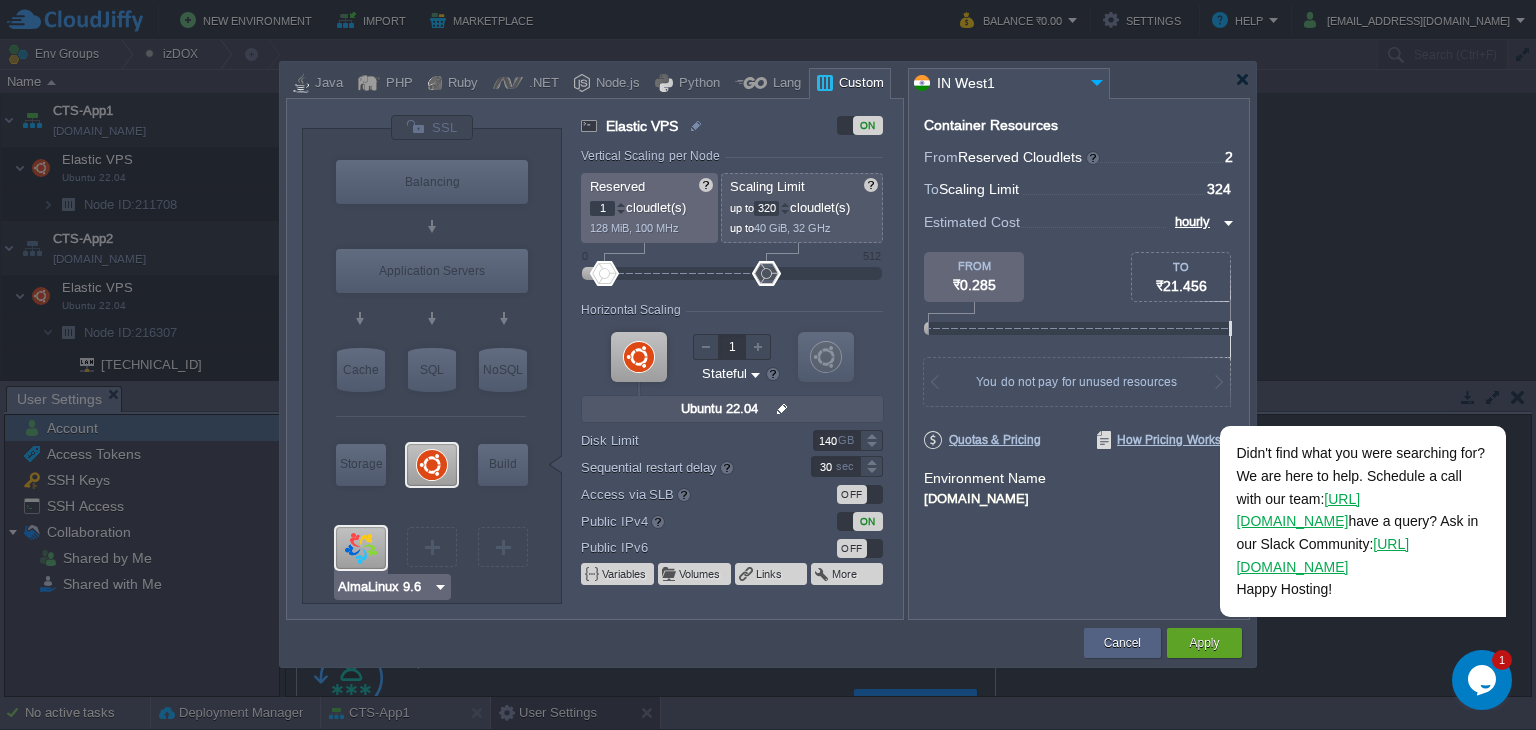 click at bounding box center [361, 548] 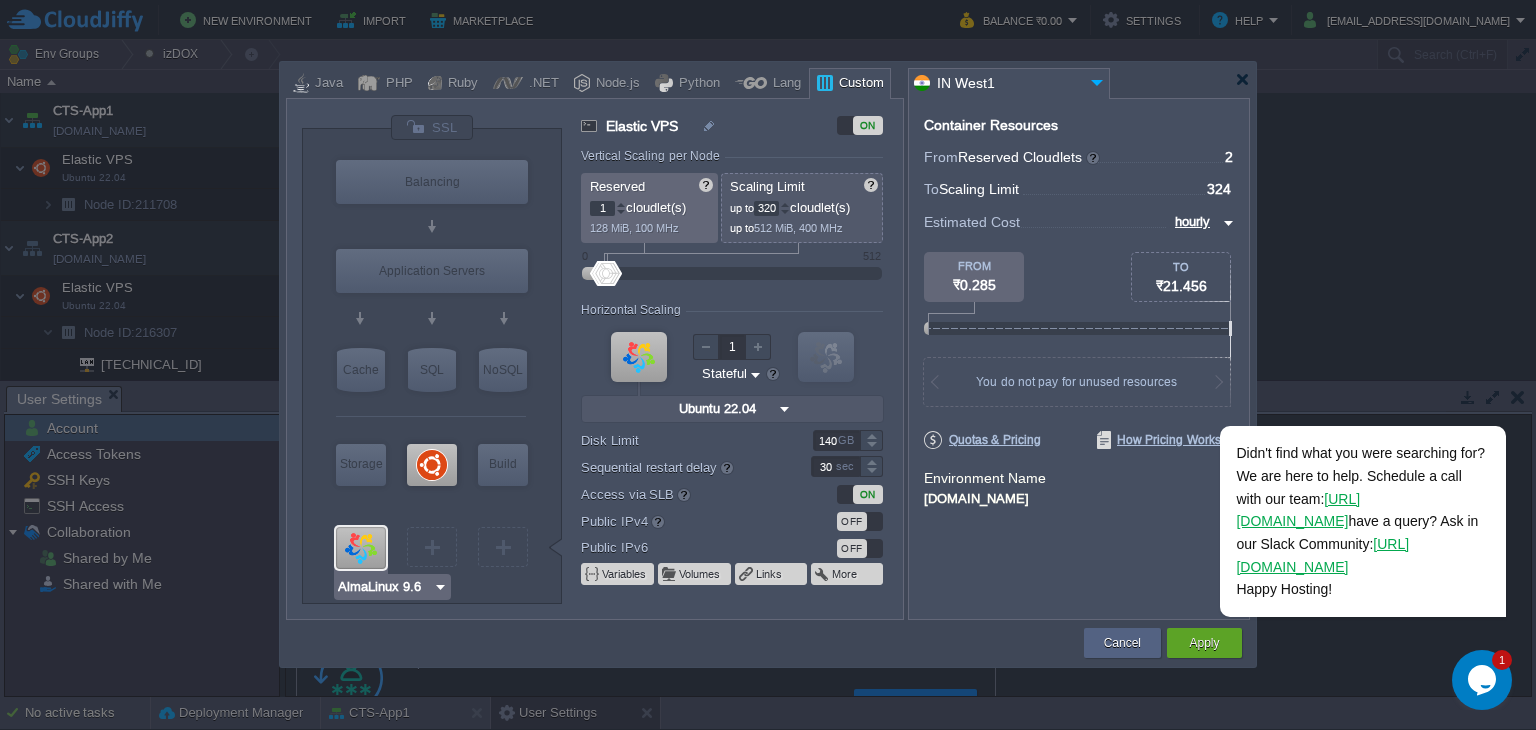 type on "Elastic VPS 2" 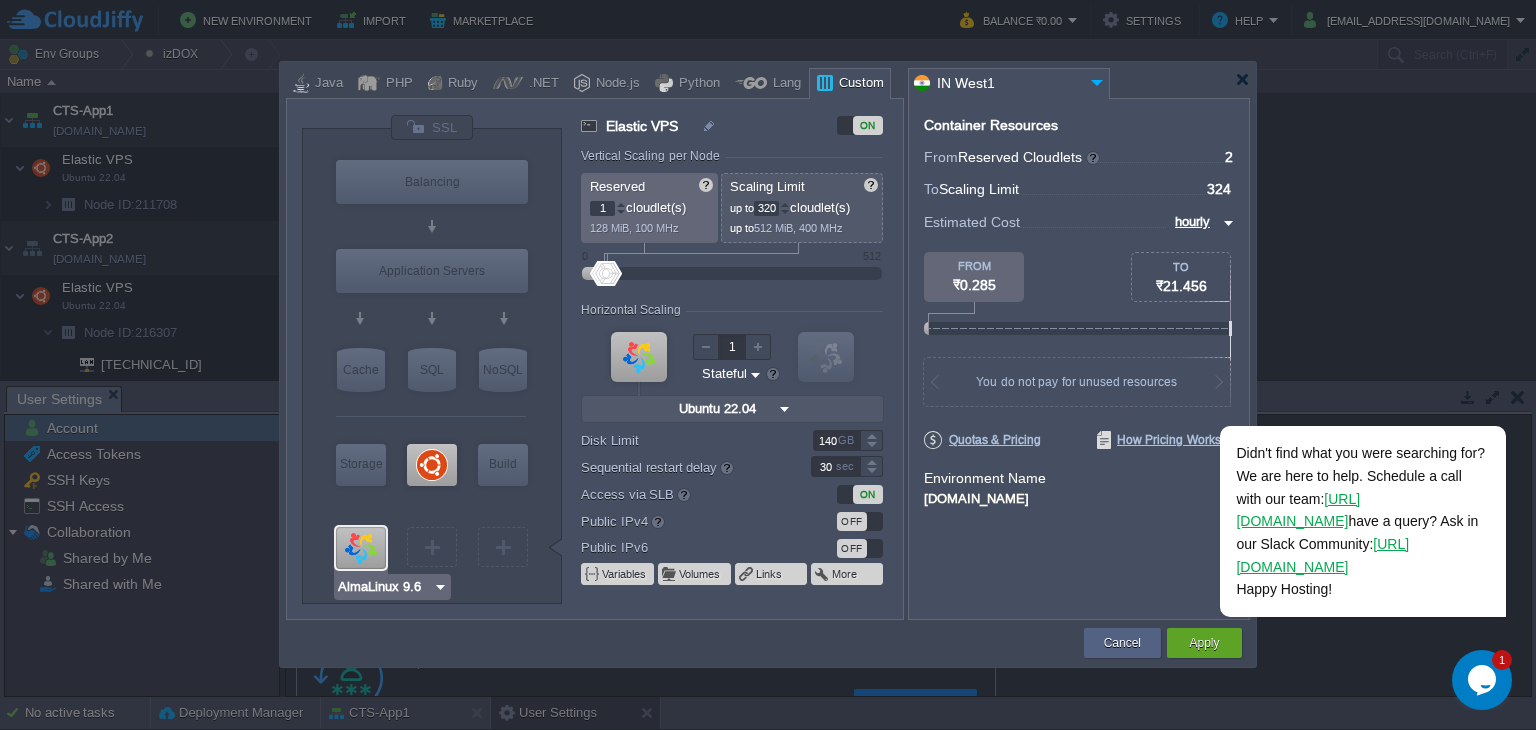 type on "4" 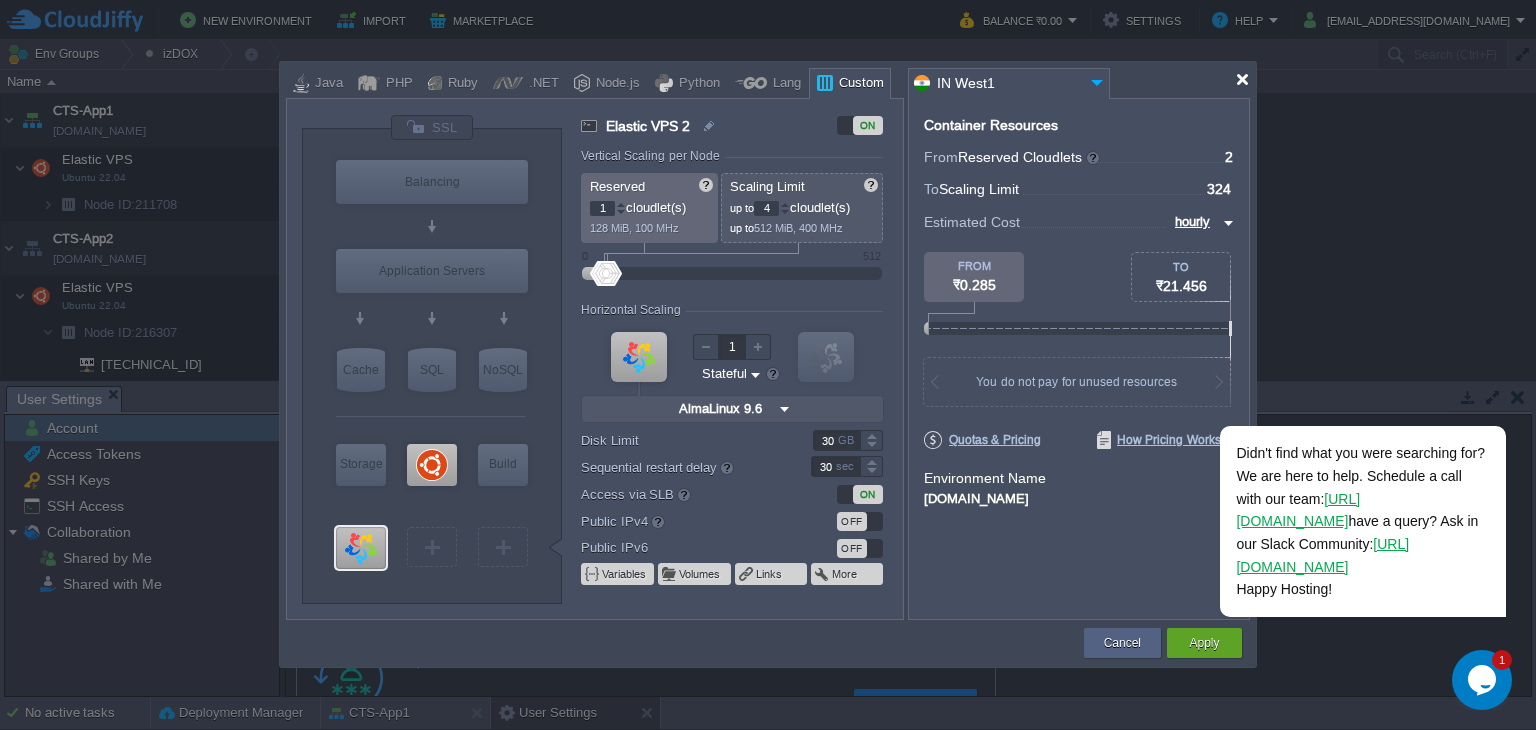 click at bounding box center [1242, 79] 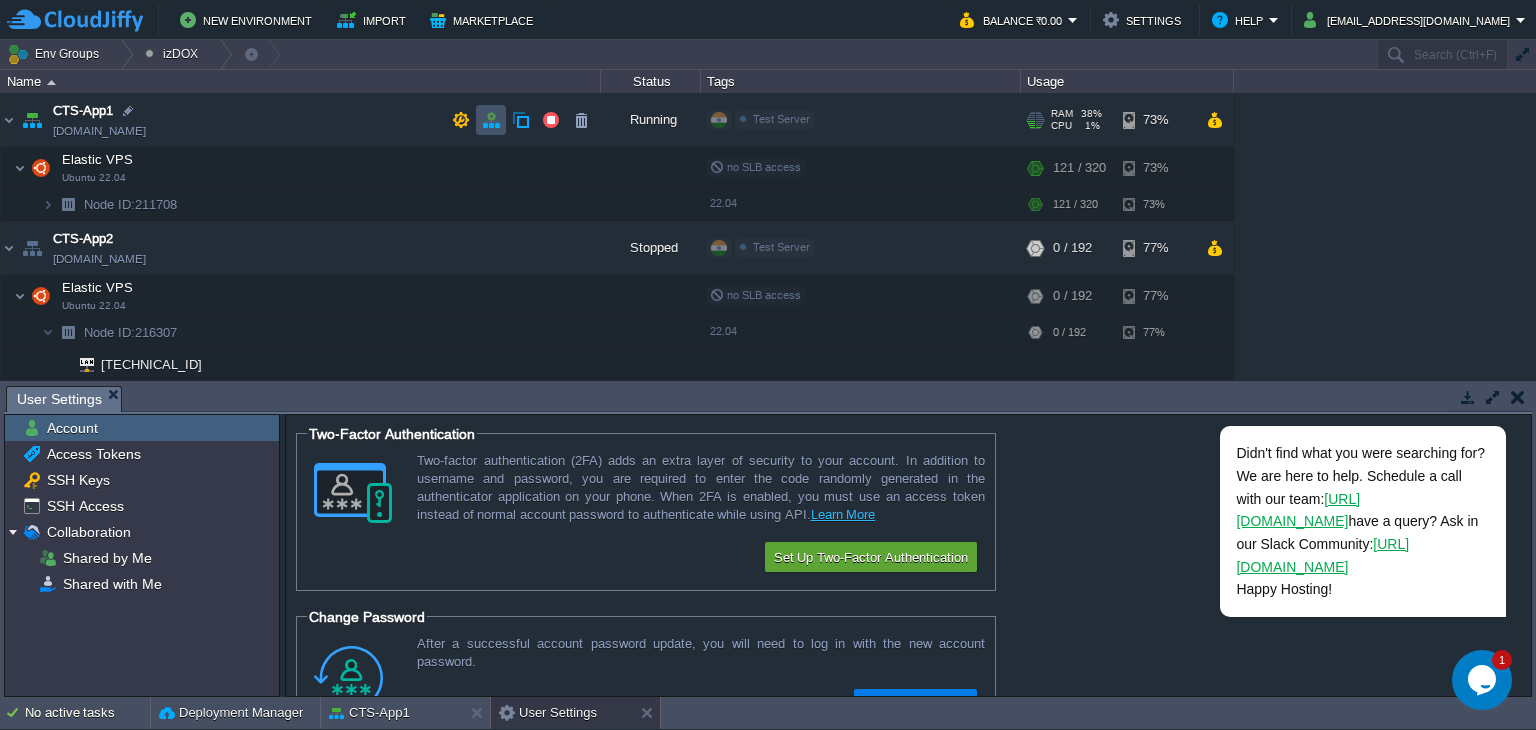 click at bounding box center [491, 120] 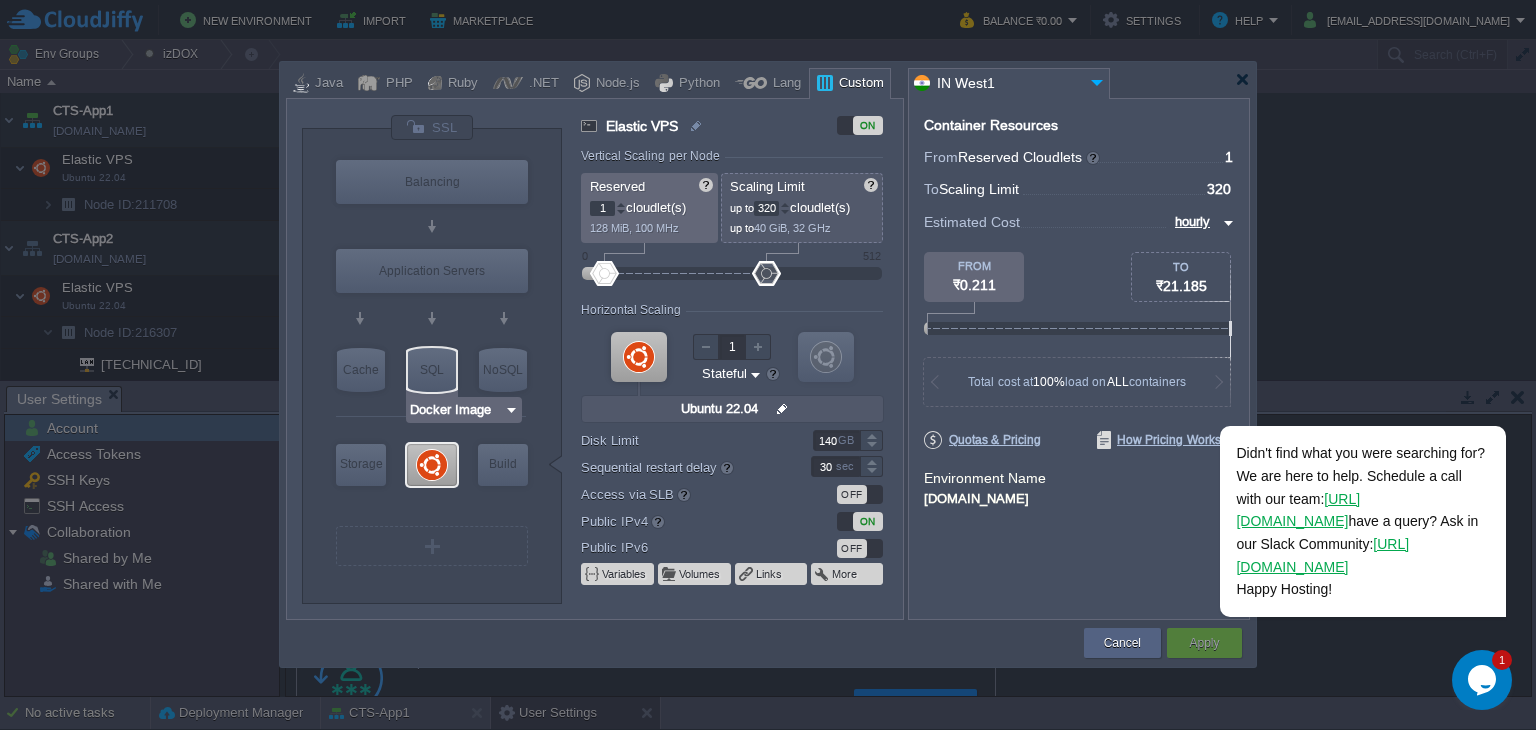 type on "Ubuntu 22.04" 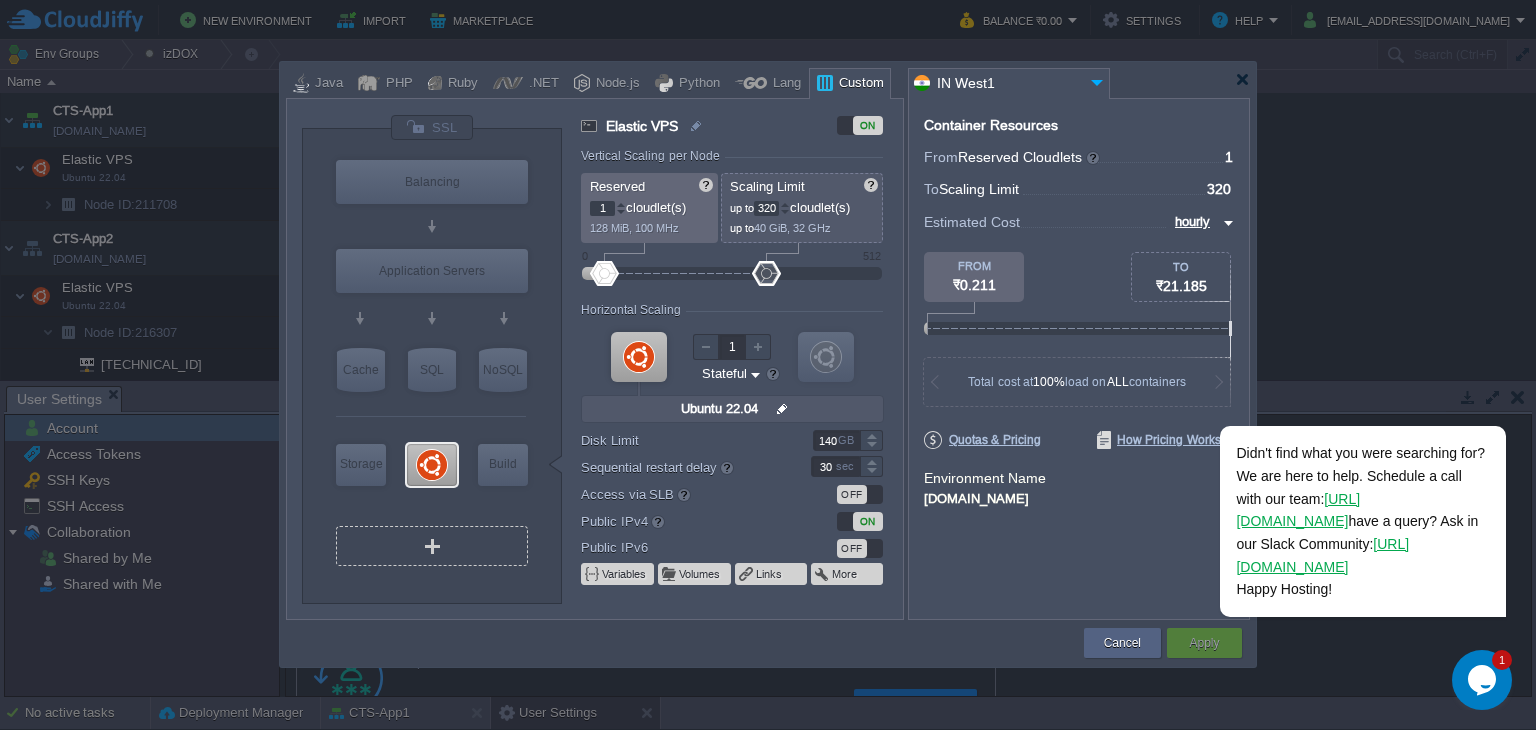 click on "VM" at bounding box center (432, 546) 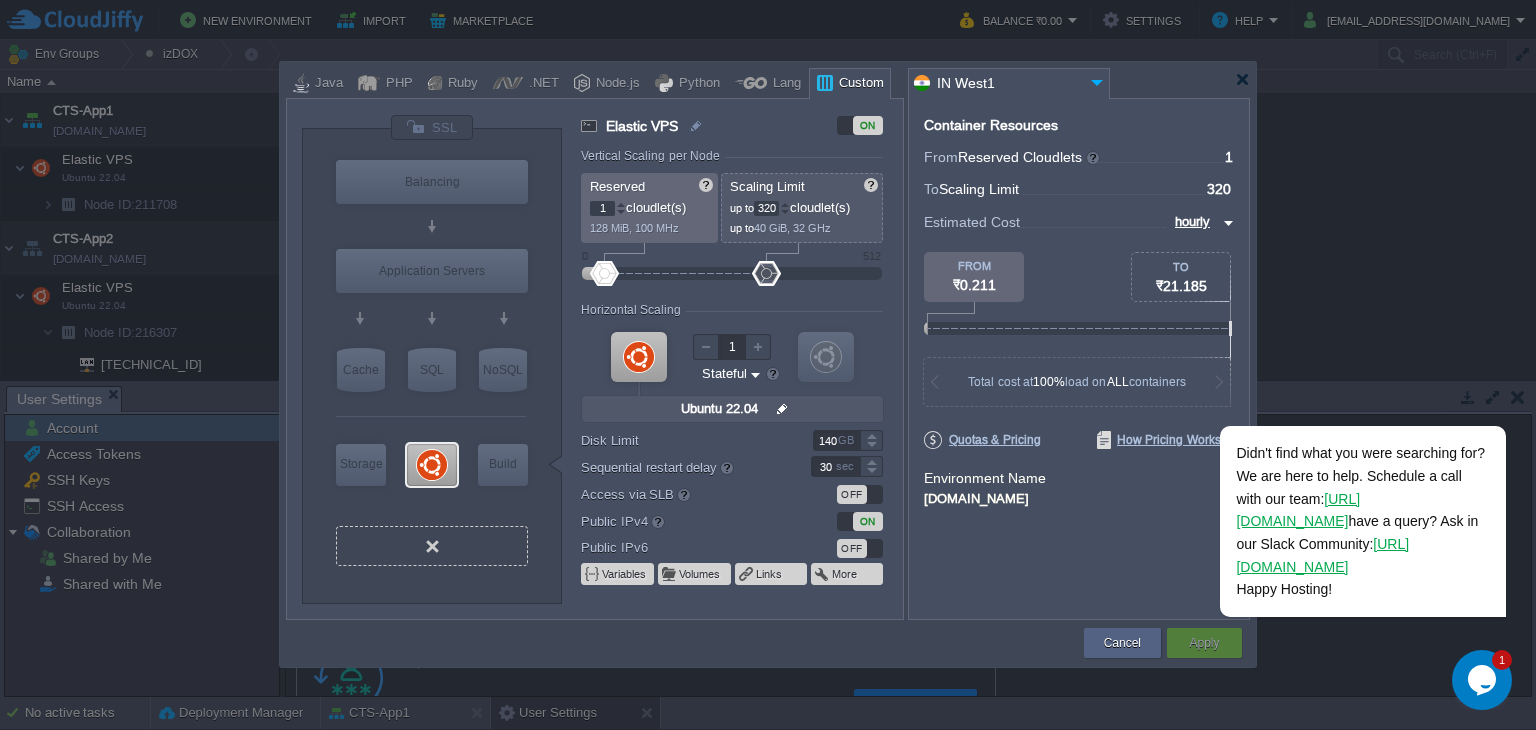 type 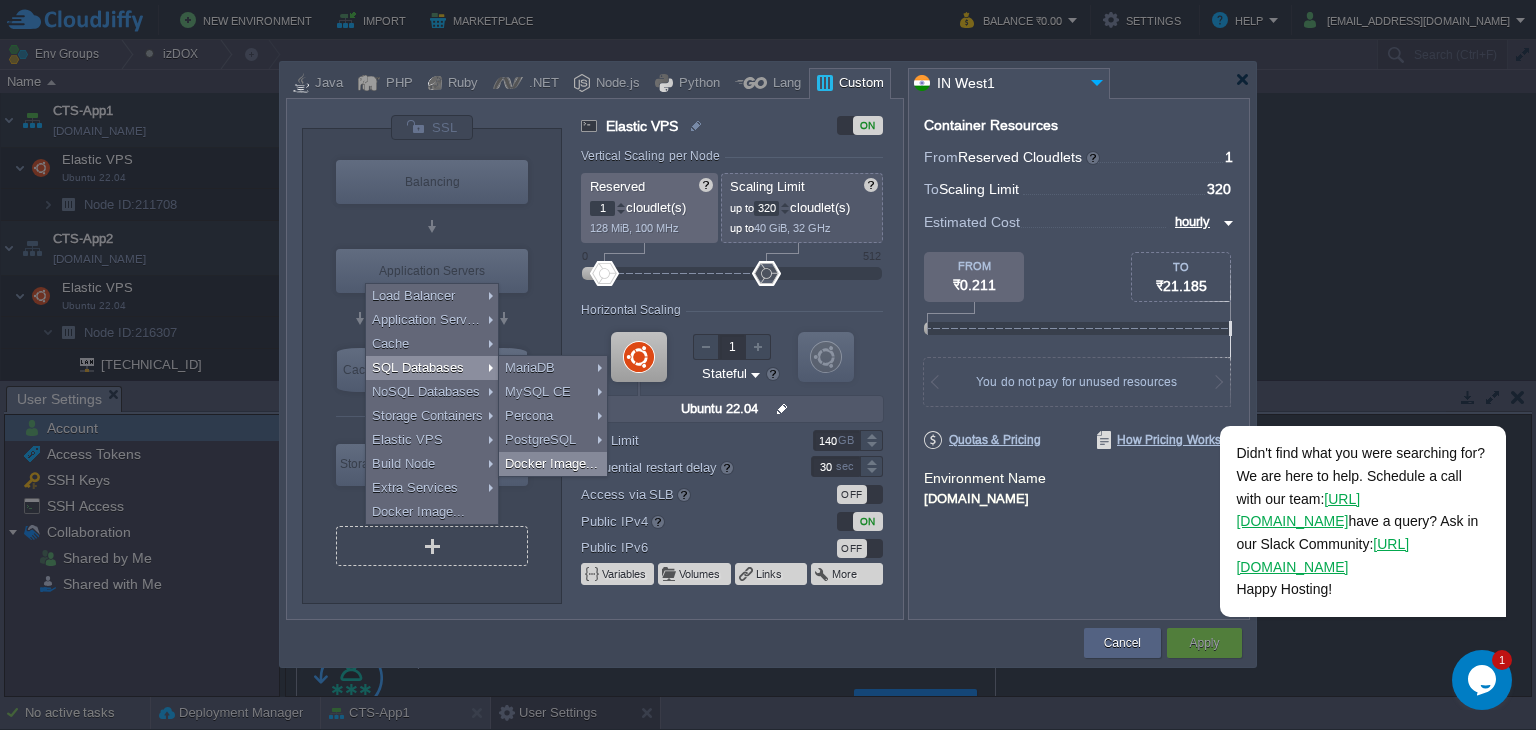 click on "Docker Image..." at bounding box center (553, 464) 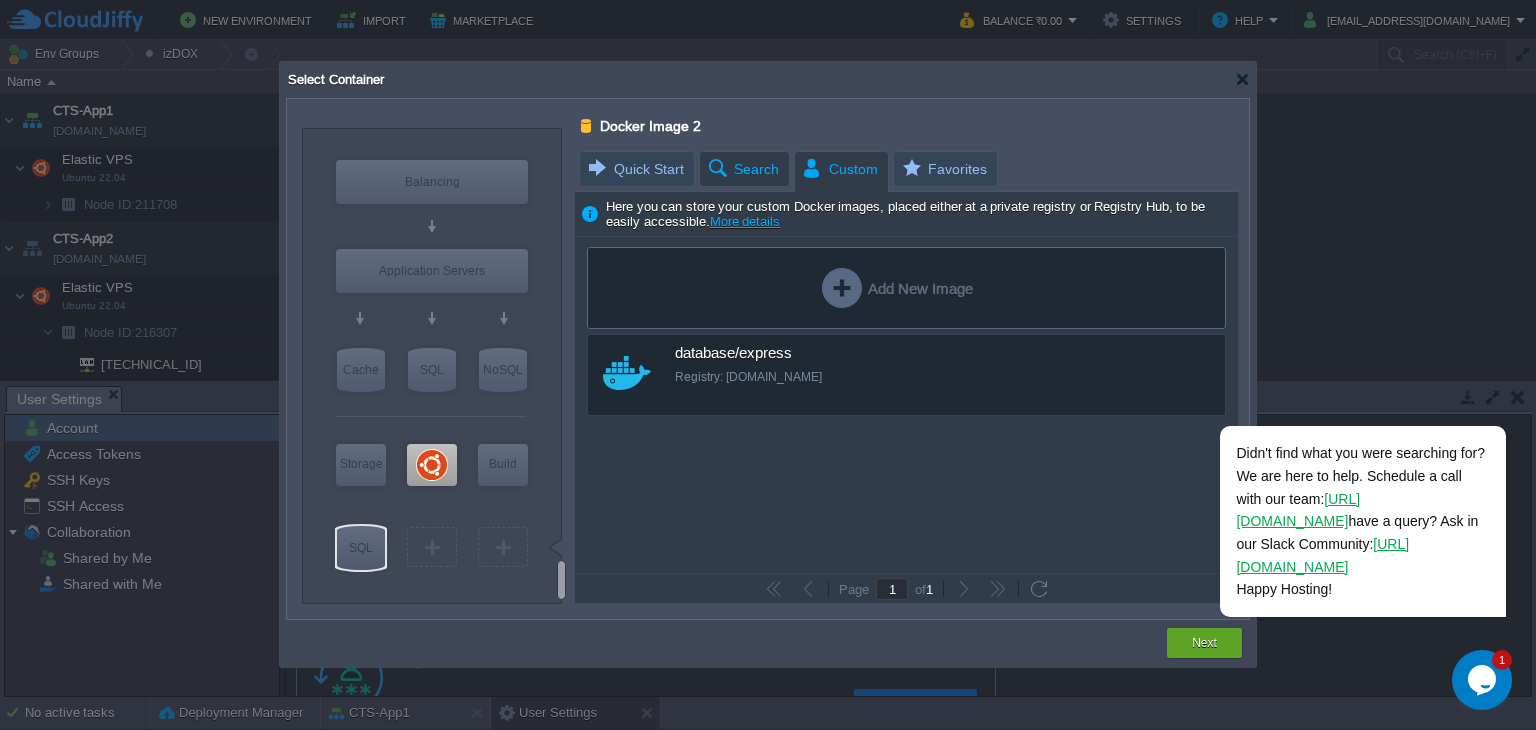 type on "Select Image" 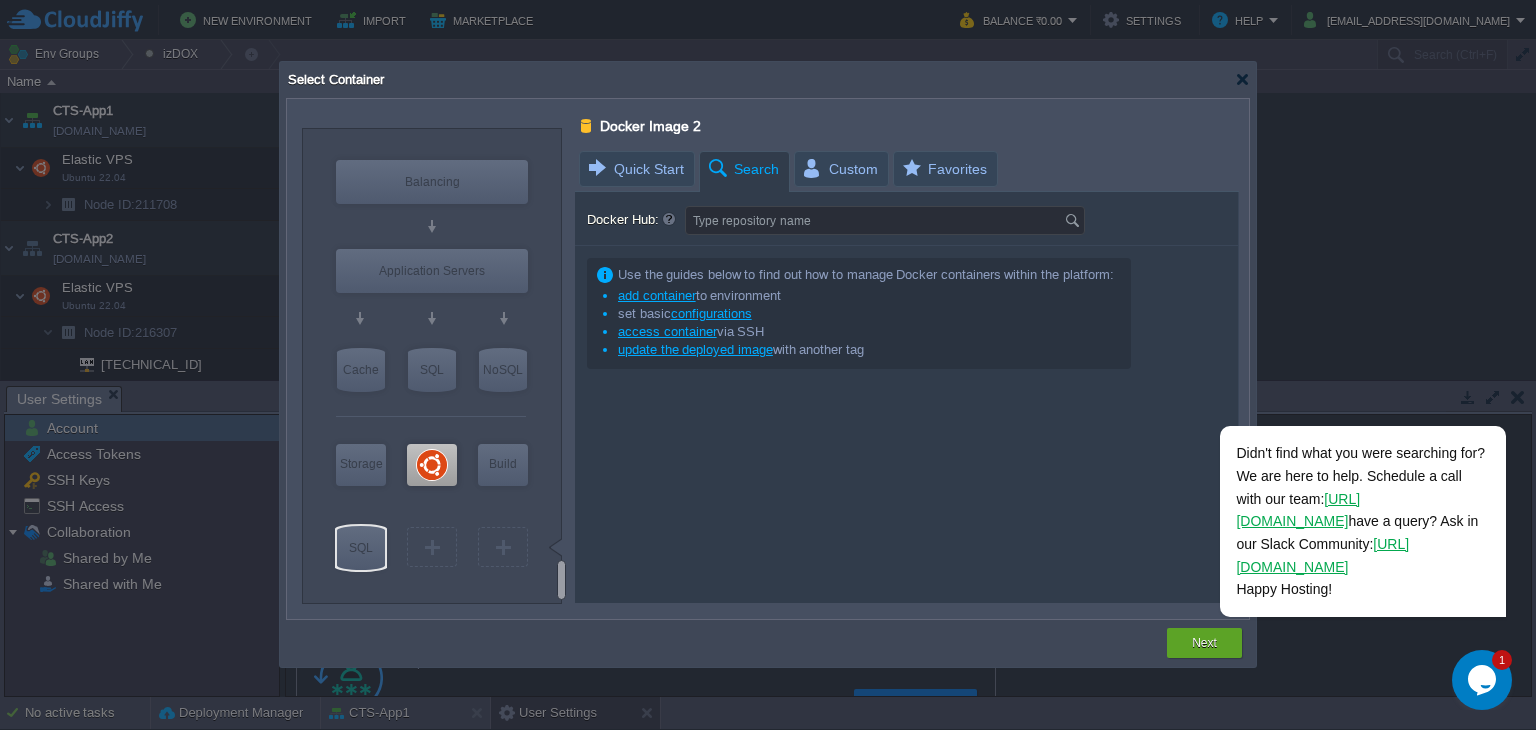 click on "Search" at bounding box center [742, 169] 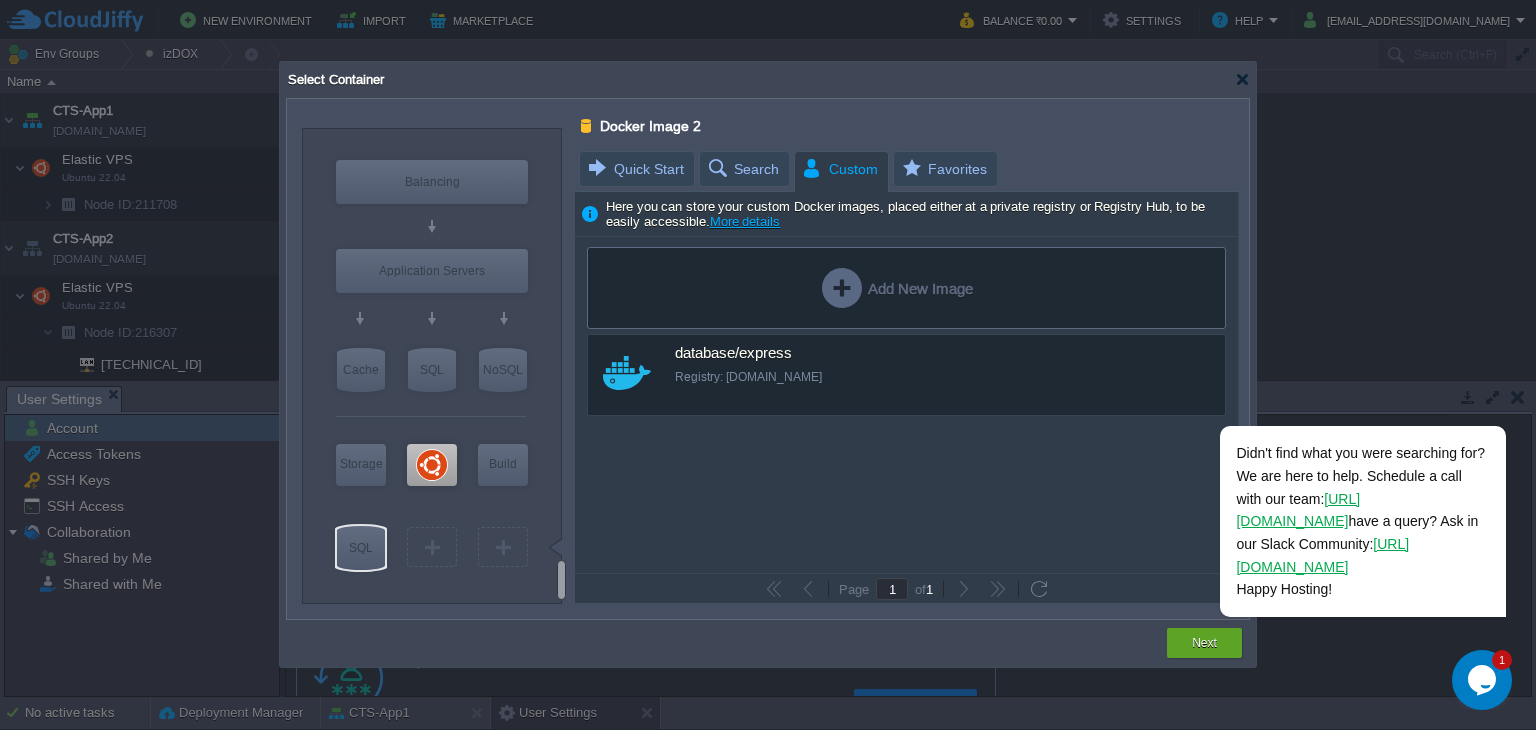 click on "Custom" at bounding box center [839, 169] 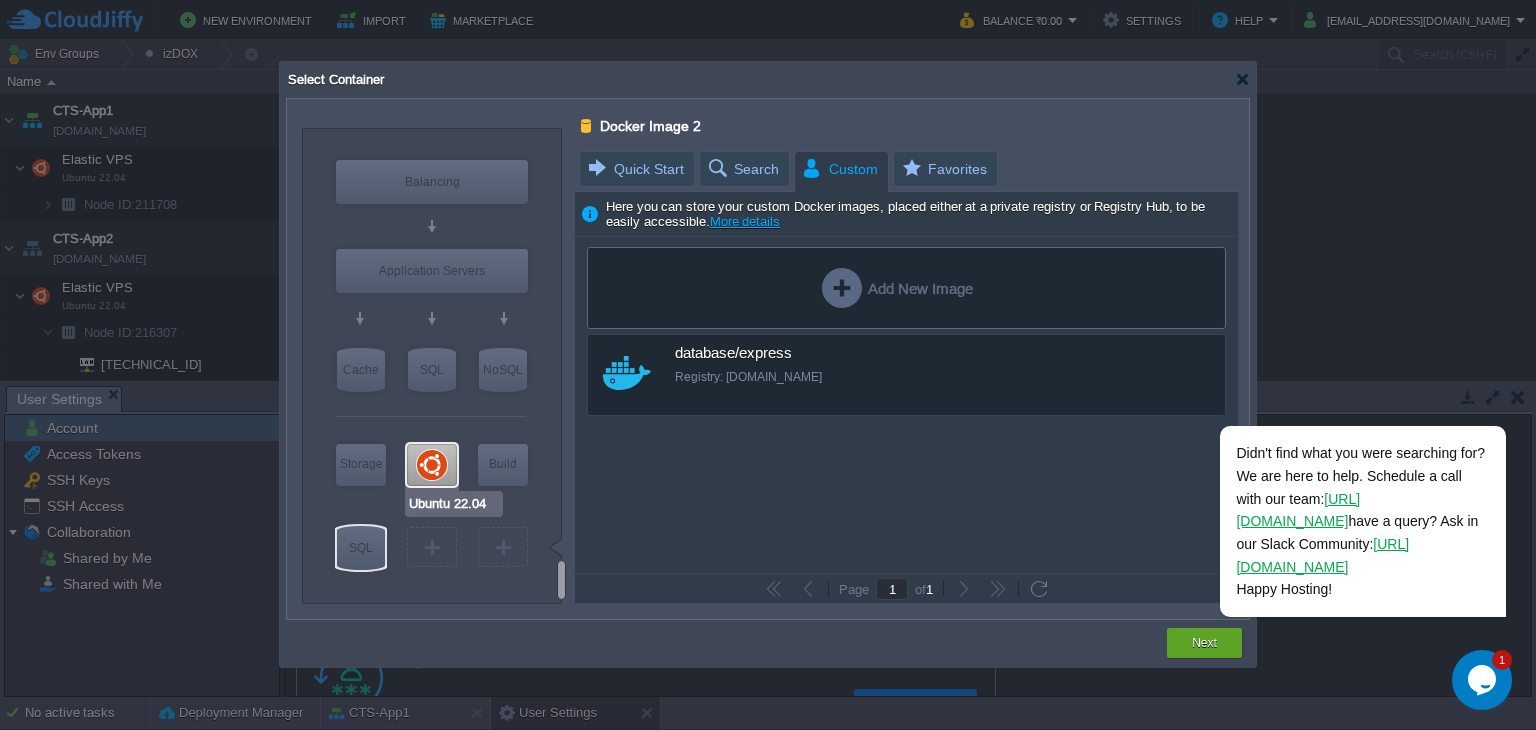 type on "Docker Image" 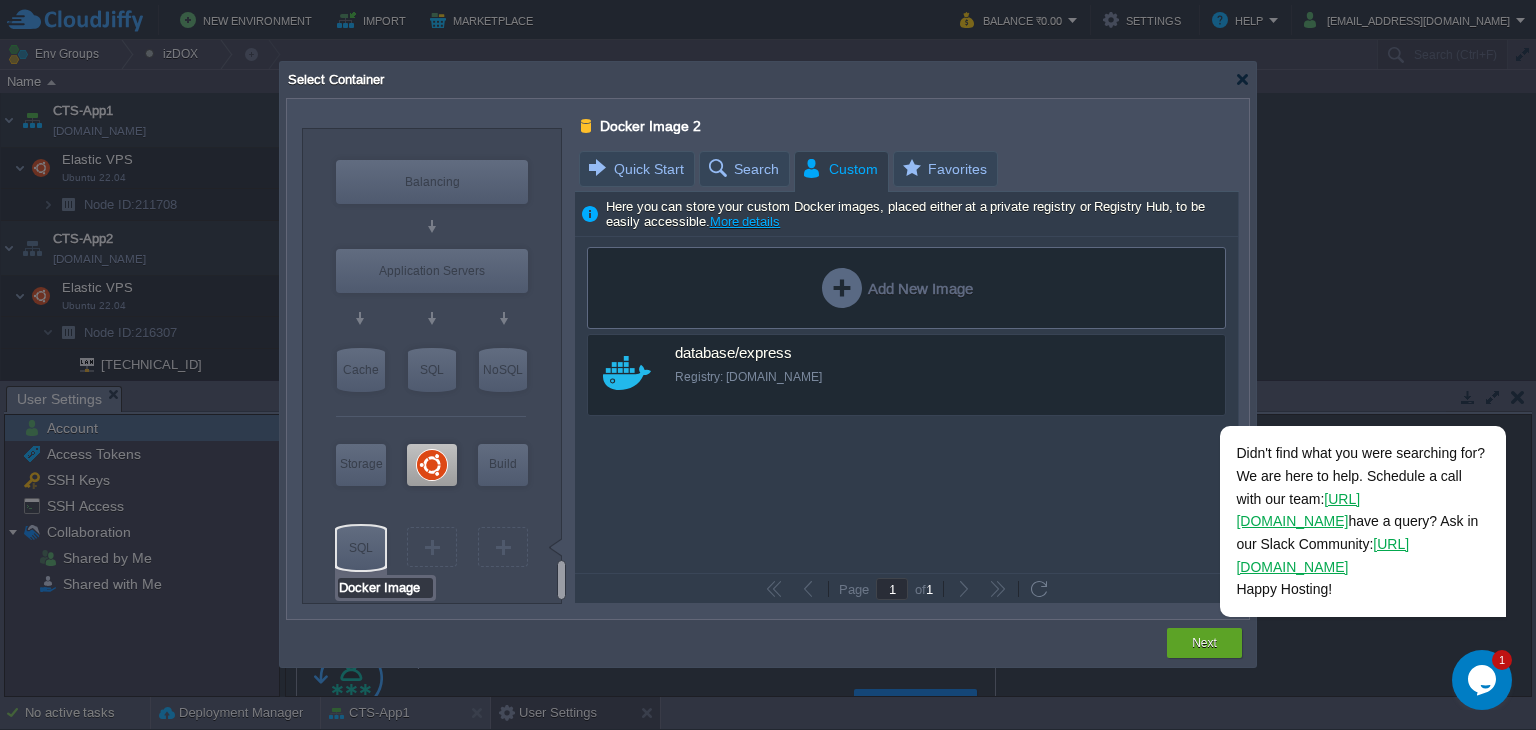click on "Docker Image" at bounding box center [385, 588] 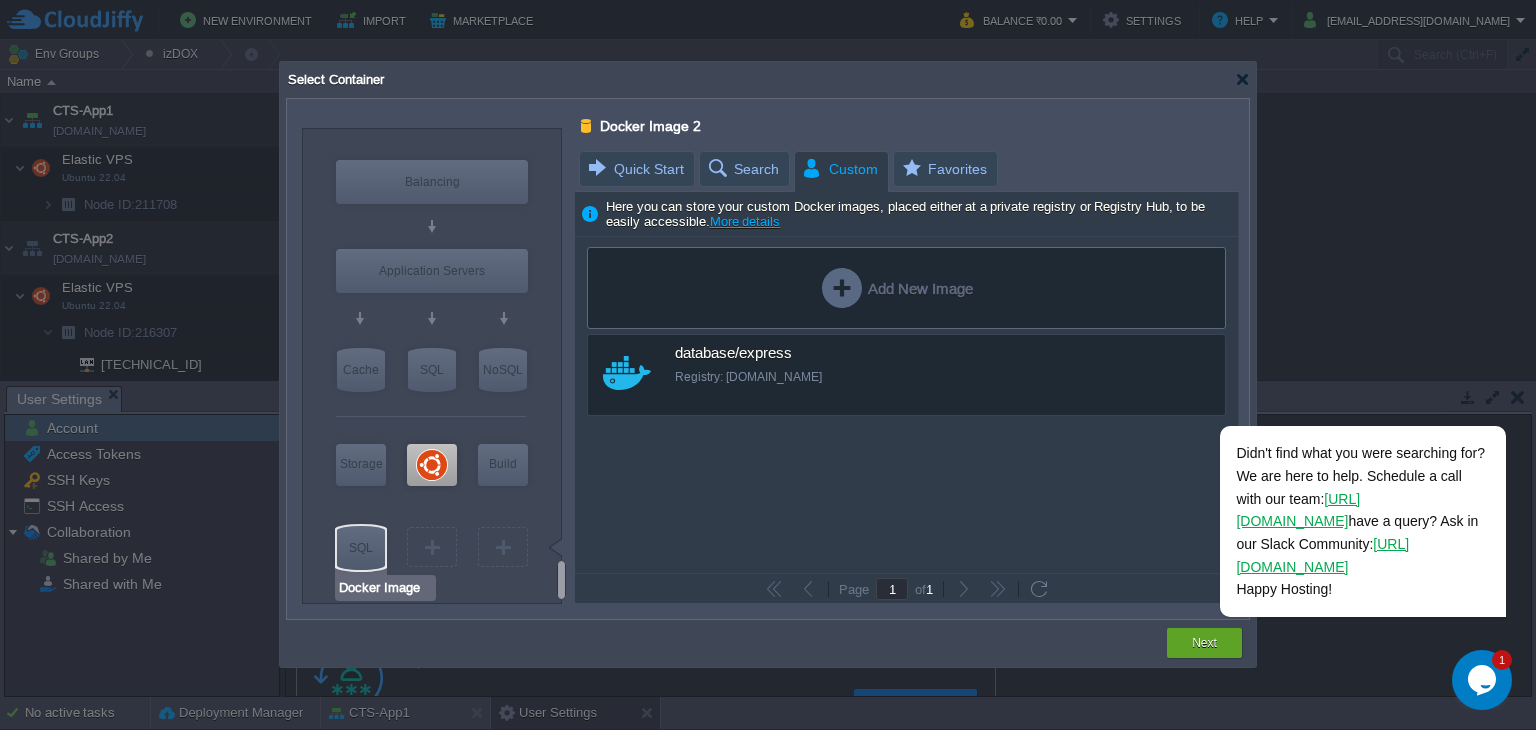 click on "SQL" at bounding box center (361, 548) 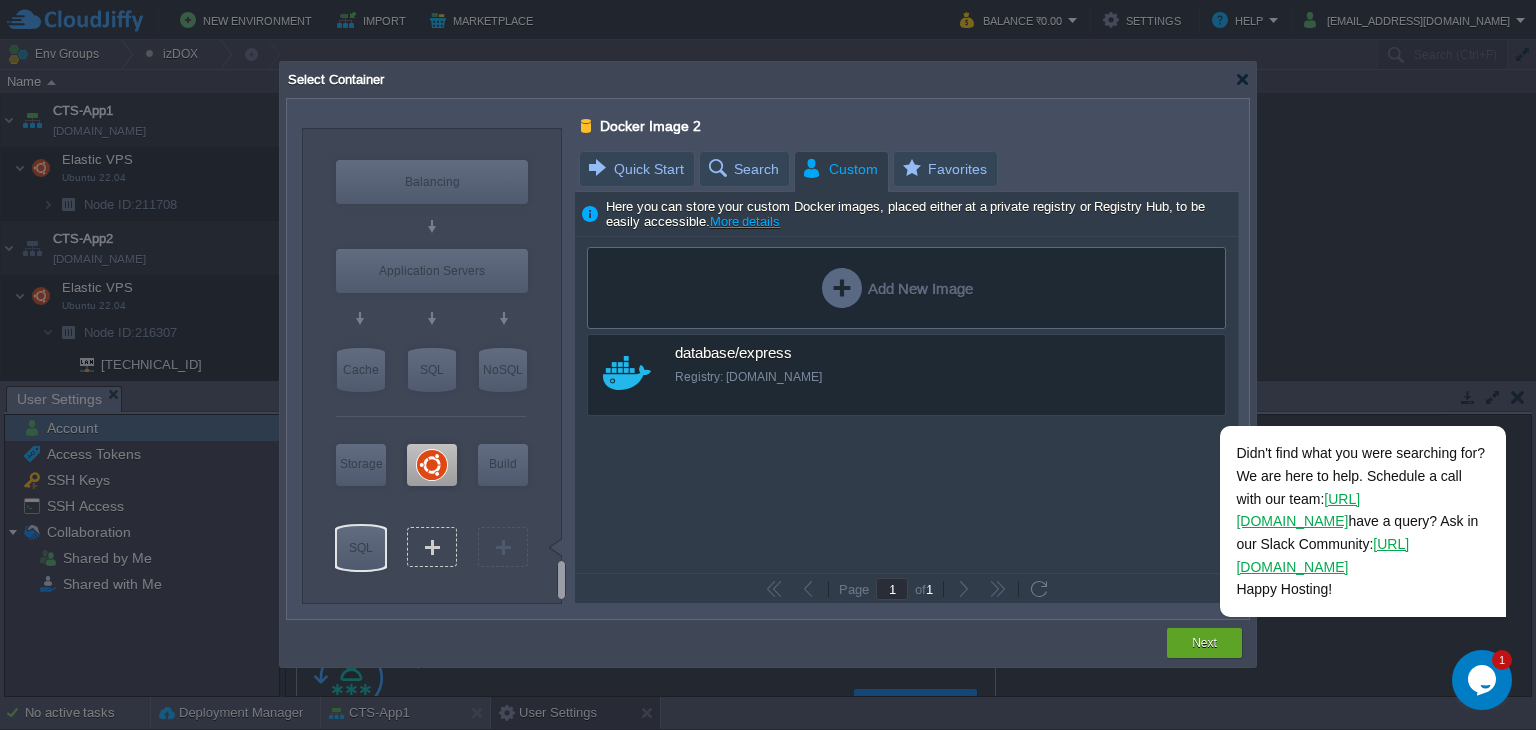 click on "VM" at bounding box center (432, 547) 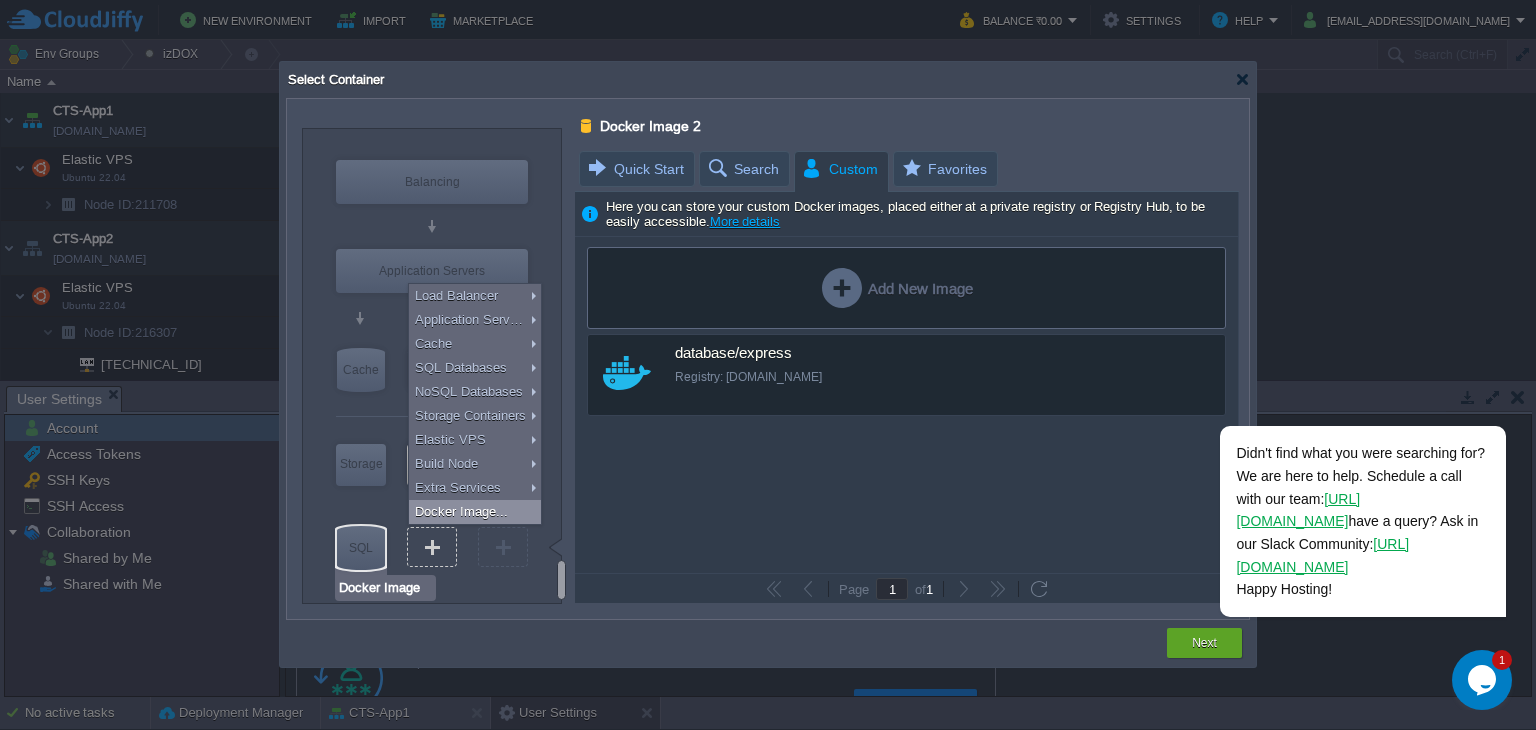 type on "Select Image" 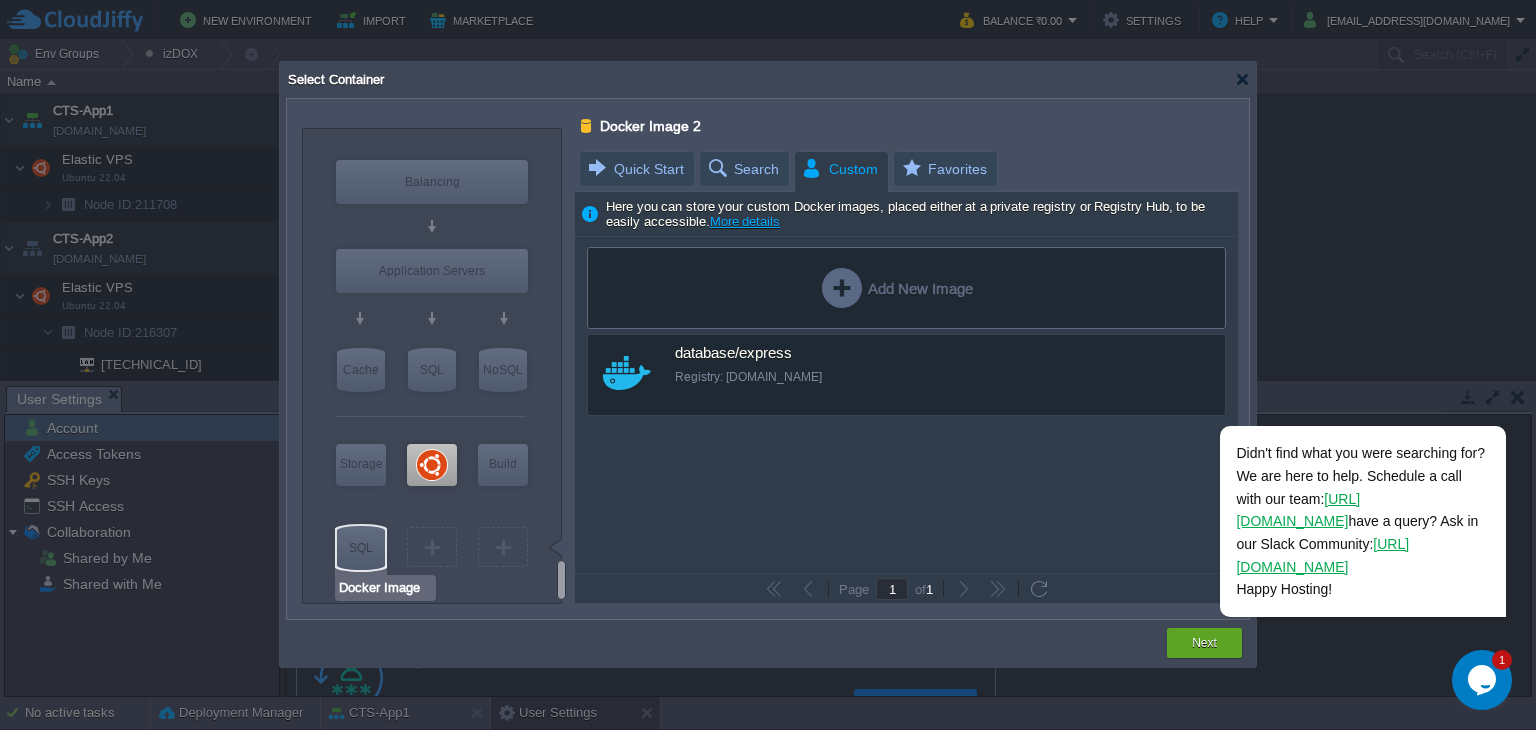 click on "SQL" at bounding box center [361, 548] 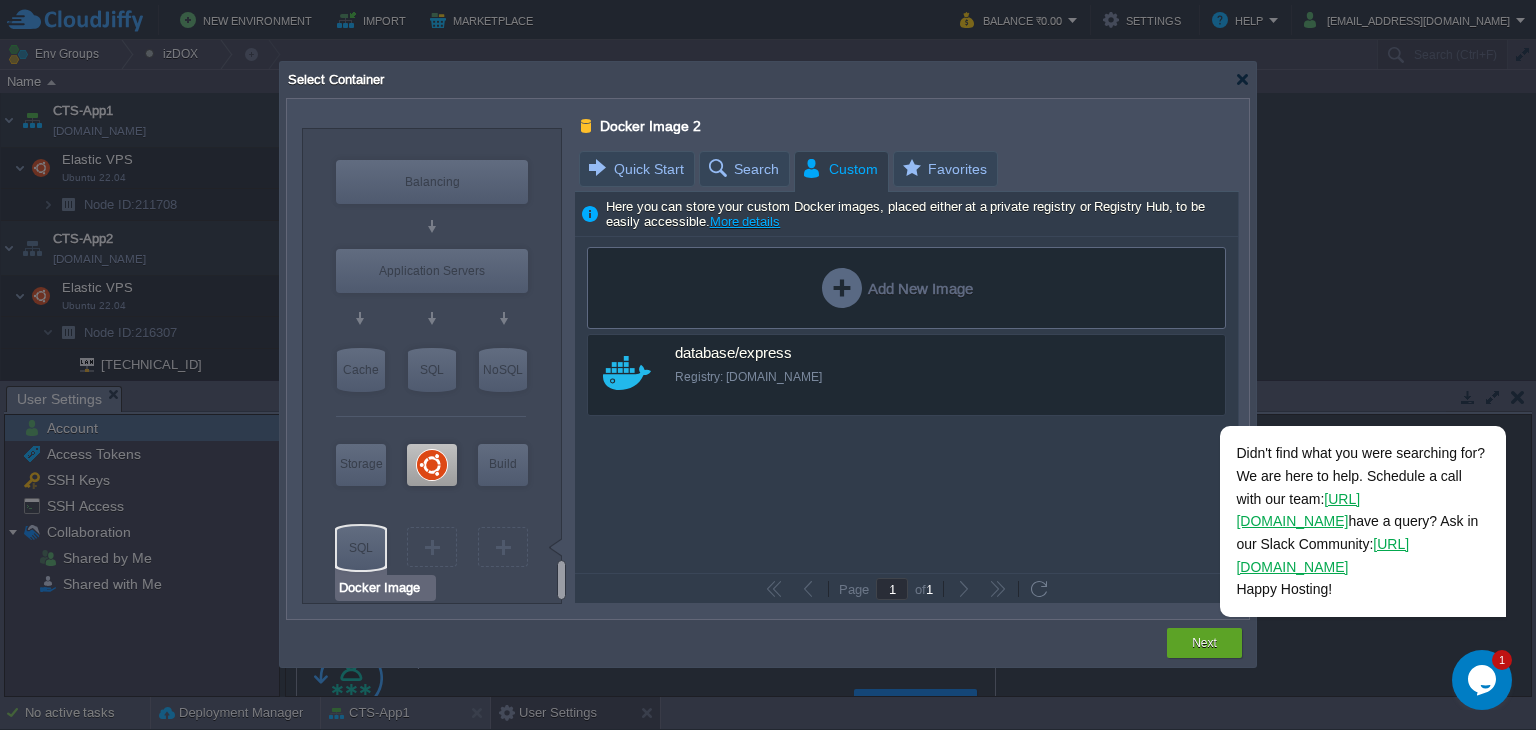click on "SQL" at bounding box center [361, 548] 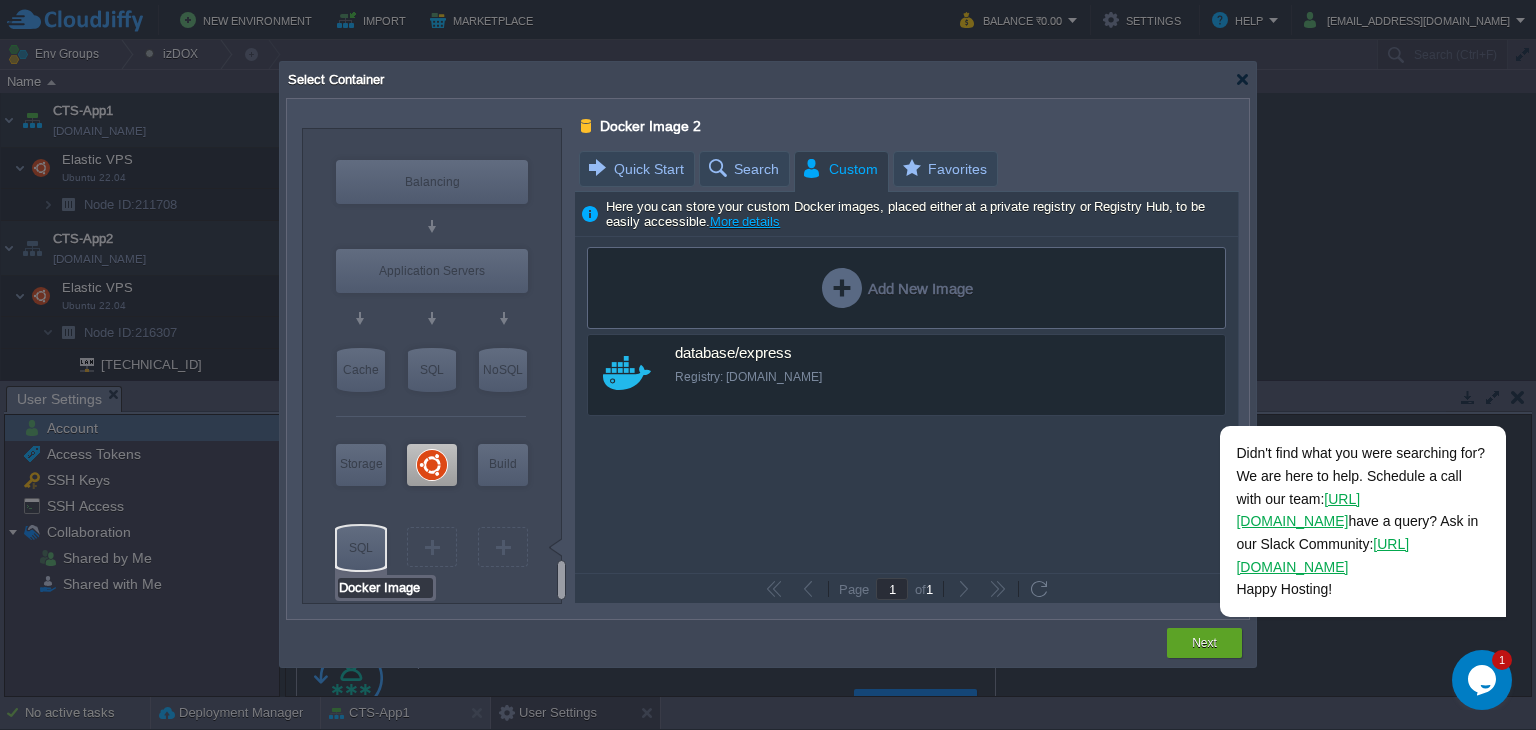 click on "Docker Image" at bounding box center [385, 588] 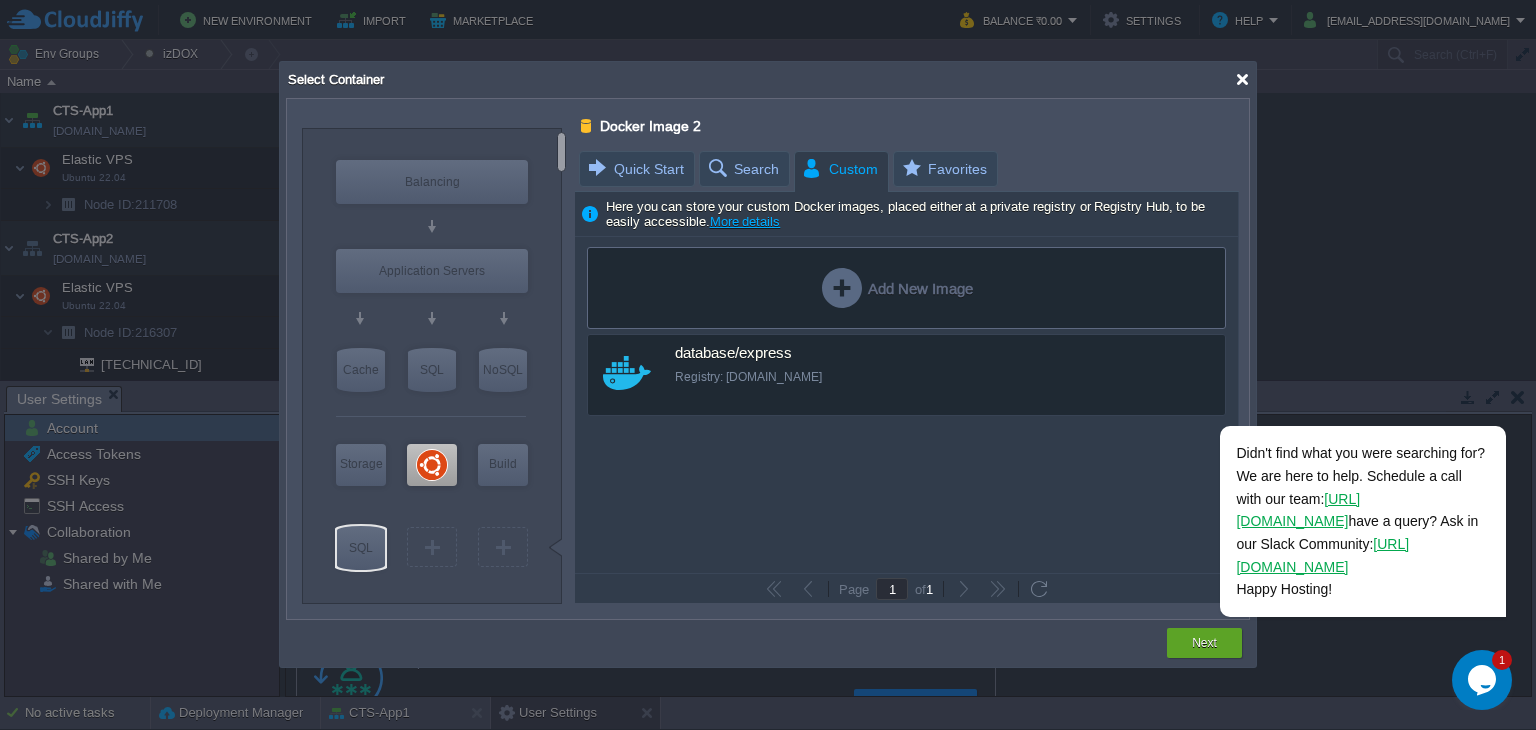 click at bounding box center [1242, 79] 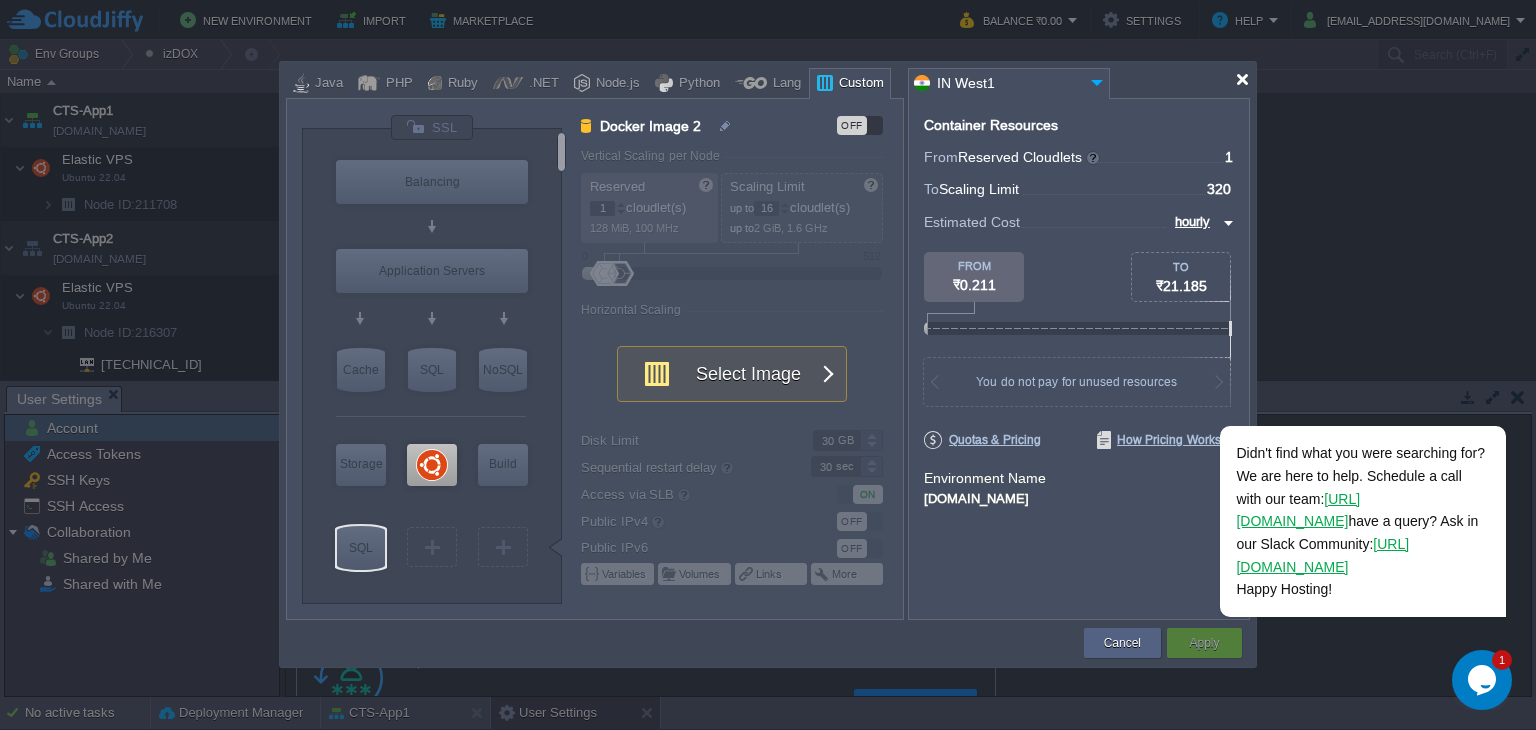 click at bounding box center [1242, 79] 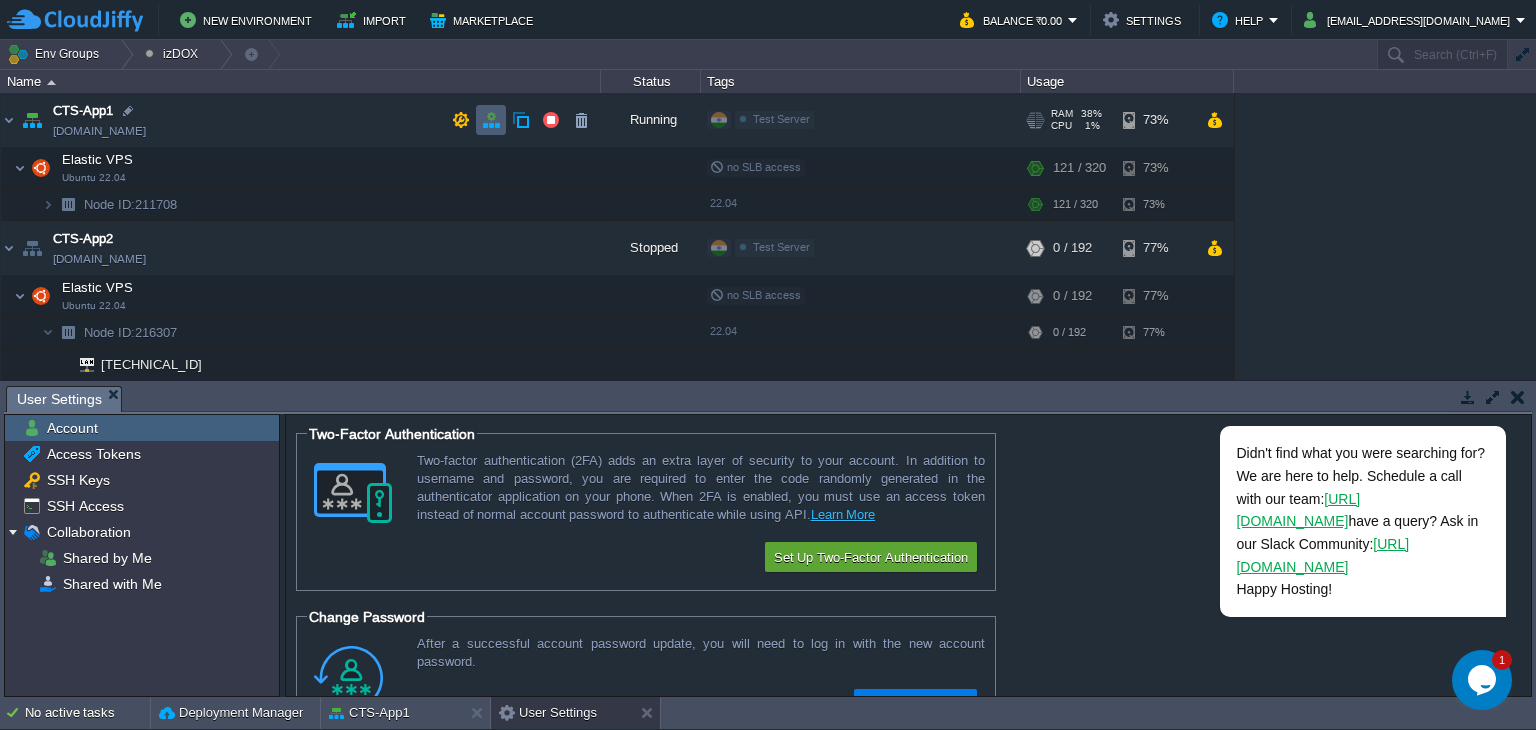click at bounding box center [491, 120] 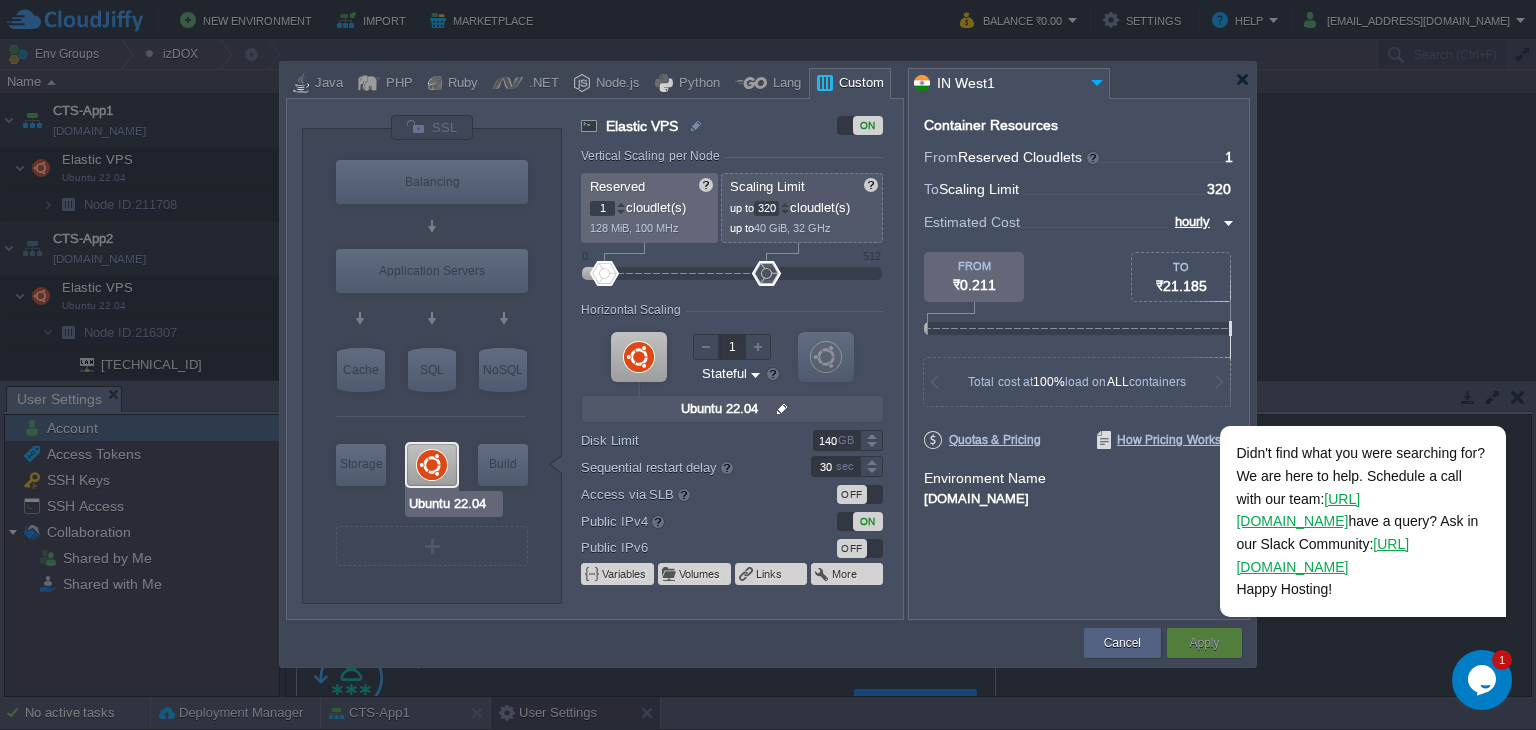 type on "Docker Image" 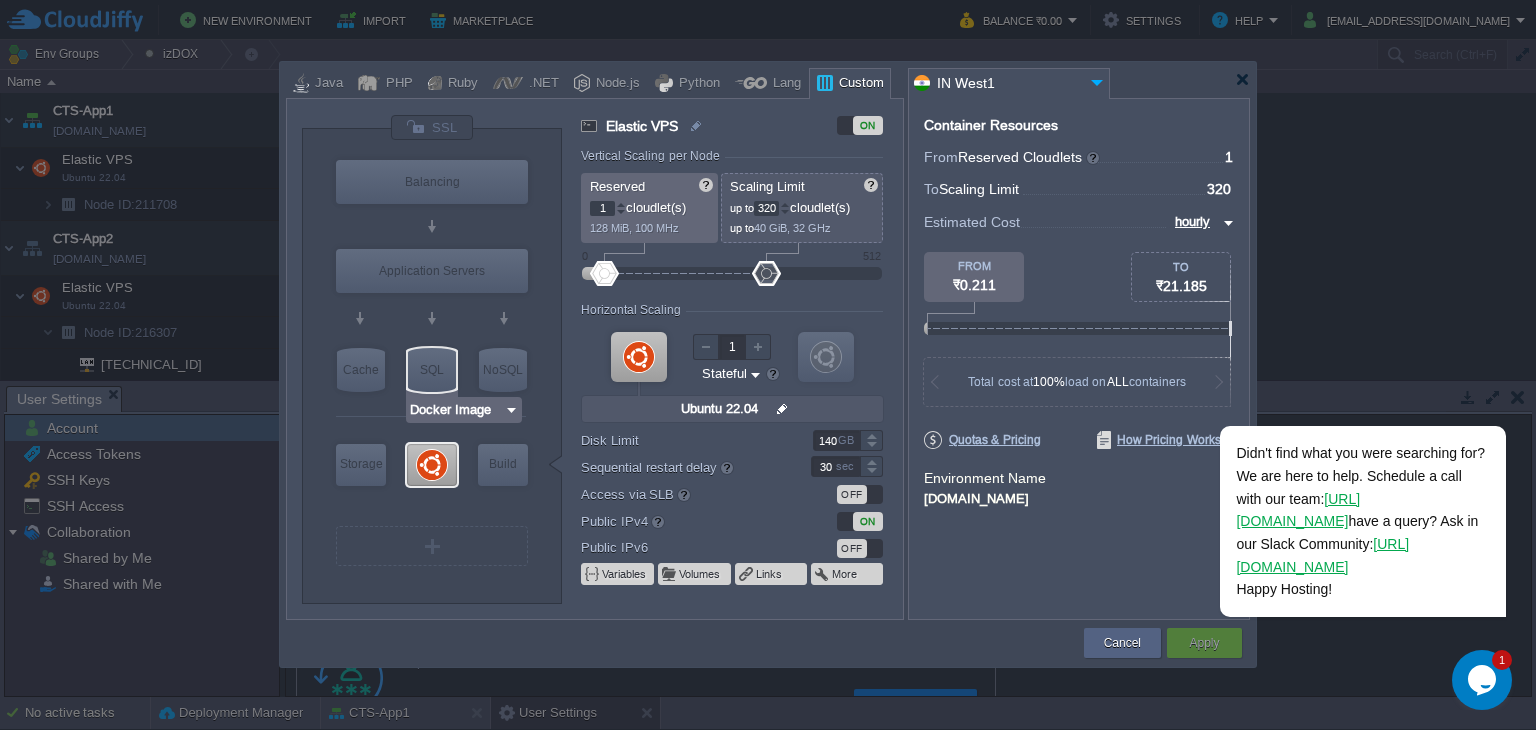 click on "SQL" at bounding box center [432, 370] 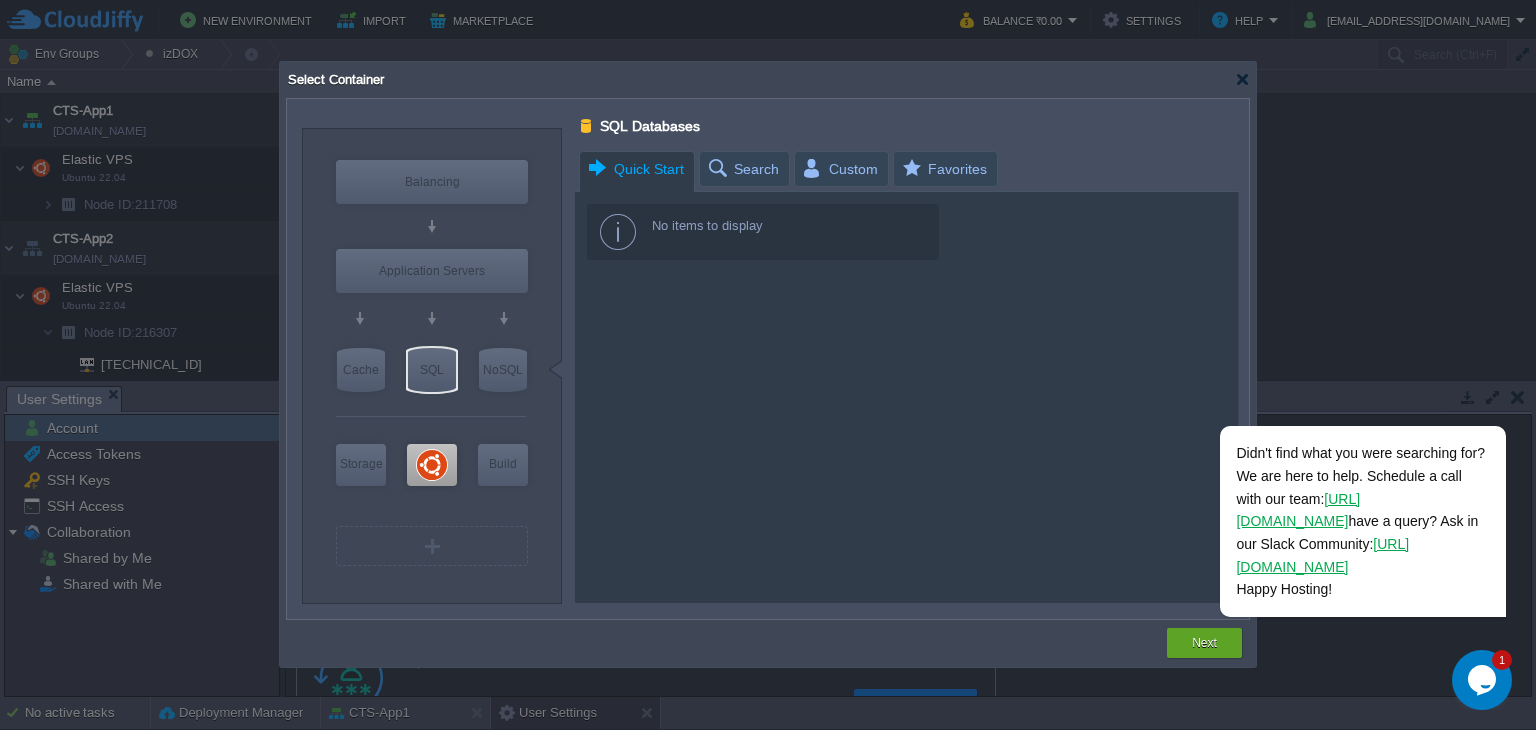 click on "Quick Start" at bounding box center [635, 169] 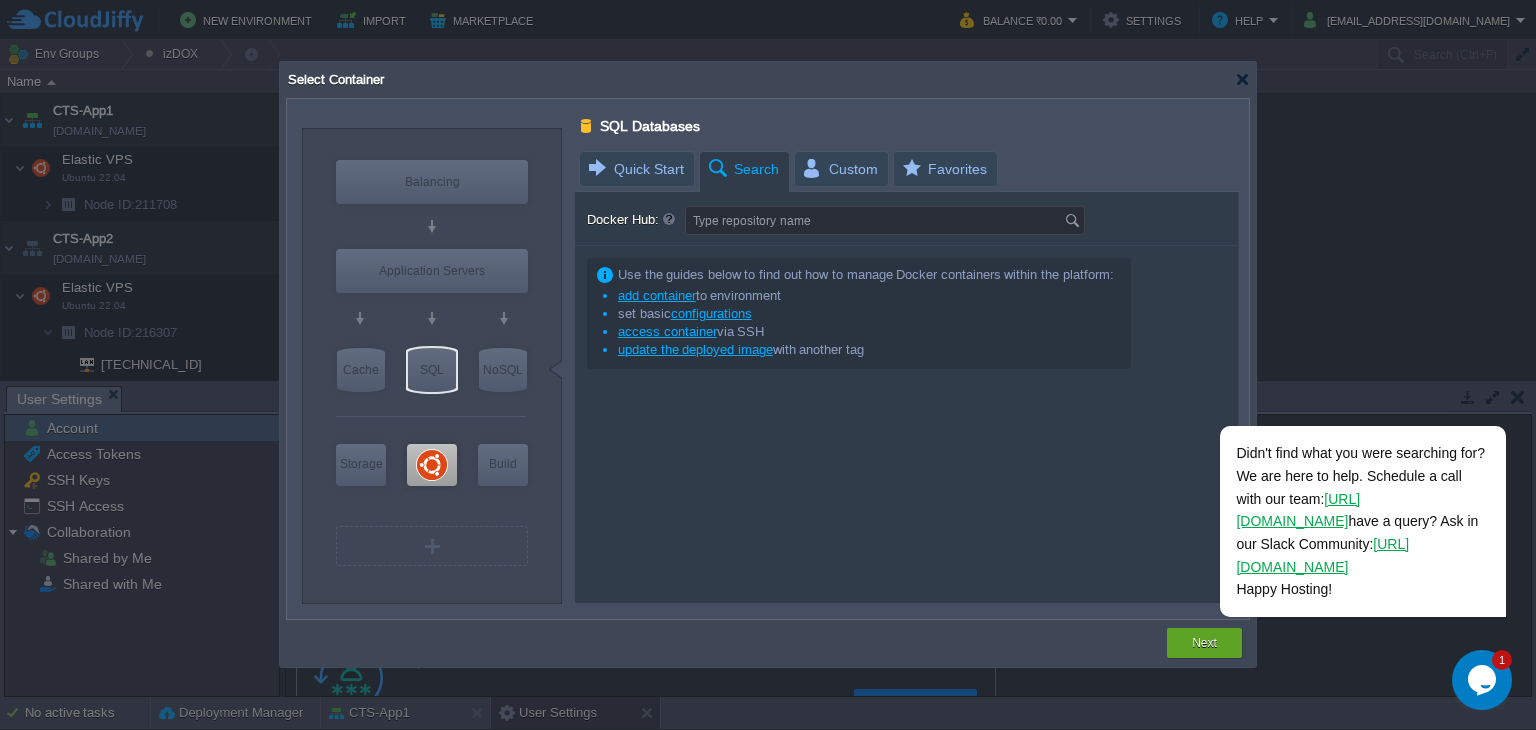 click on "Search" at bounding box center (742, 169) 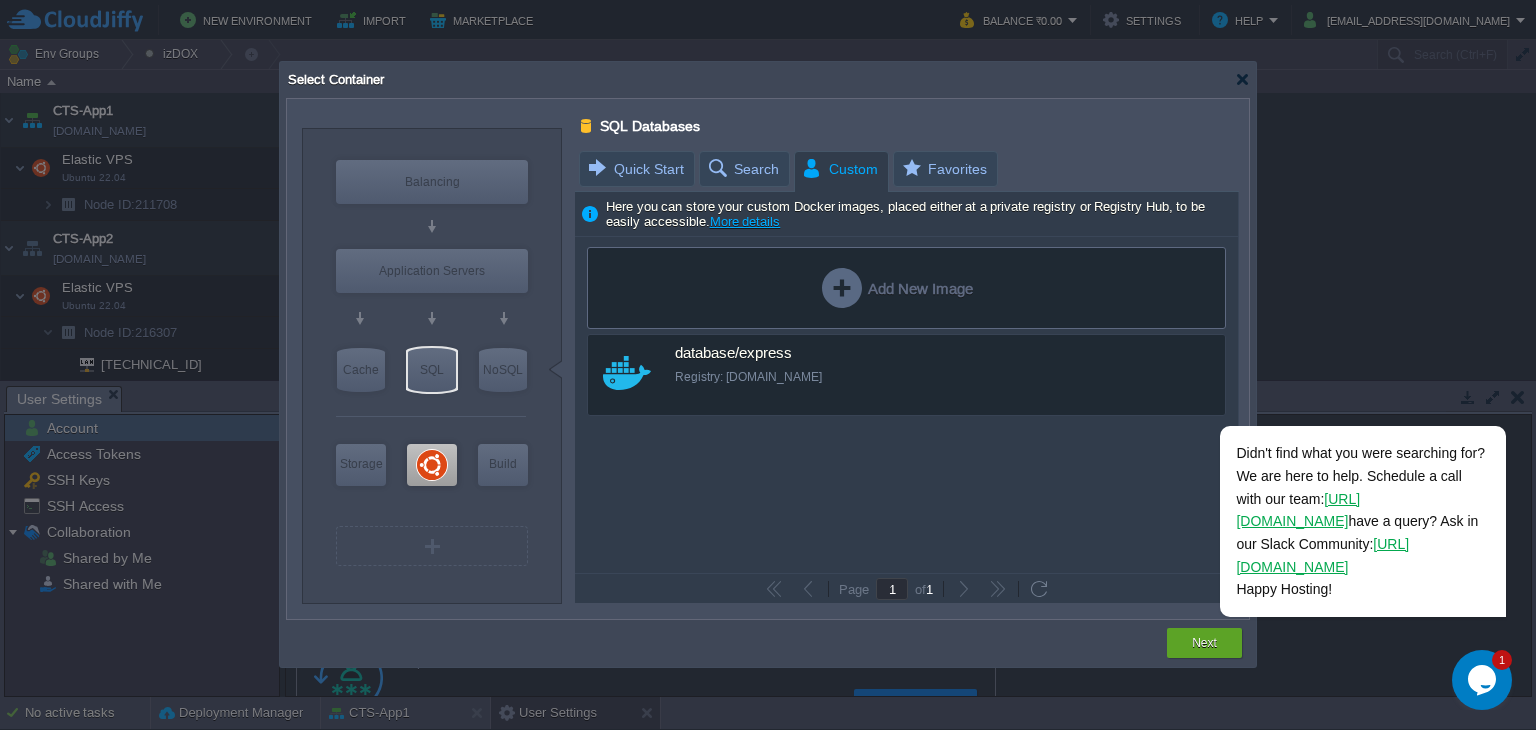 click on "Custom" at bounding box center [839, 169] 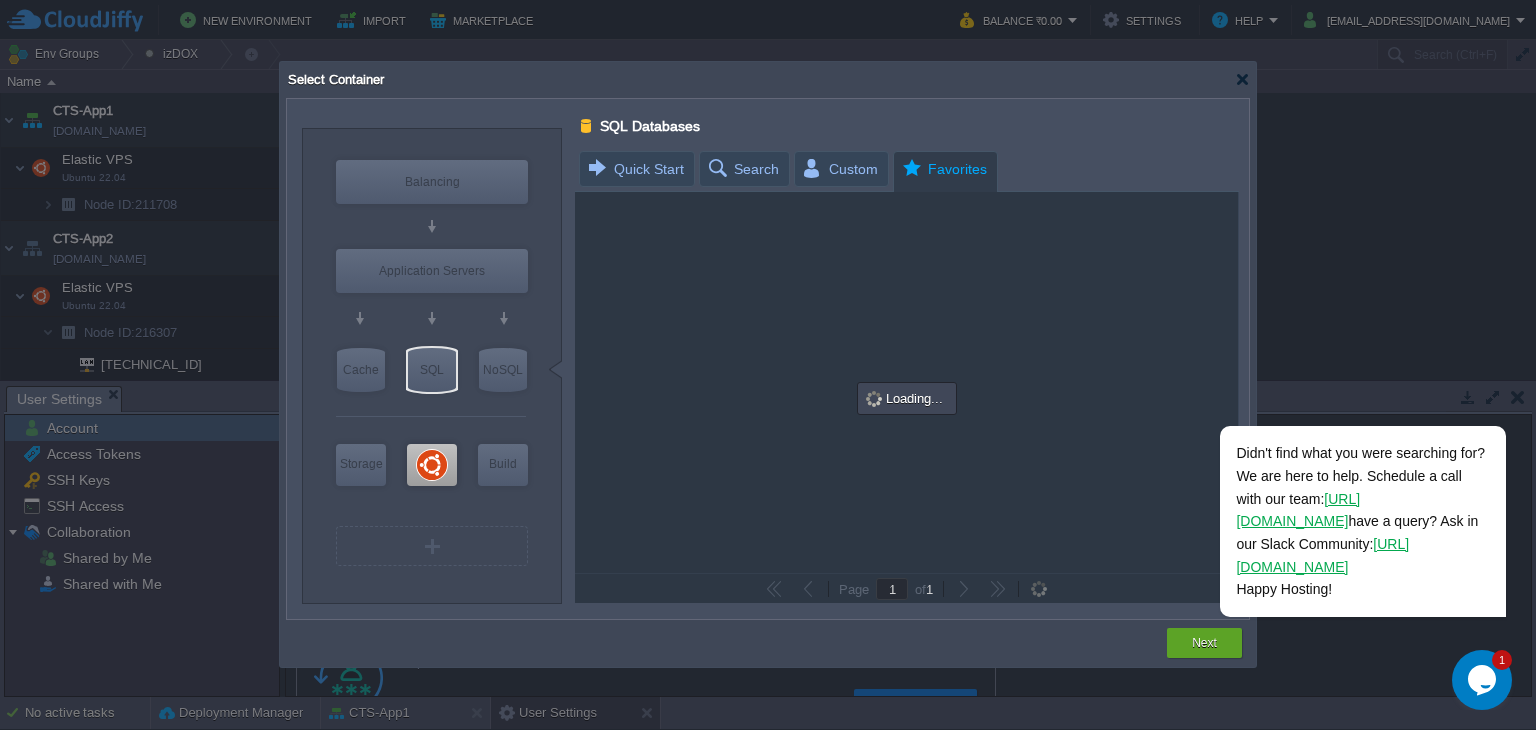 click on "Favorites" at bounding box center [943, 169] 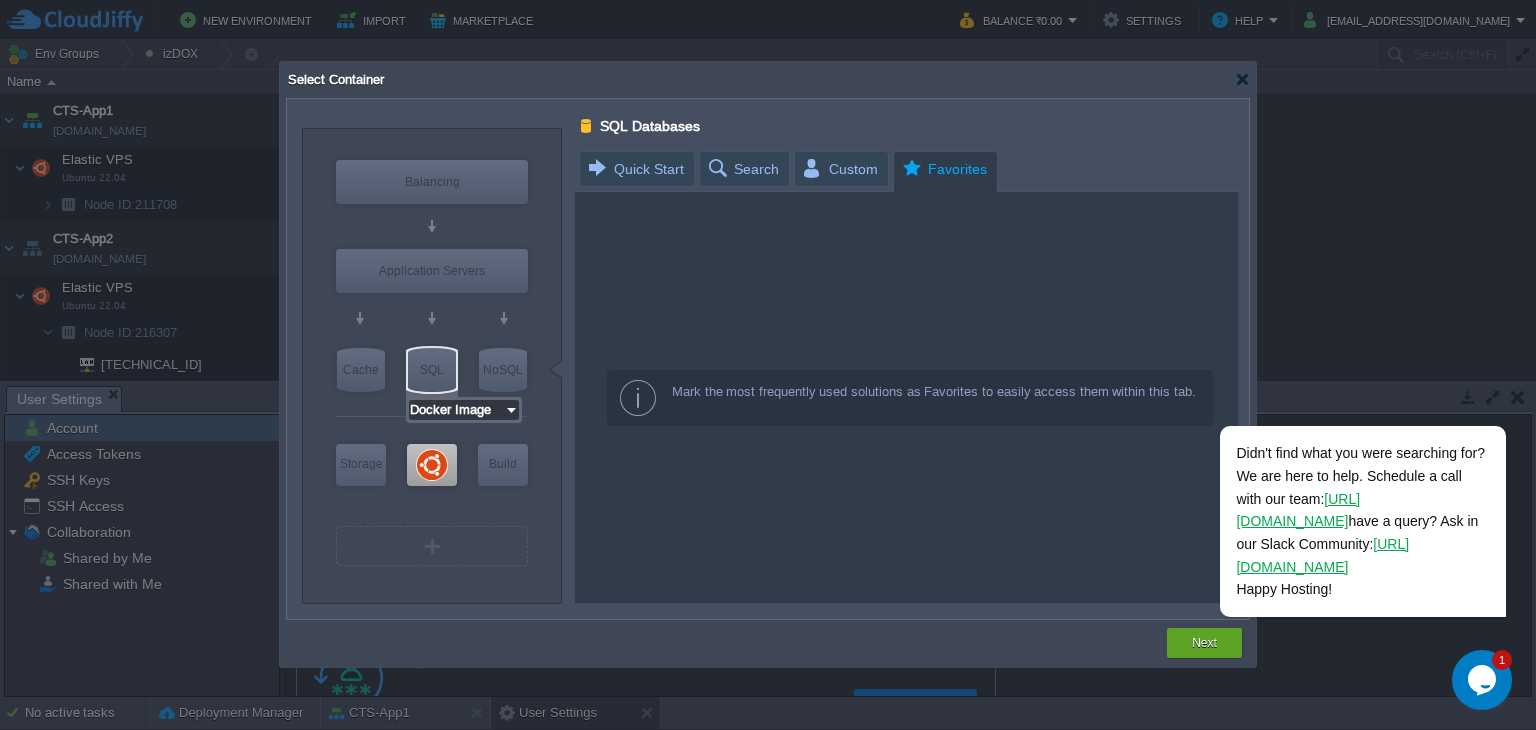 click on "Docker Image" at bounding box center [456, 410] 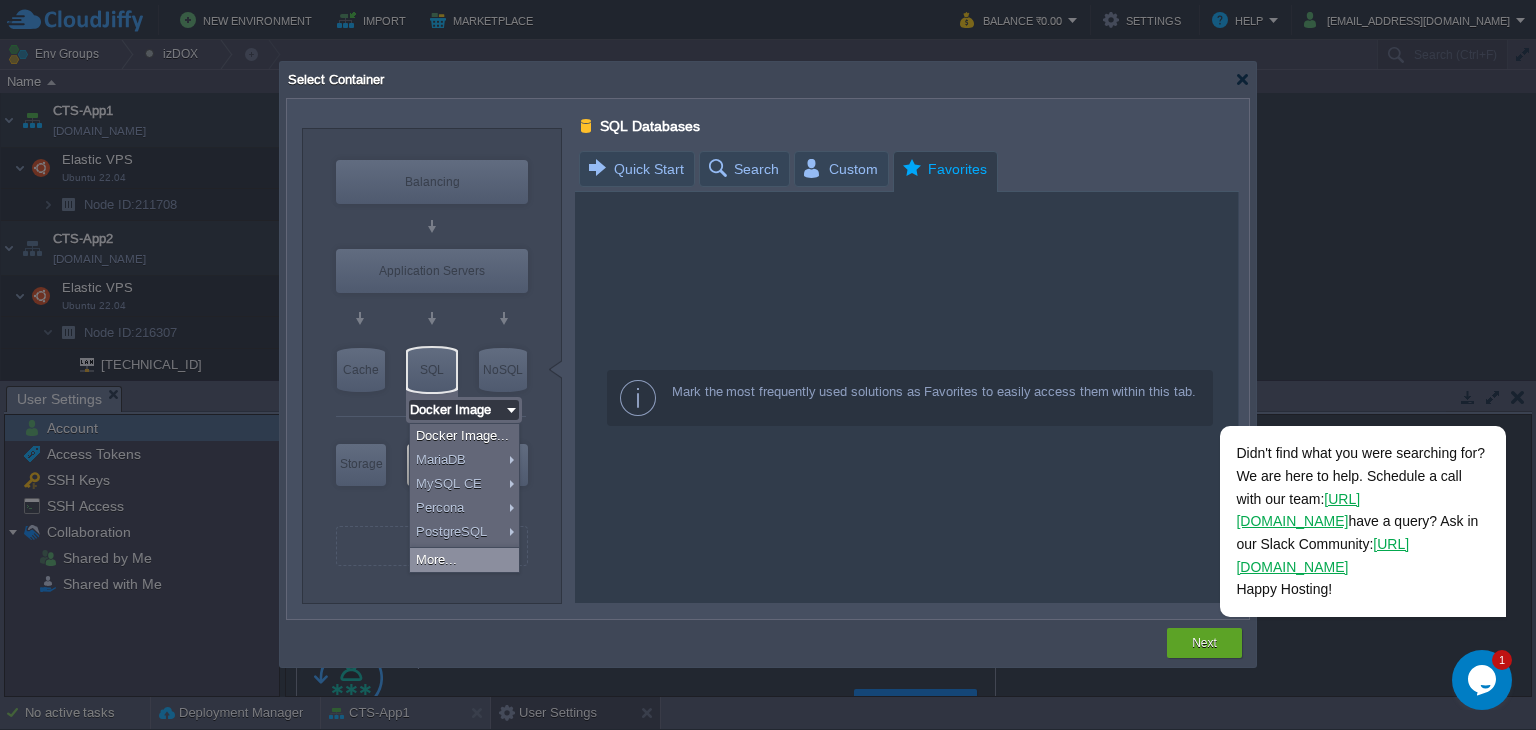 click on "More..." at bounding box center [464, 560] 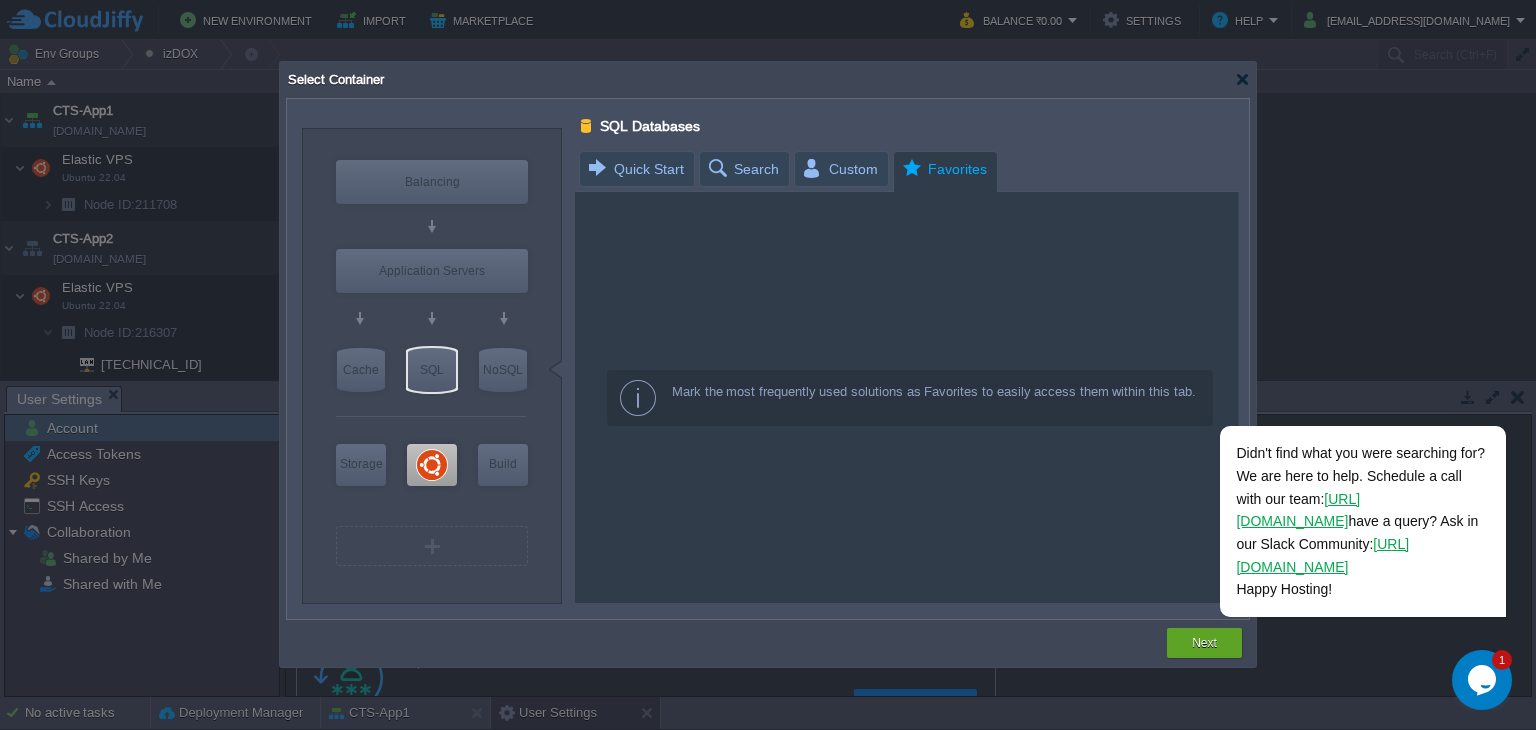 scroll, scrollTop: 0, scrollLeft: 0, axis: both 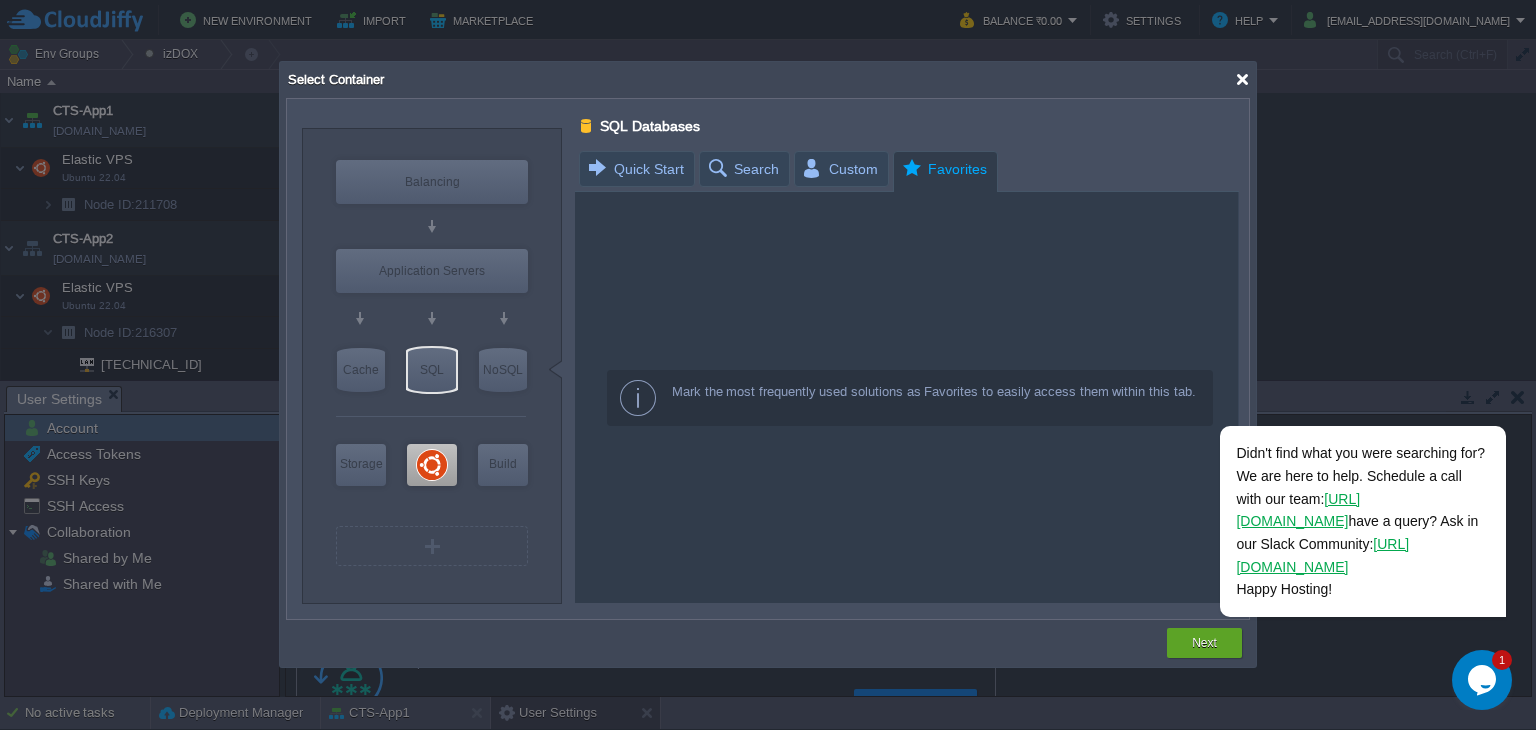 click at bounding box center (1242, 79) 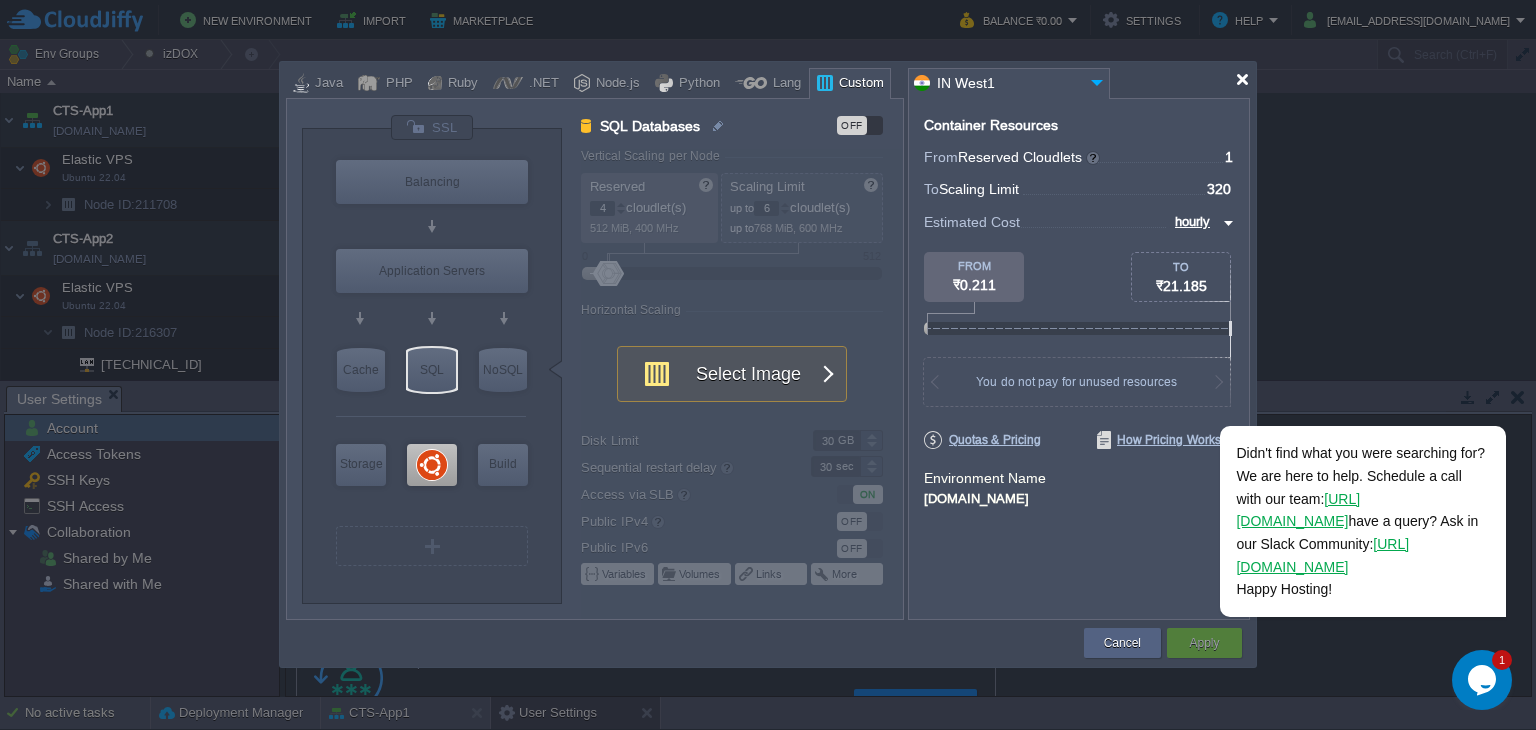 click at bounding box center (1242, 79) 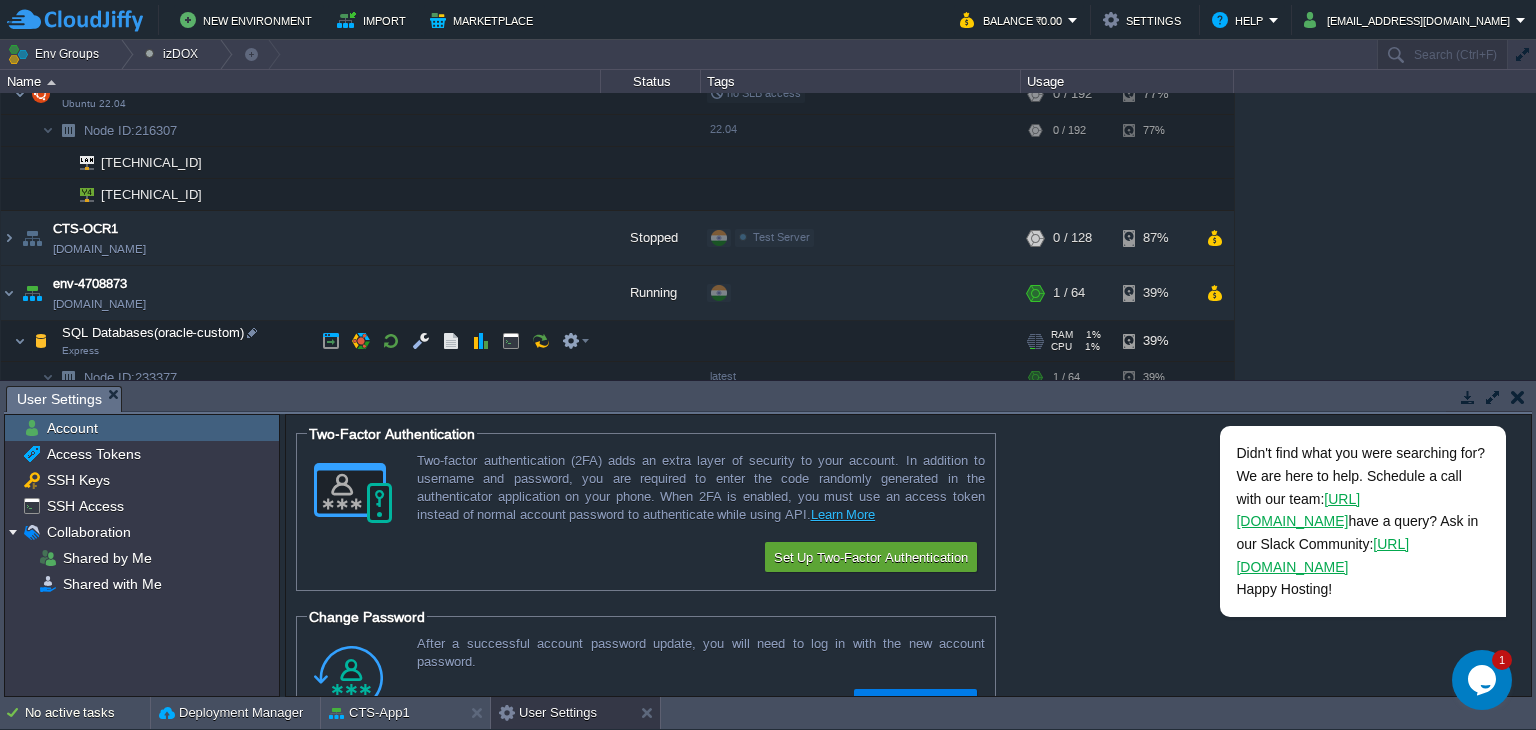 scroll, scrollTop: 300, scrollLeft: 0, axis: vertical 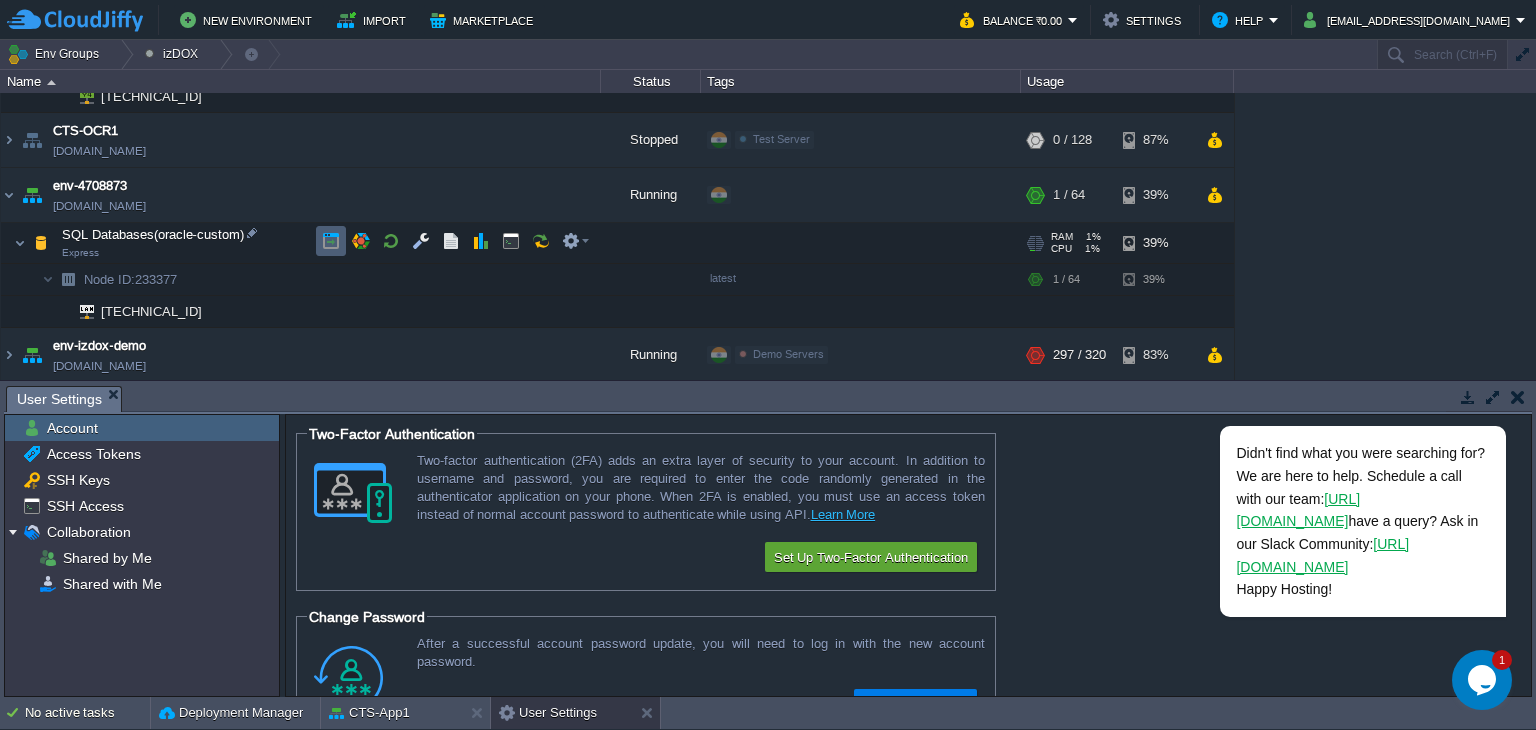click at bounding box center [331, 241] 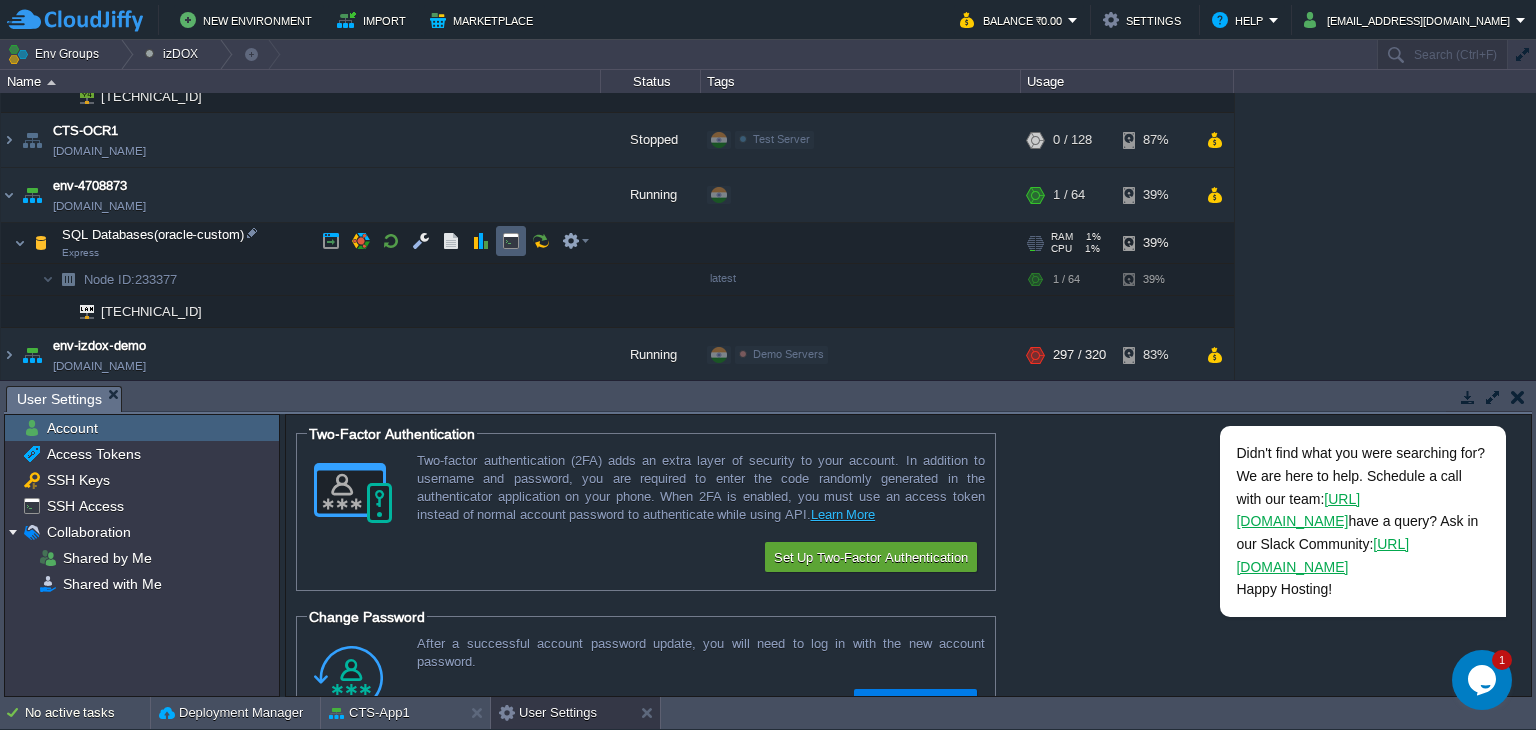 click at bounding box center (511, 241) 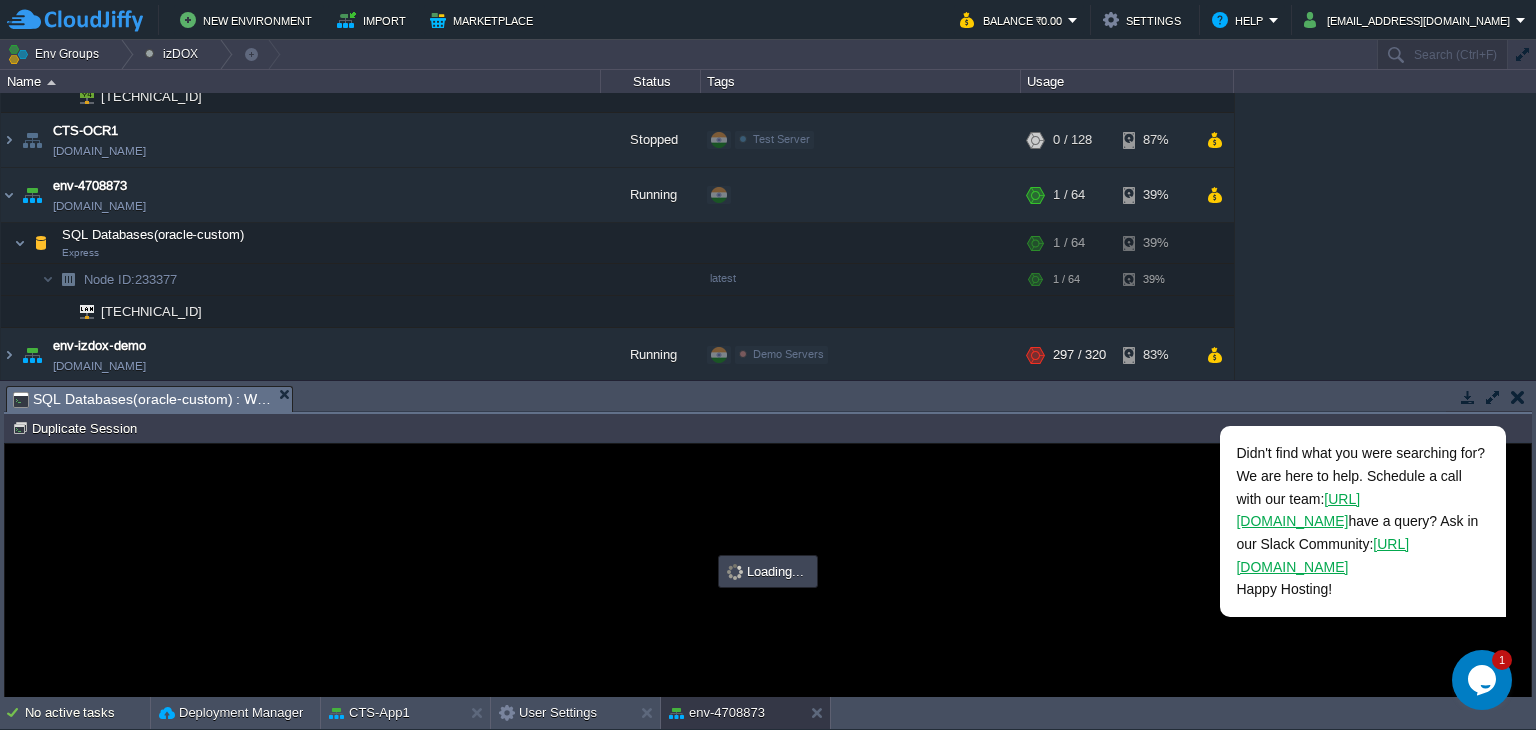 scroll, scrollTop: 0, scrollLeft: 0, axis: both 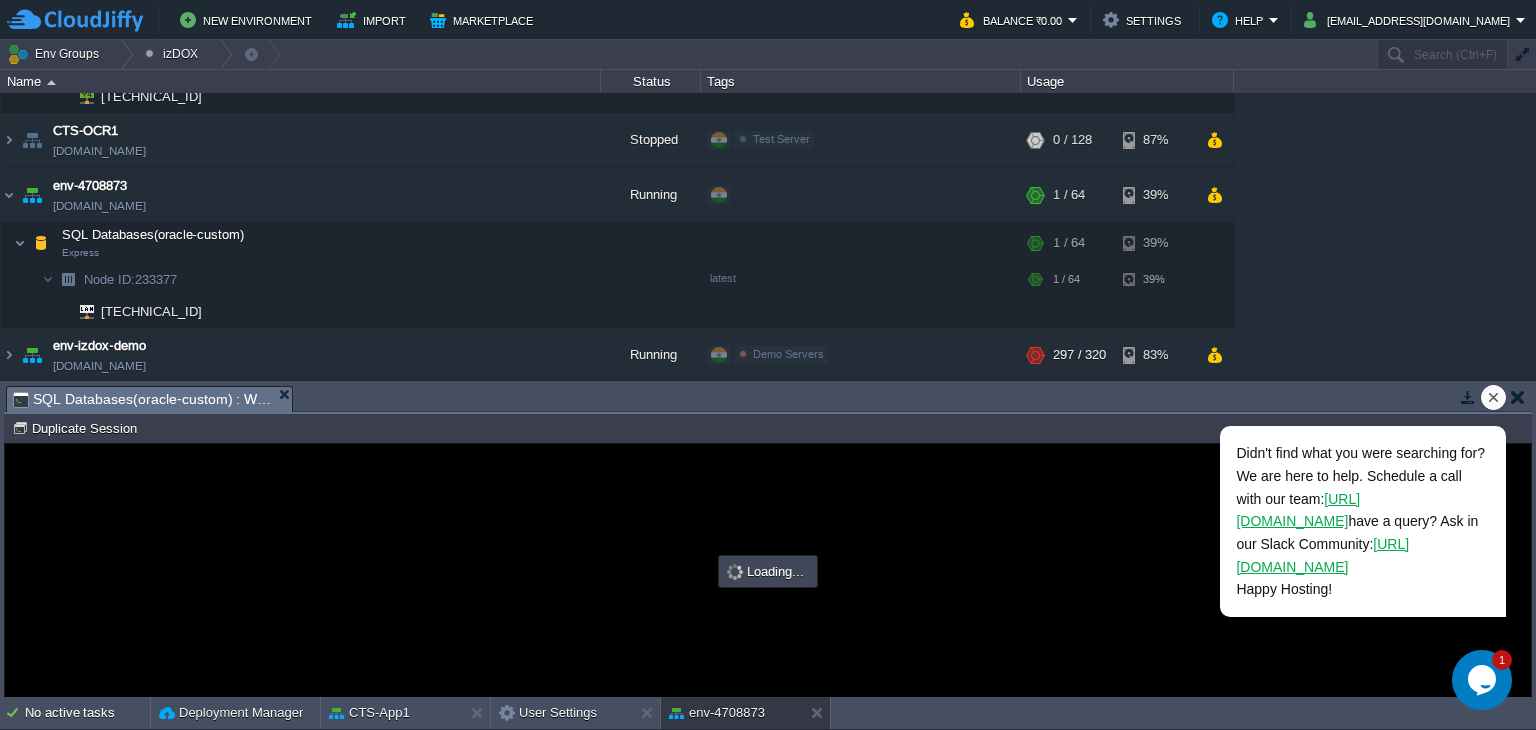 type on "#000000" 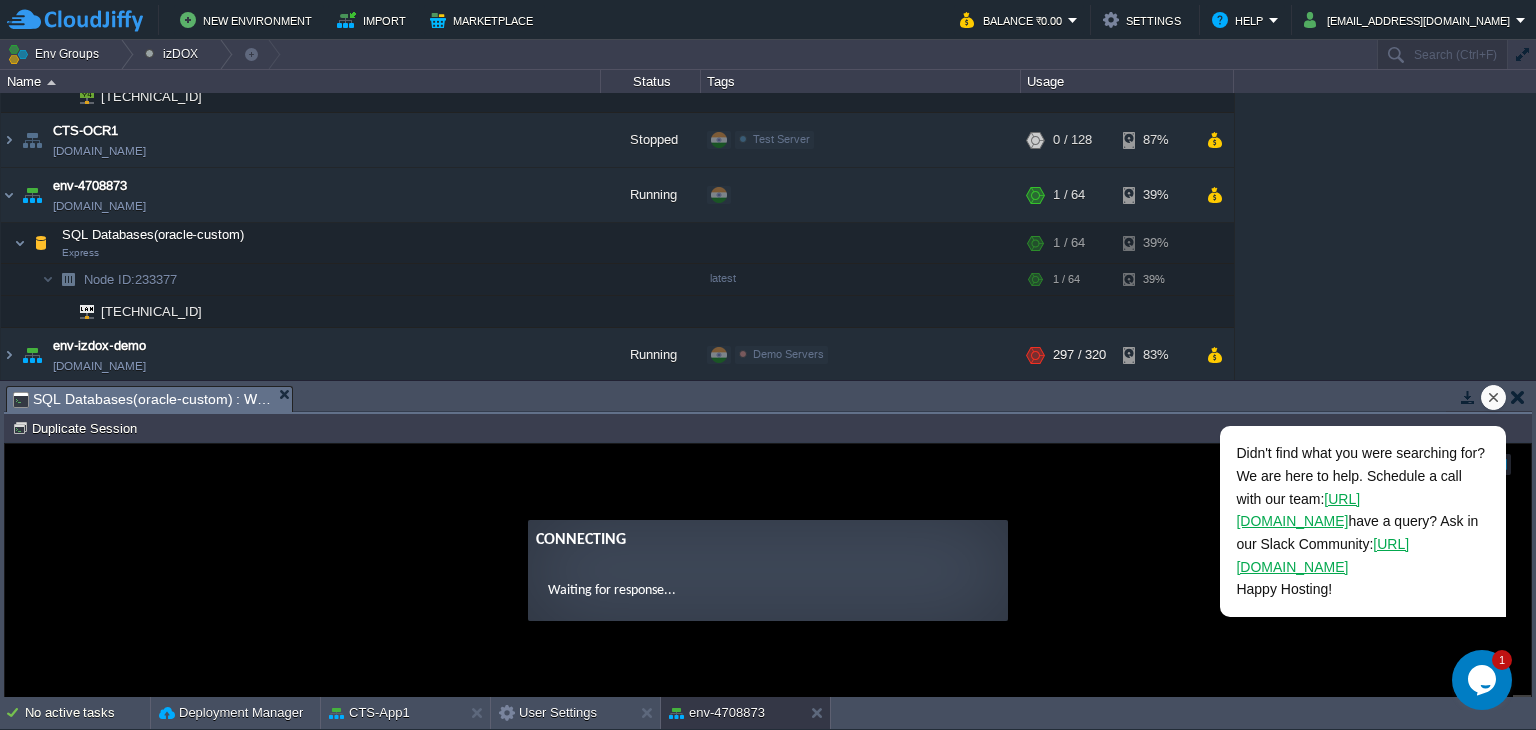 click at bounding box center (1494, 398) 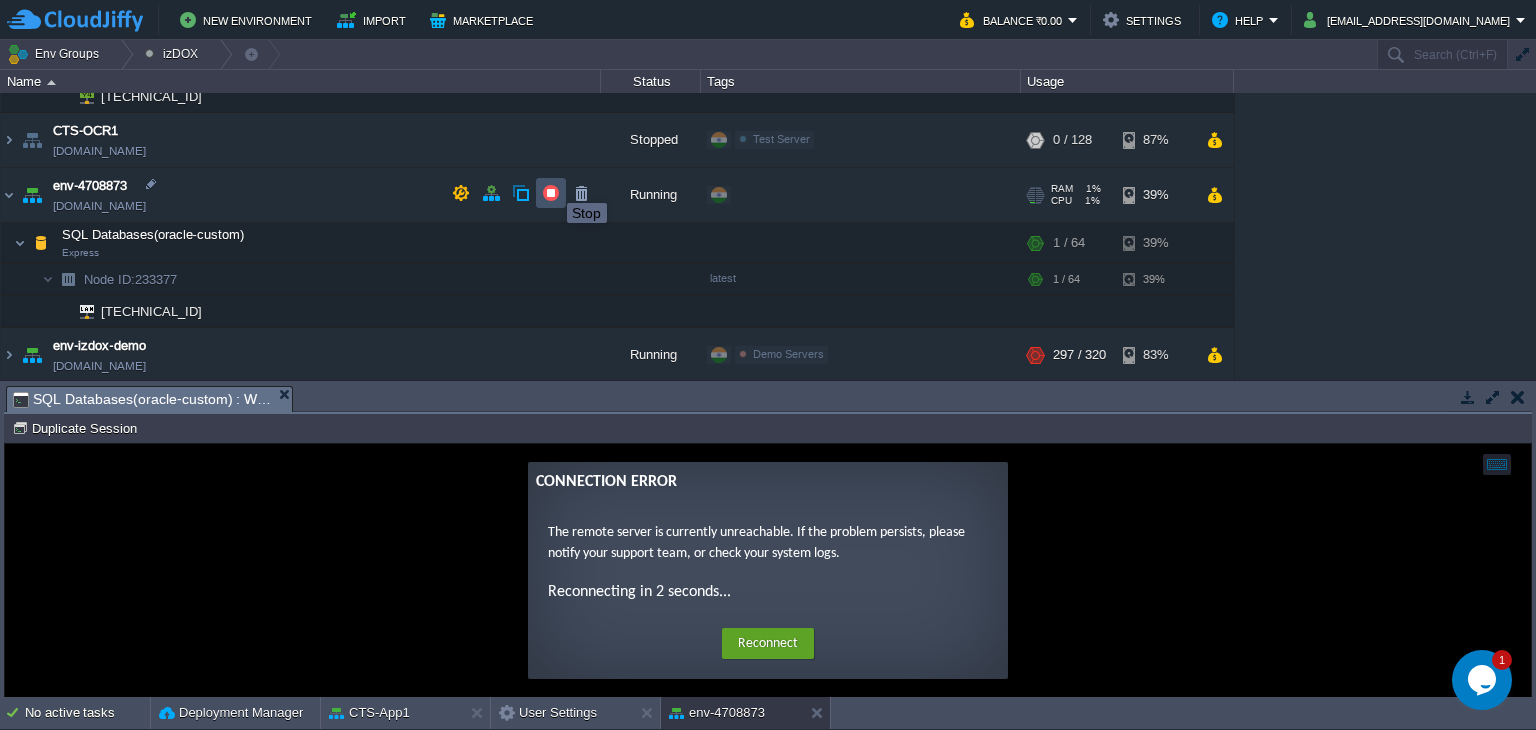 click at bounding box center [551, 193] 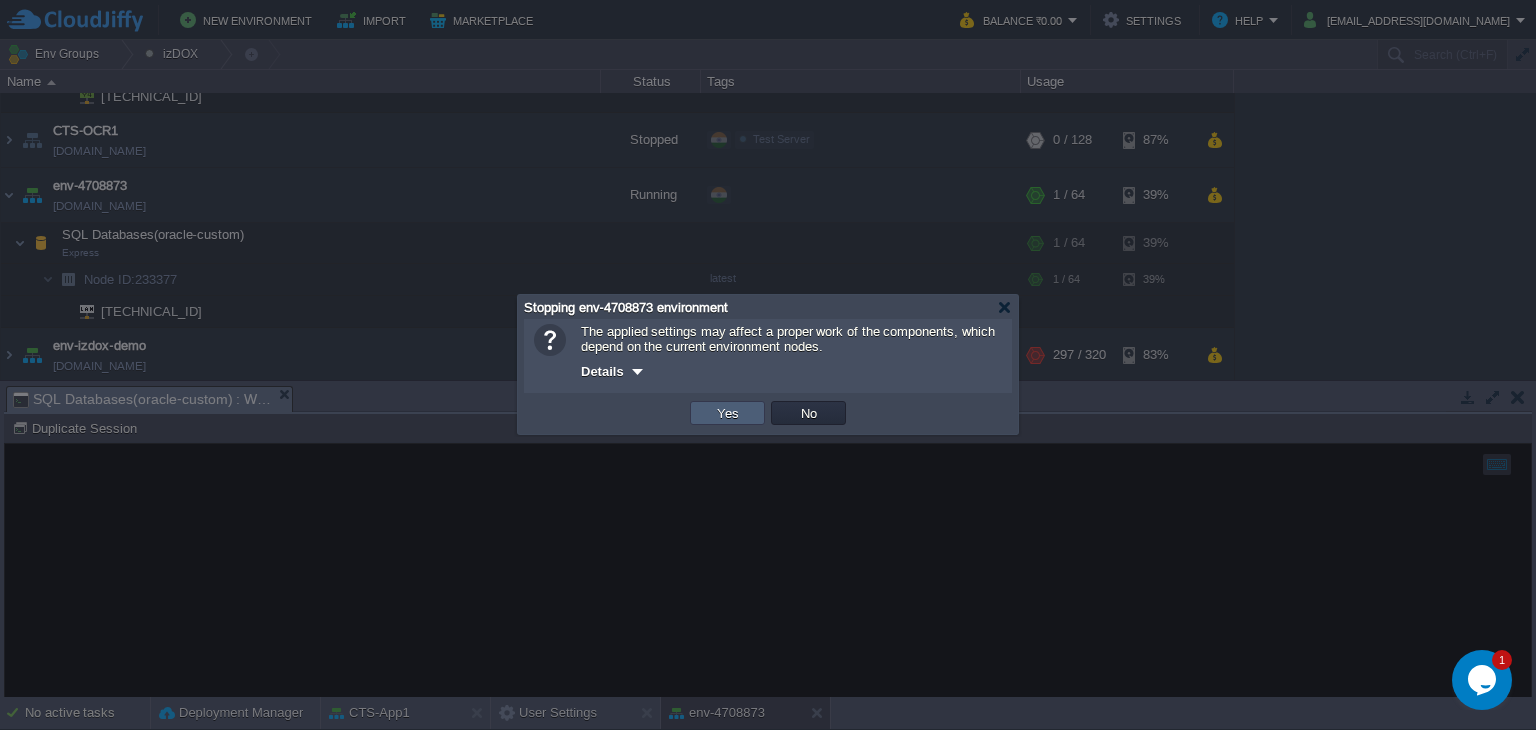 click on "Yes" at bounding box center (727, 413) 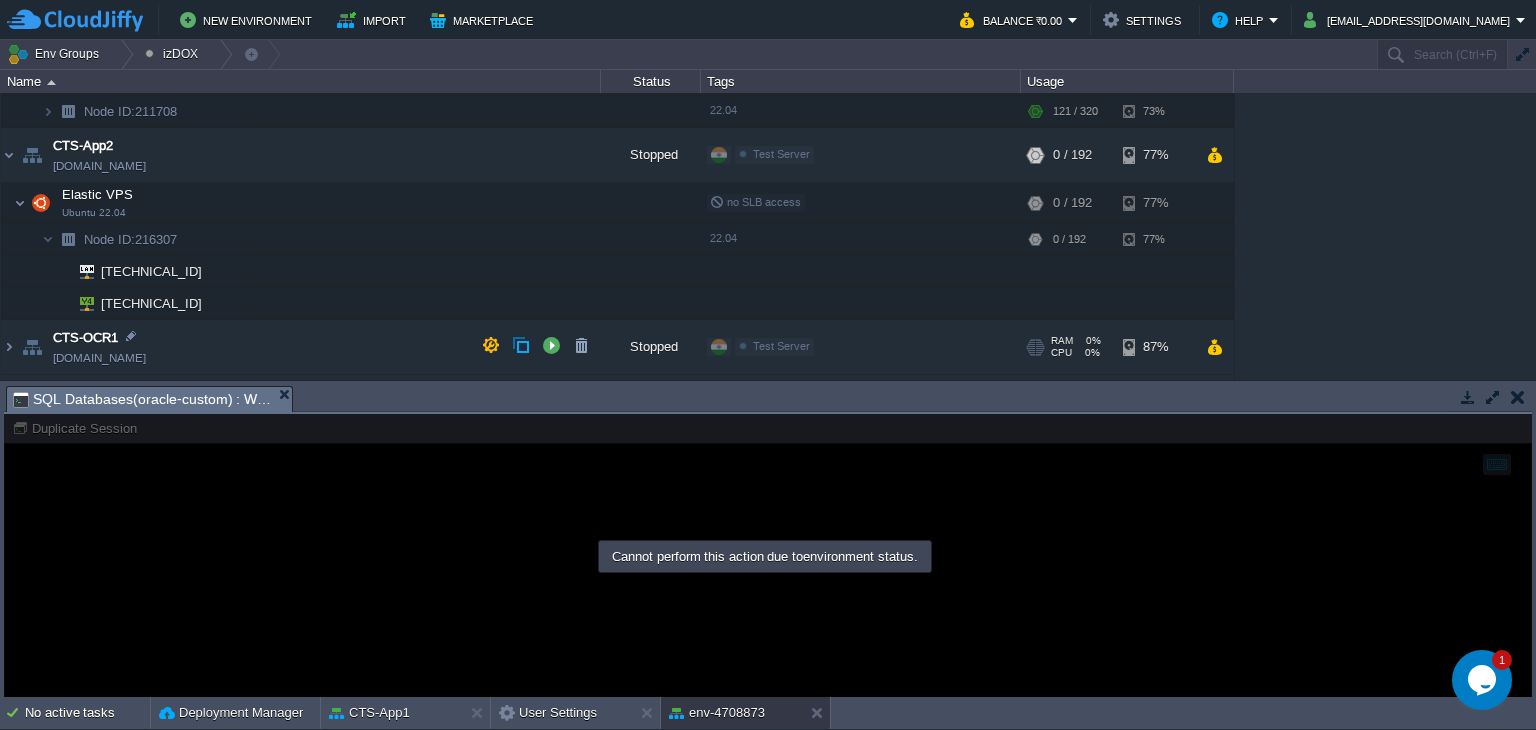 scroll, scrollTop: 0, scrollLeft: 0, axis: both 